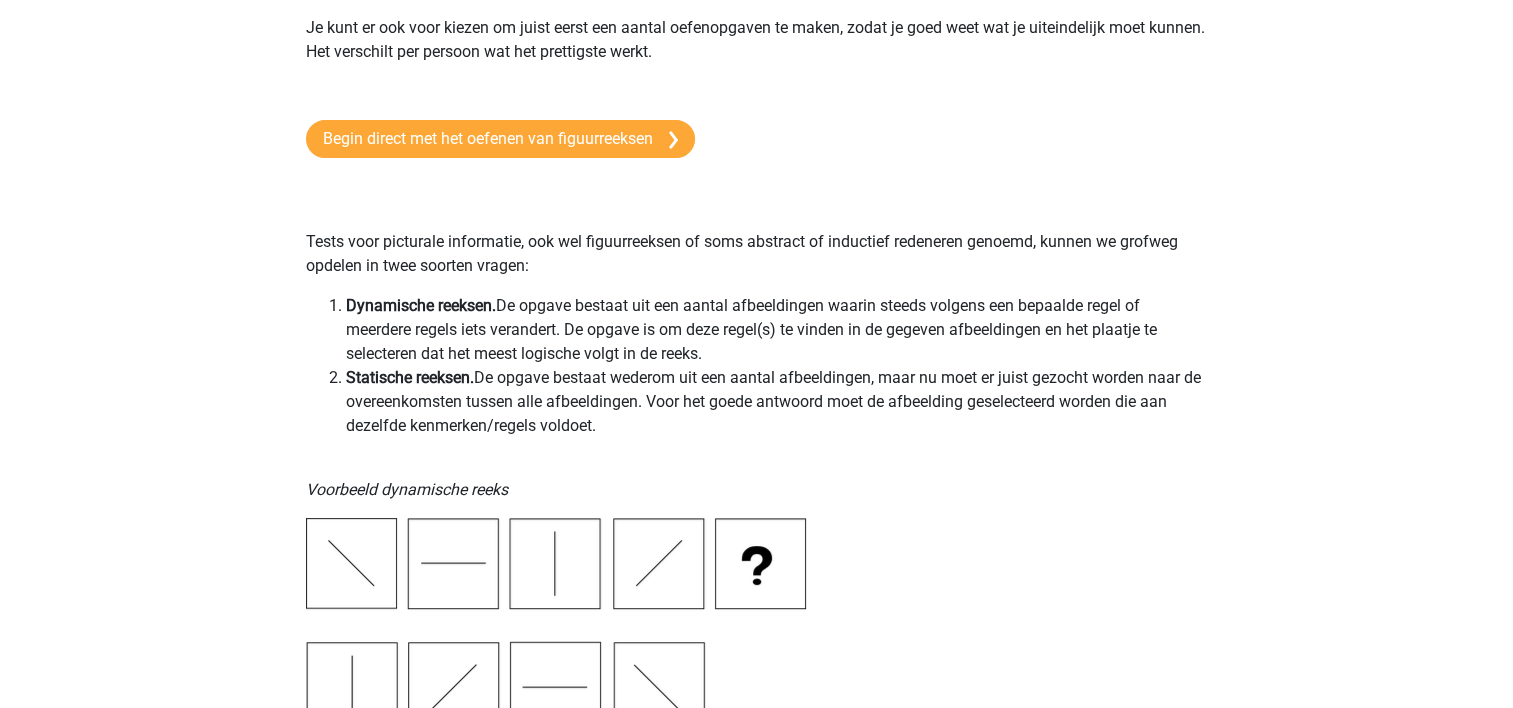 scroll, scrollTop: 0, scrollLeft: 0, axis: both 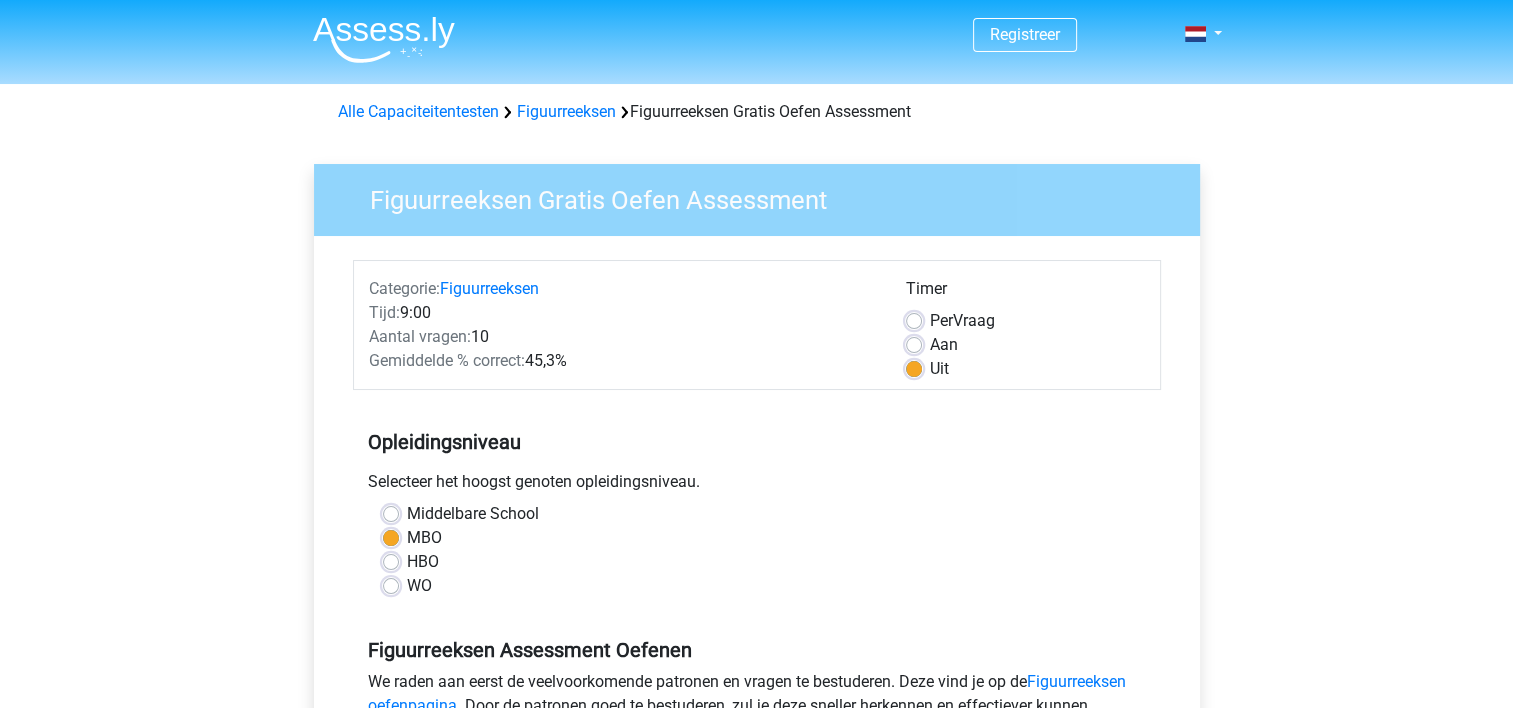 click on "Selecteer het hoogst genoten opleidingsniveau." at bounding box center (757, 486) 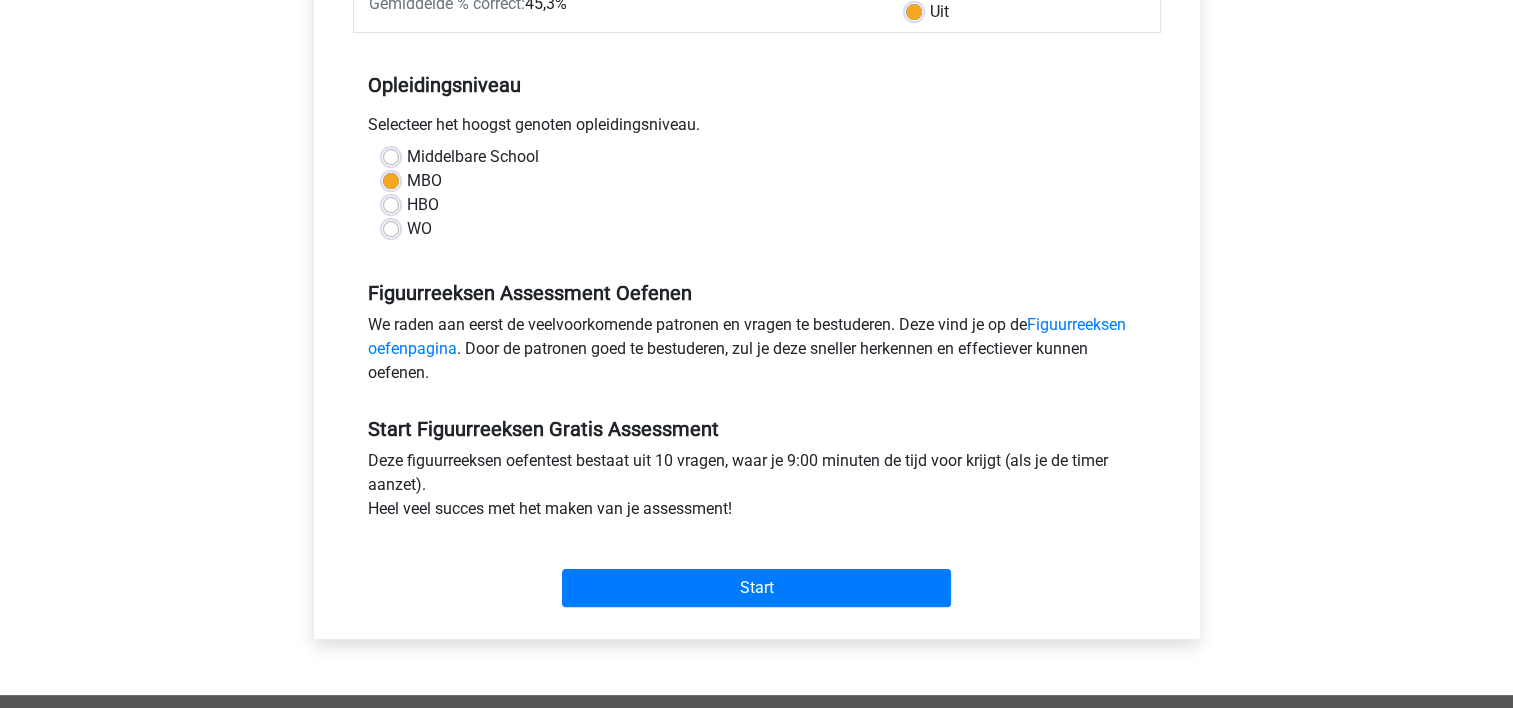 scroll, scrollTop: 360, scrollLeft: 0, axis: vertical 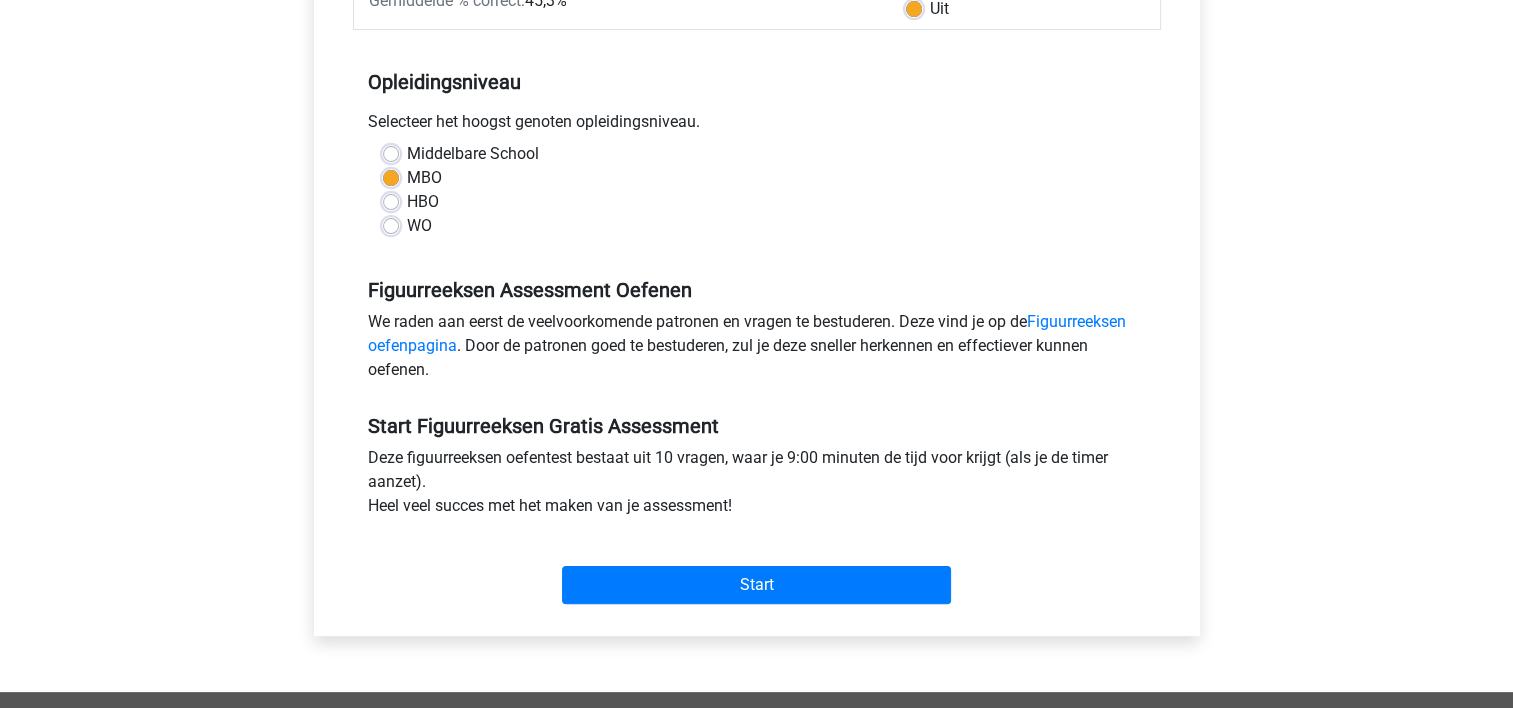 click on "Start" at bounding box center [757, 569] 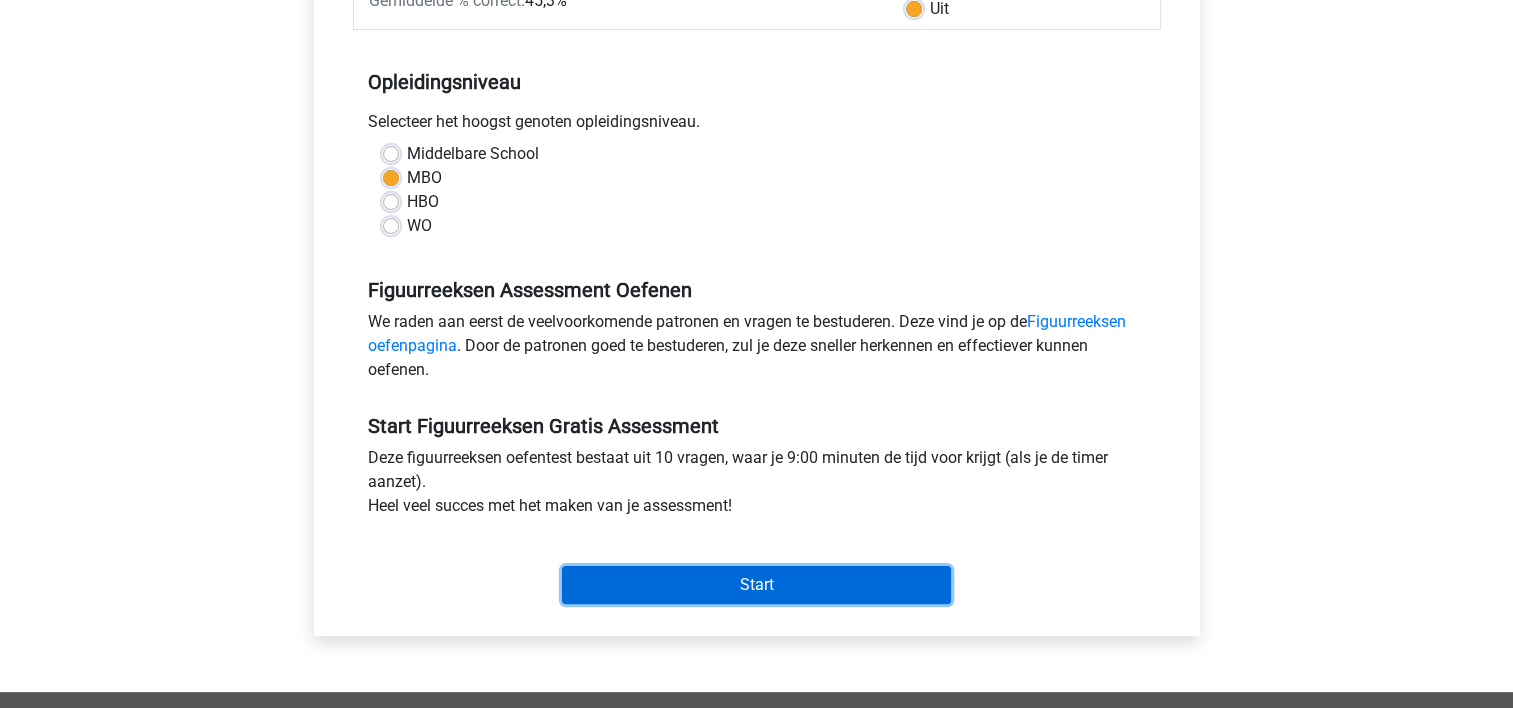click on "Start" at bounding box center (756, 585) 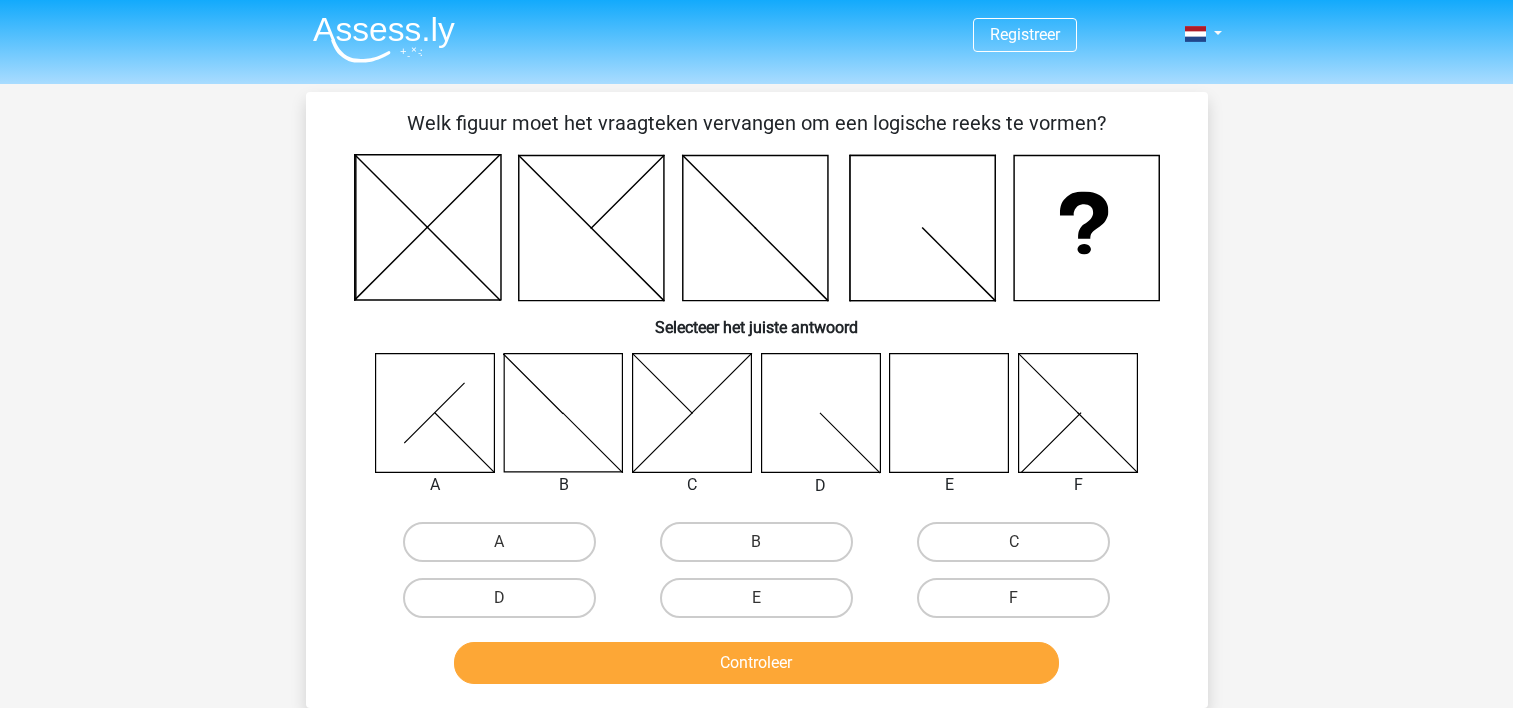 scroll, scrollTop: 0, scrollLeft: 0, axis: both 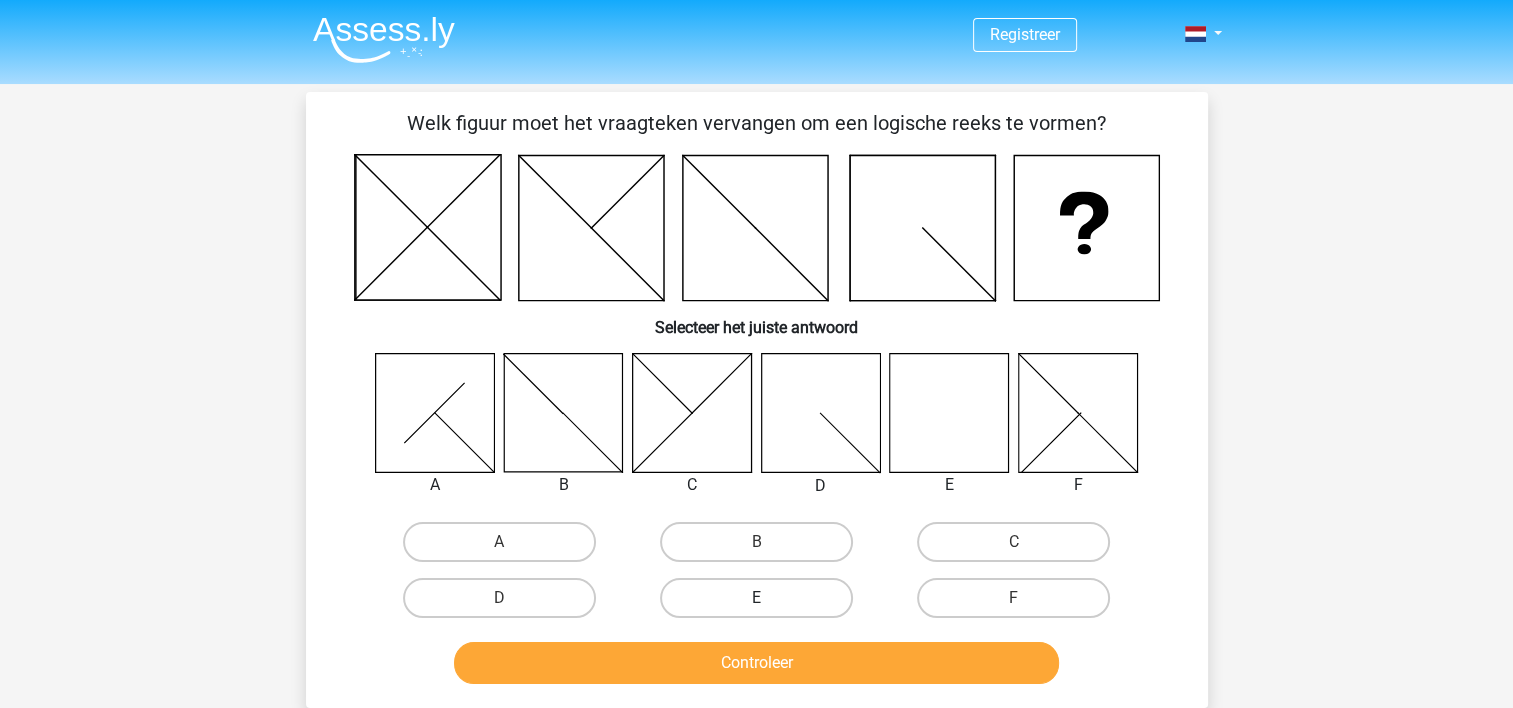 click on "E" at bounding box center [756, 598] 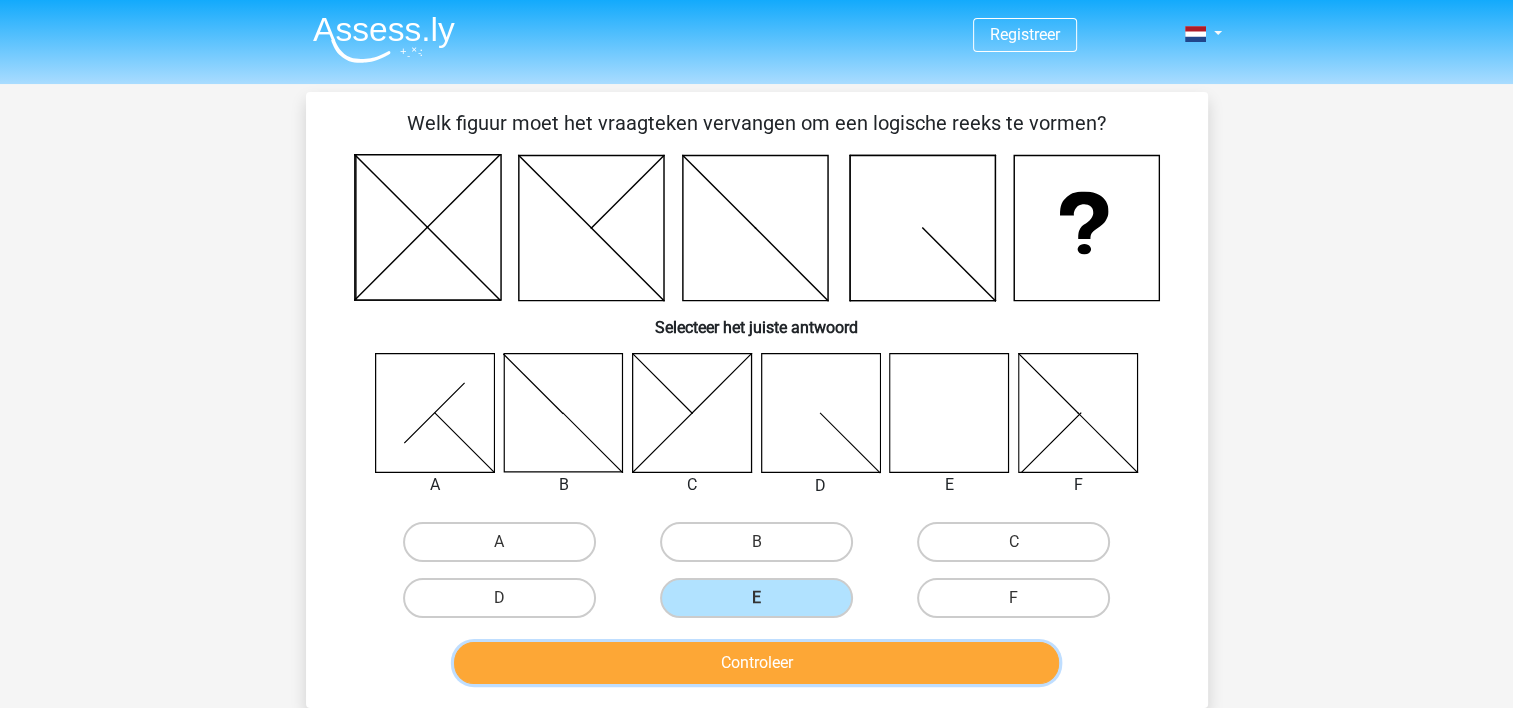 click on "Controleer" at bounding box center [756, 663] 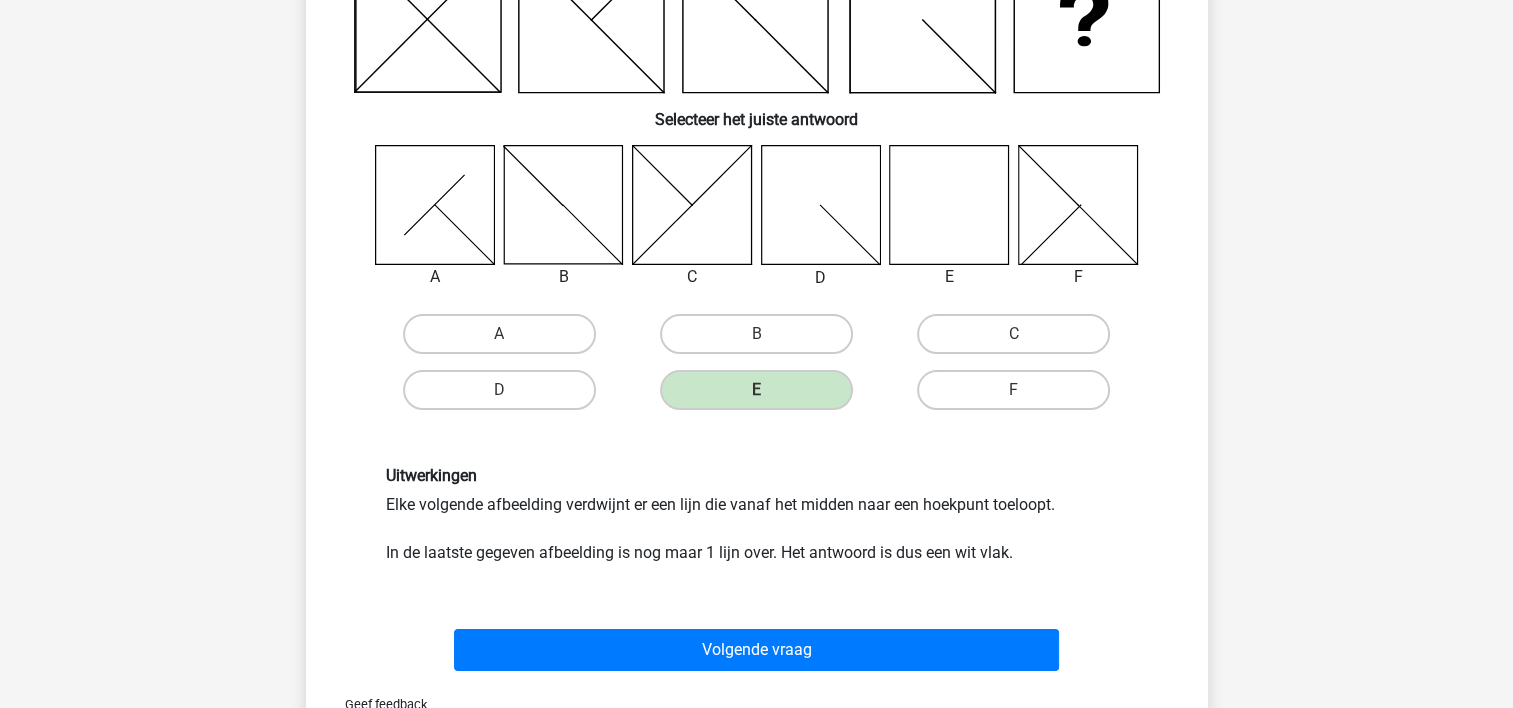 scroll, scrollTop: 200, scrollLeft: 0, axis: vertical 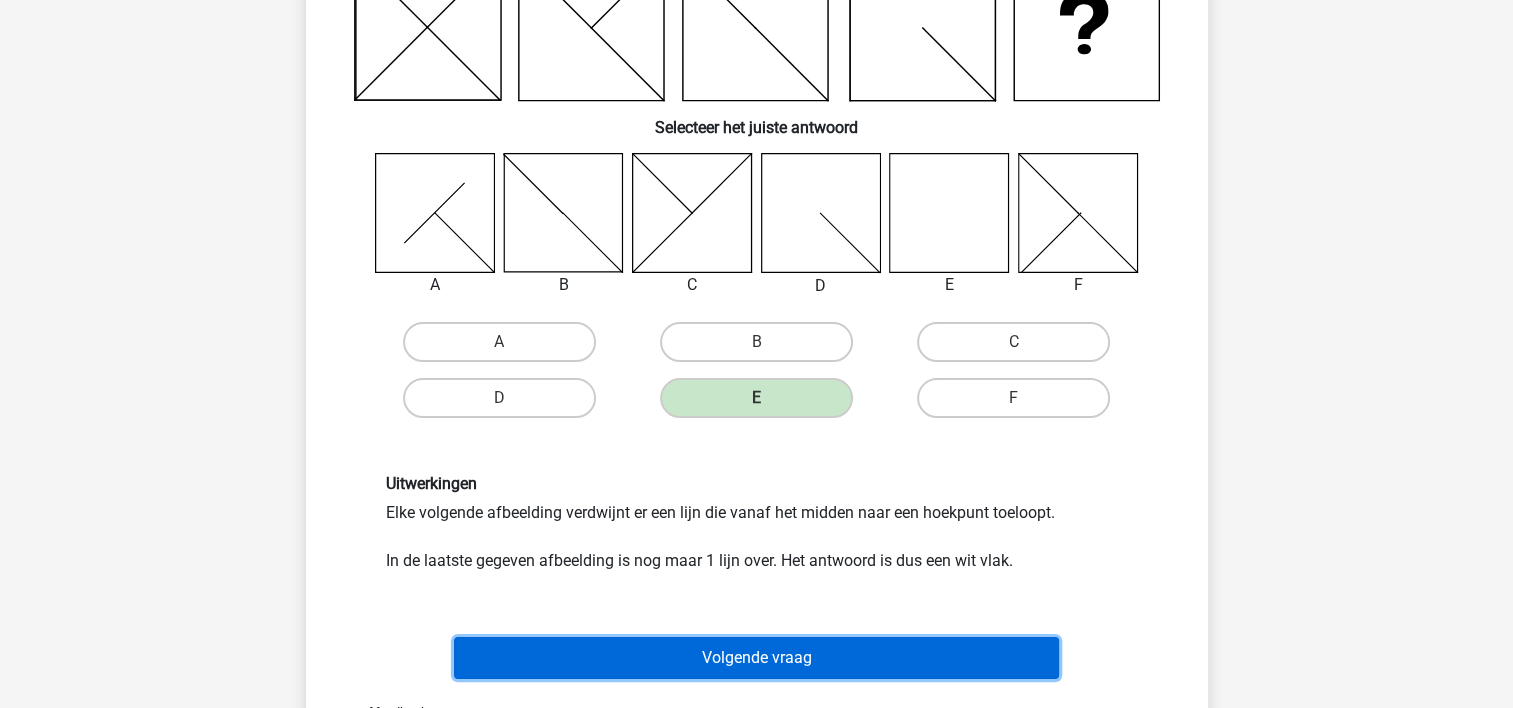 click on "Volgende vraag" at bounding box center (756, 658) 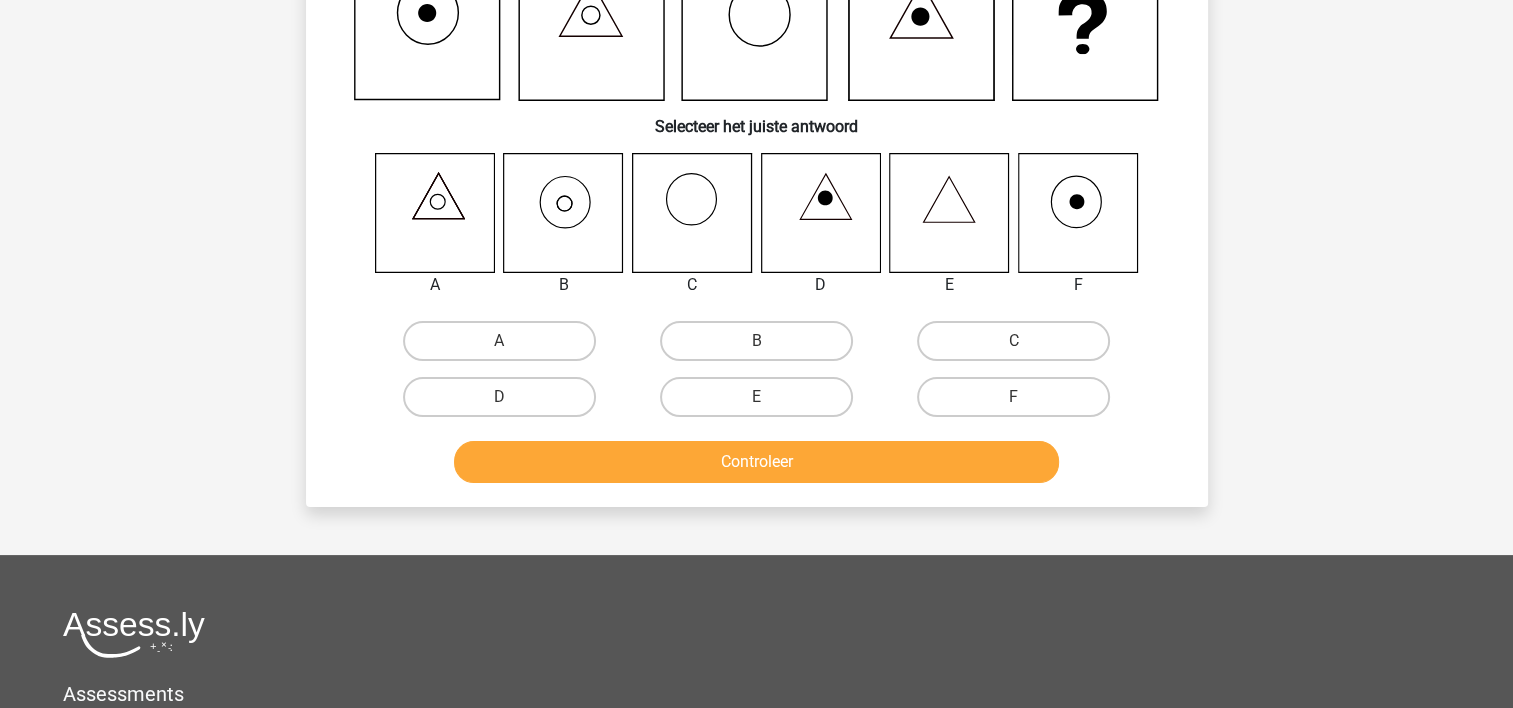 scroll, scrollTop: 92, scrollLeft: 0, axis: vertical 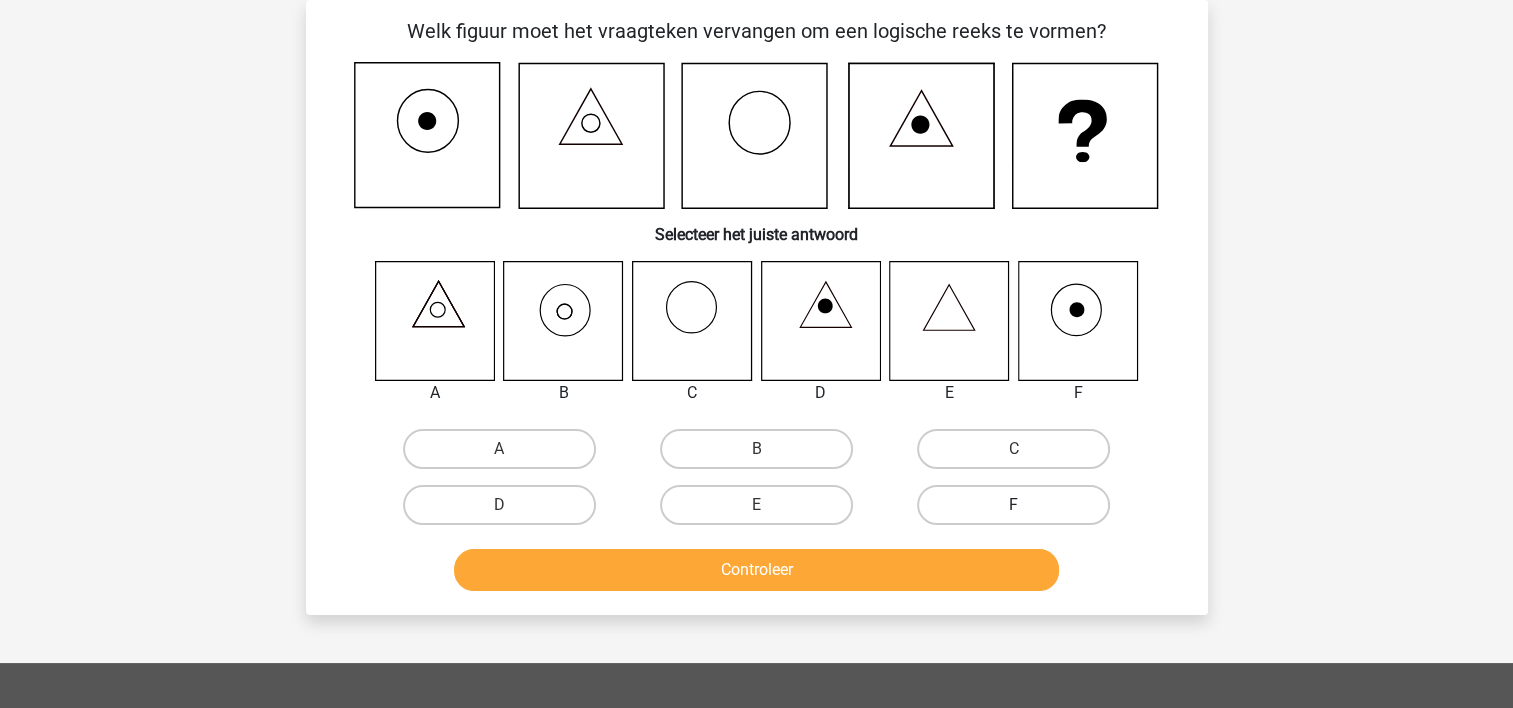 click on "F" at bounding box center (1013, 505) 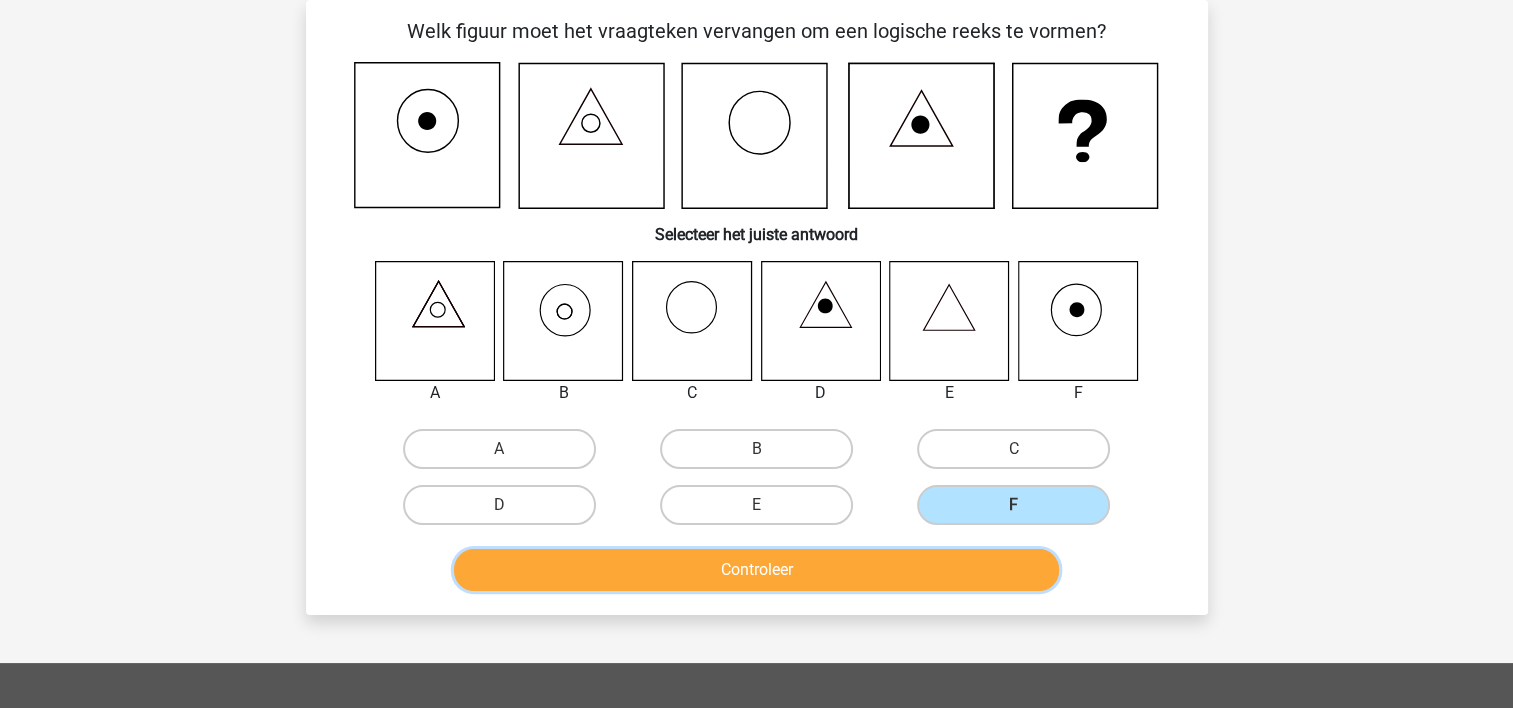 click on "Controleer" at bounding box center (756, 570) 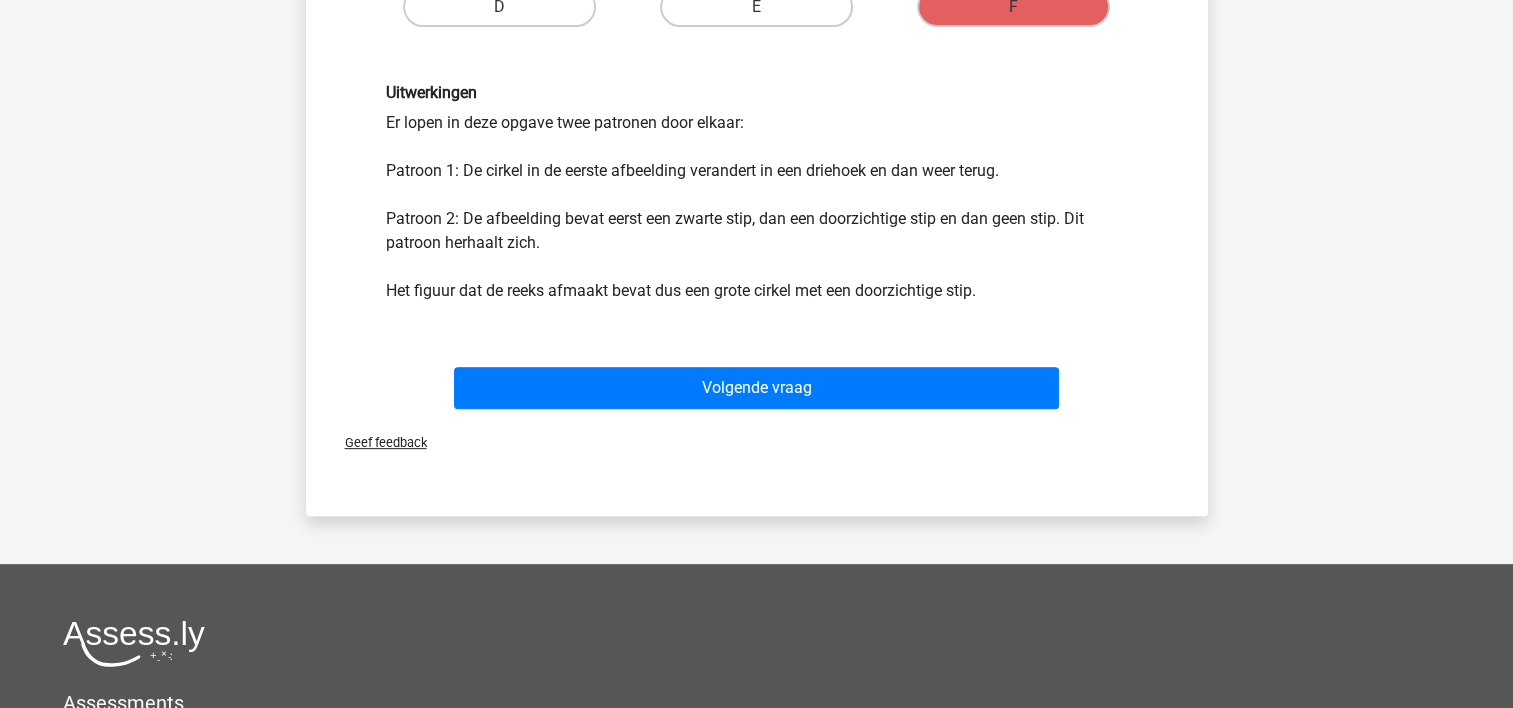 scroll, scrollTop: 692, scrollLeft: 0, axis: vertical 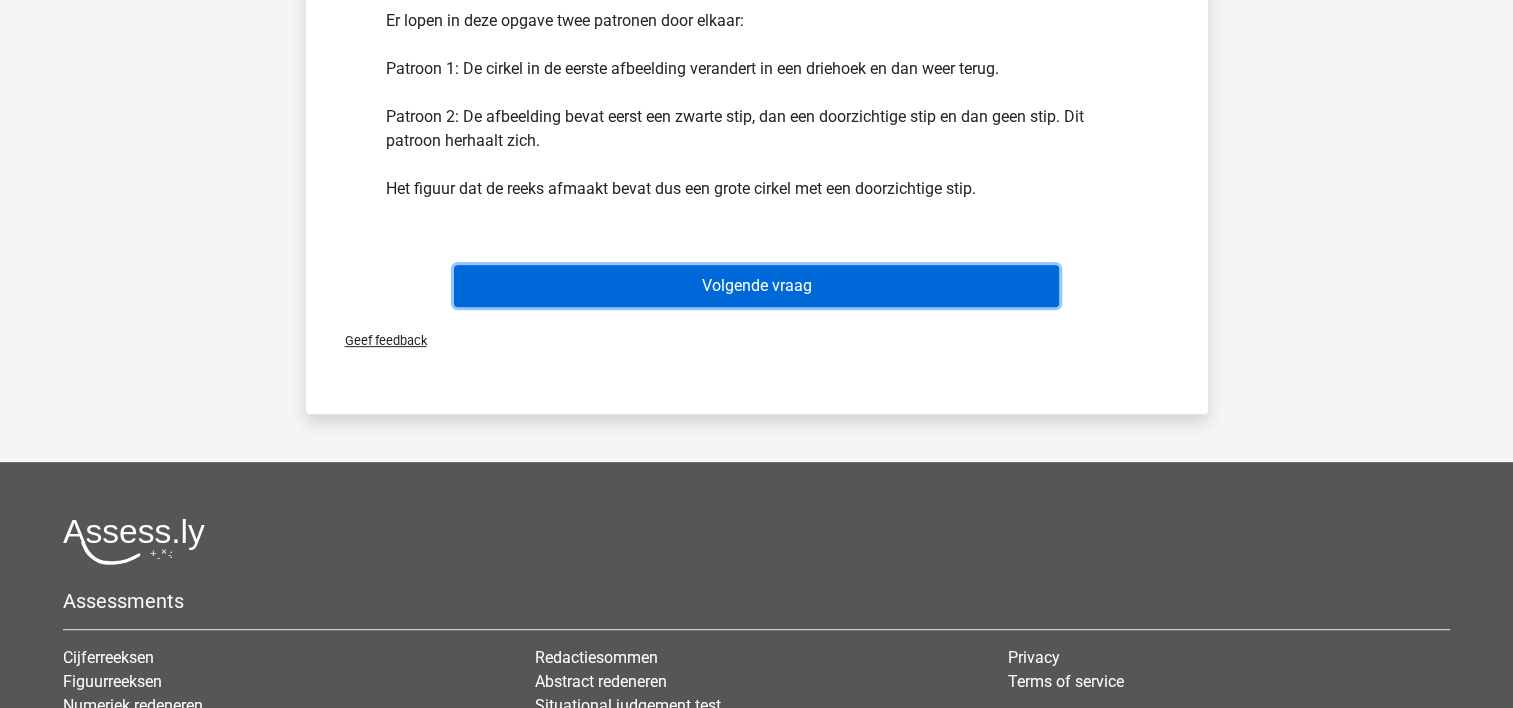click on "Volgende vraag" at bounding box center [756, 286] 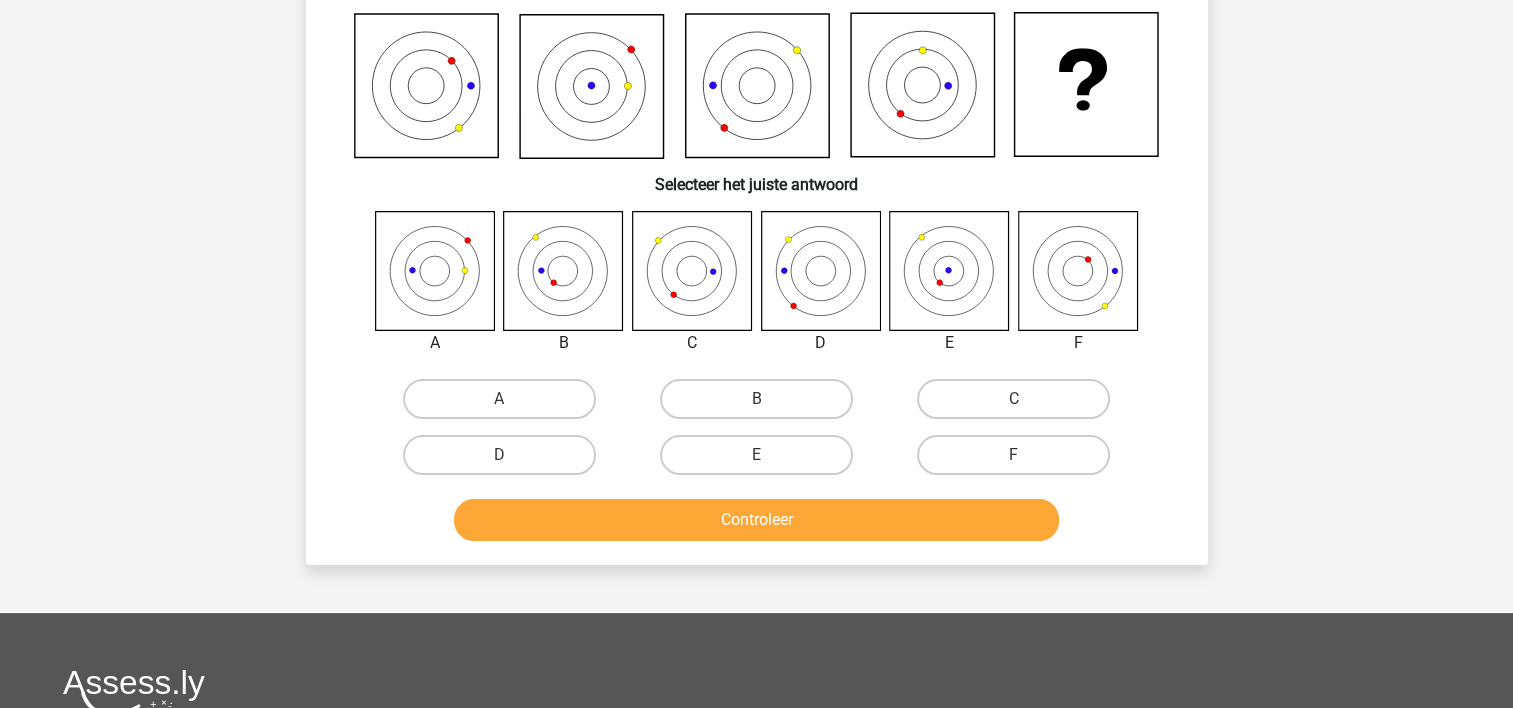 scroll, scrollTop: 92, scrollLeft: 0, axis: vertical 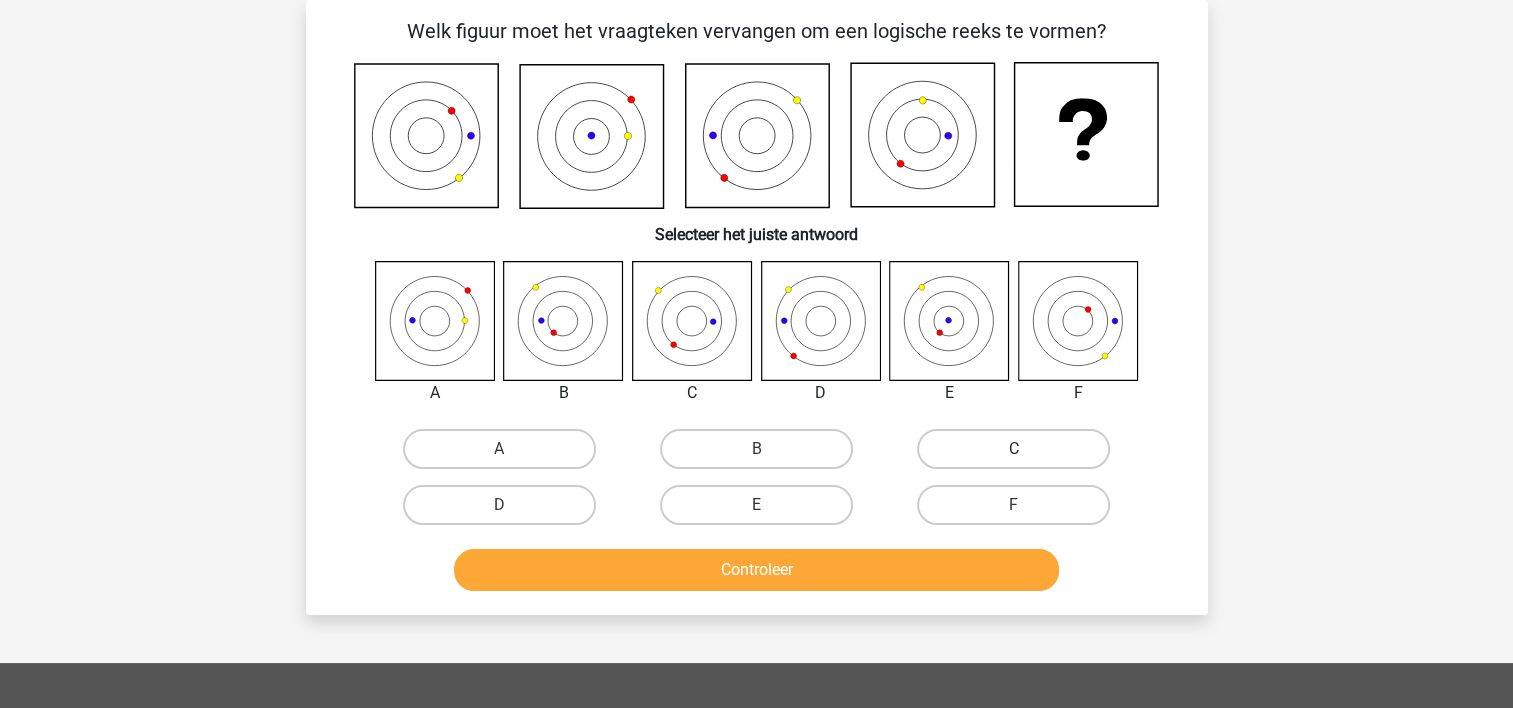 click on "C" at bounding box center (1013, 449) 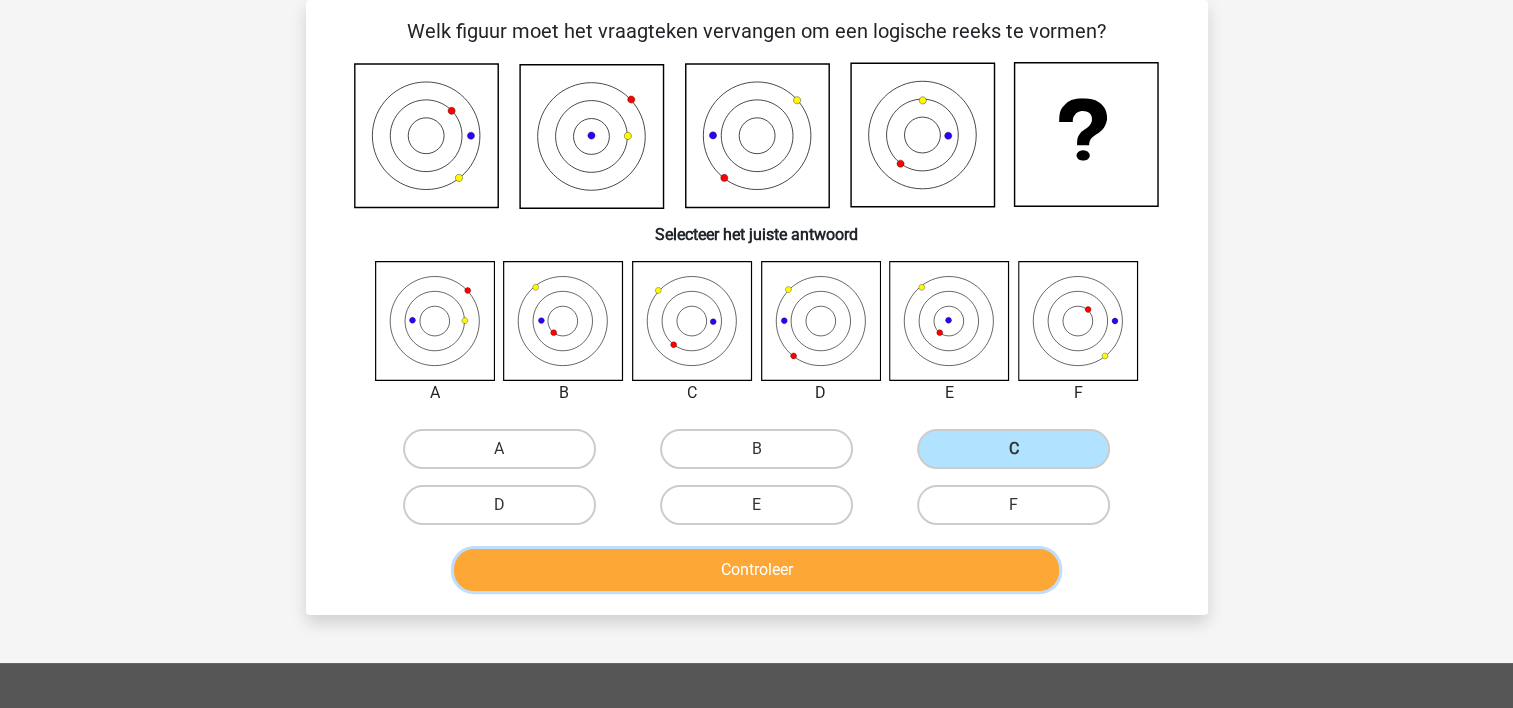 click on "Controleer" at bounding box center (756, 570) 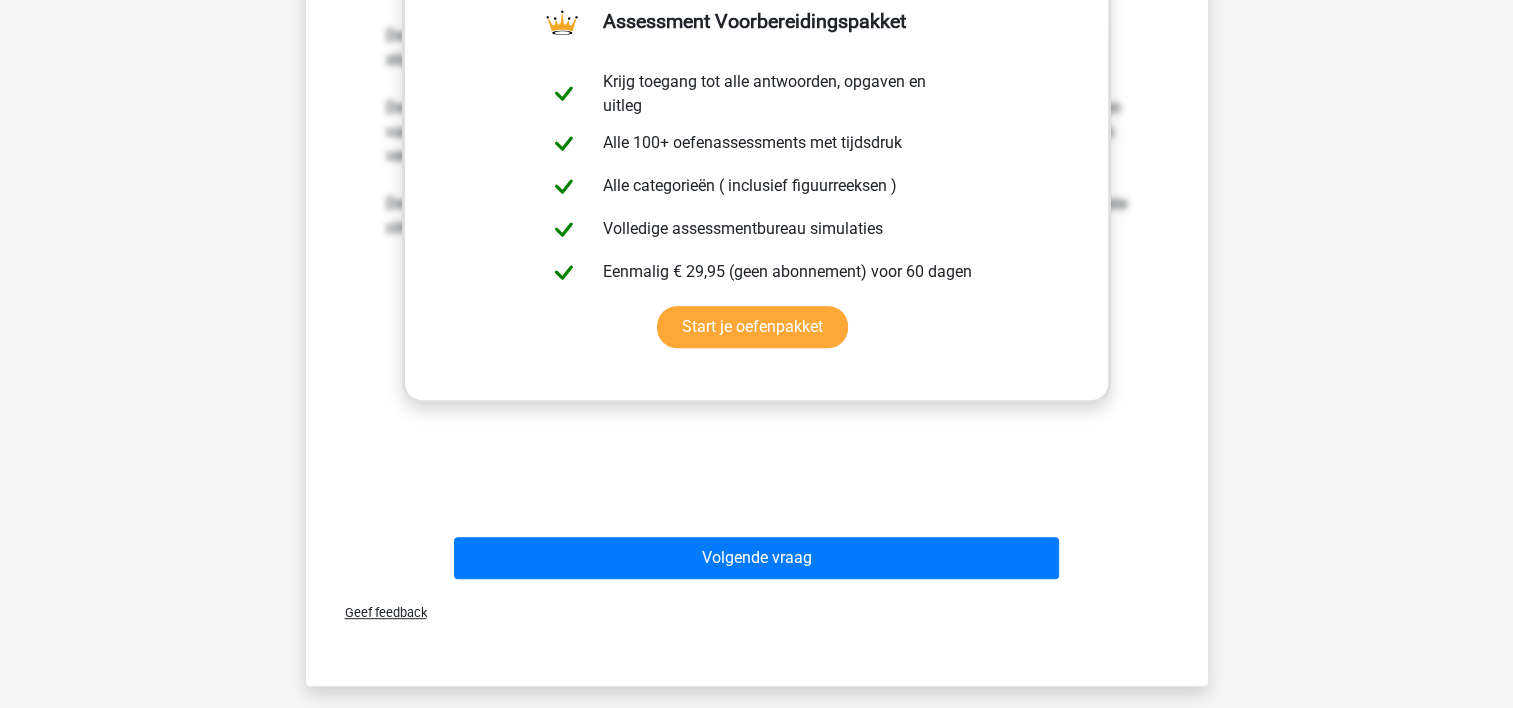 scroll, scrollTop: 772, scrollLeft: 0, axis: vertical 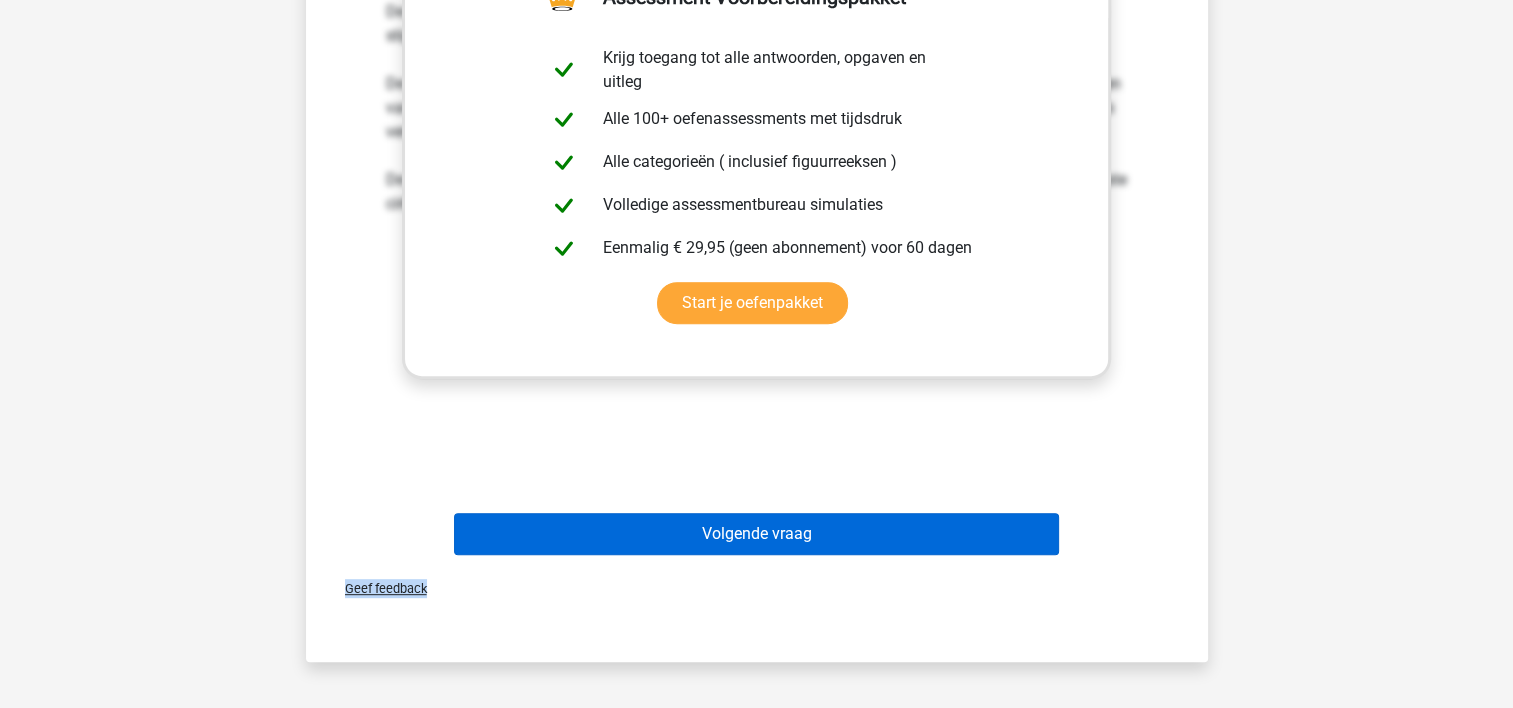 drag, startPoint x: 882, startPoint y: 564, endPoint x: 909, endPoint y: 539, distance: 36.796738 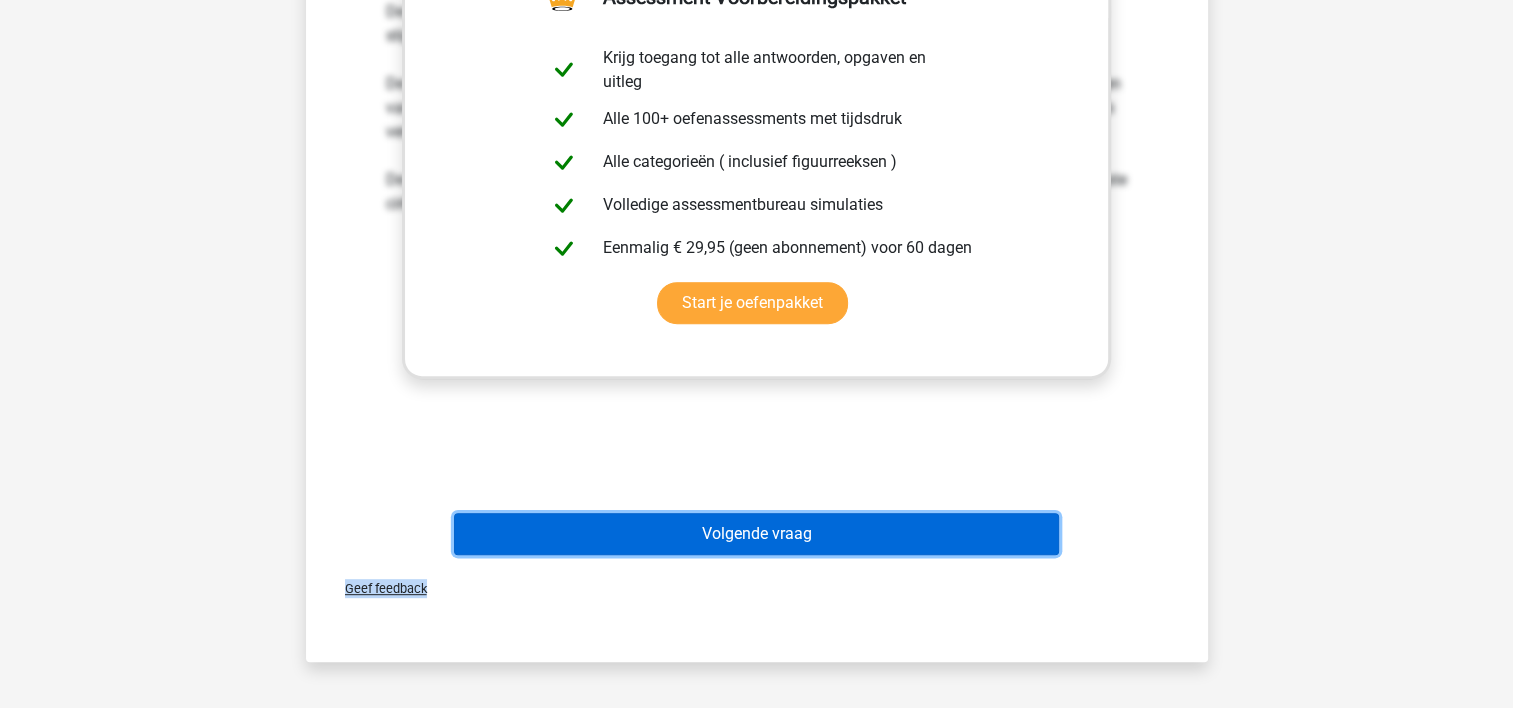 click on "Volgende vraag" at bounding box center [756, 534] 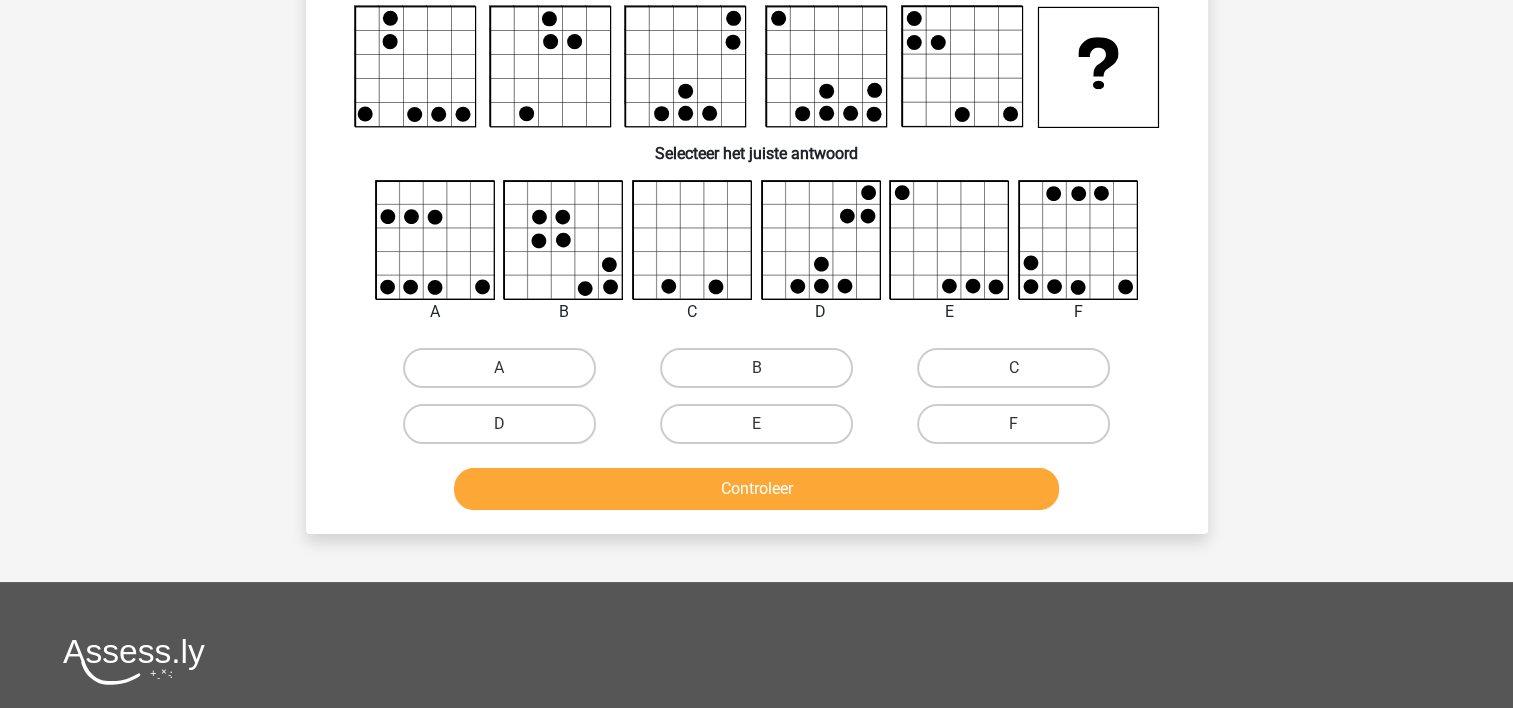 scroll, scrollTop: 92, scrollLeft: 0, axis: vertical 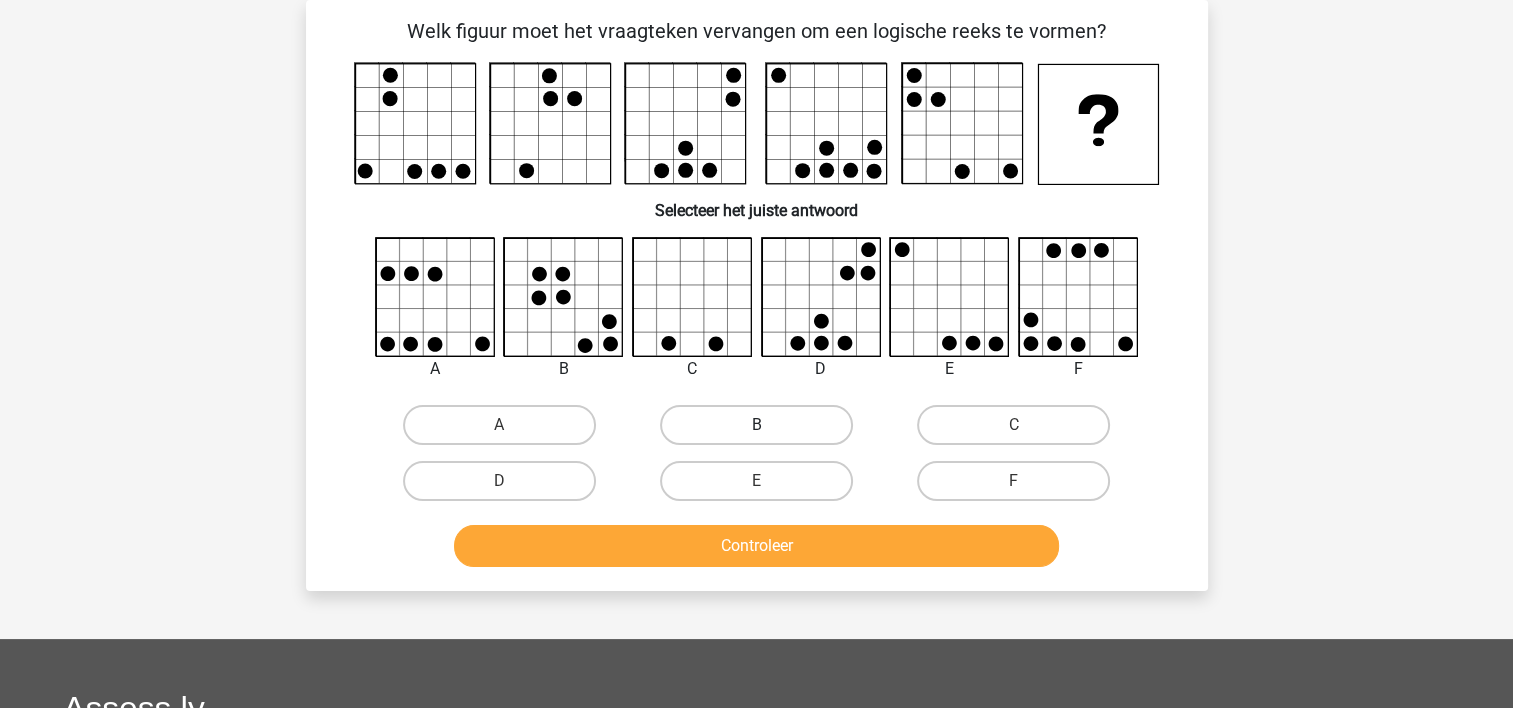click on "B" at bounding box center [756, 425] 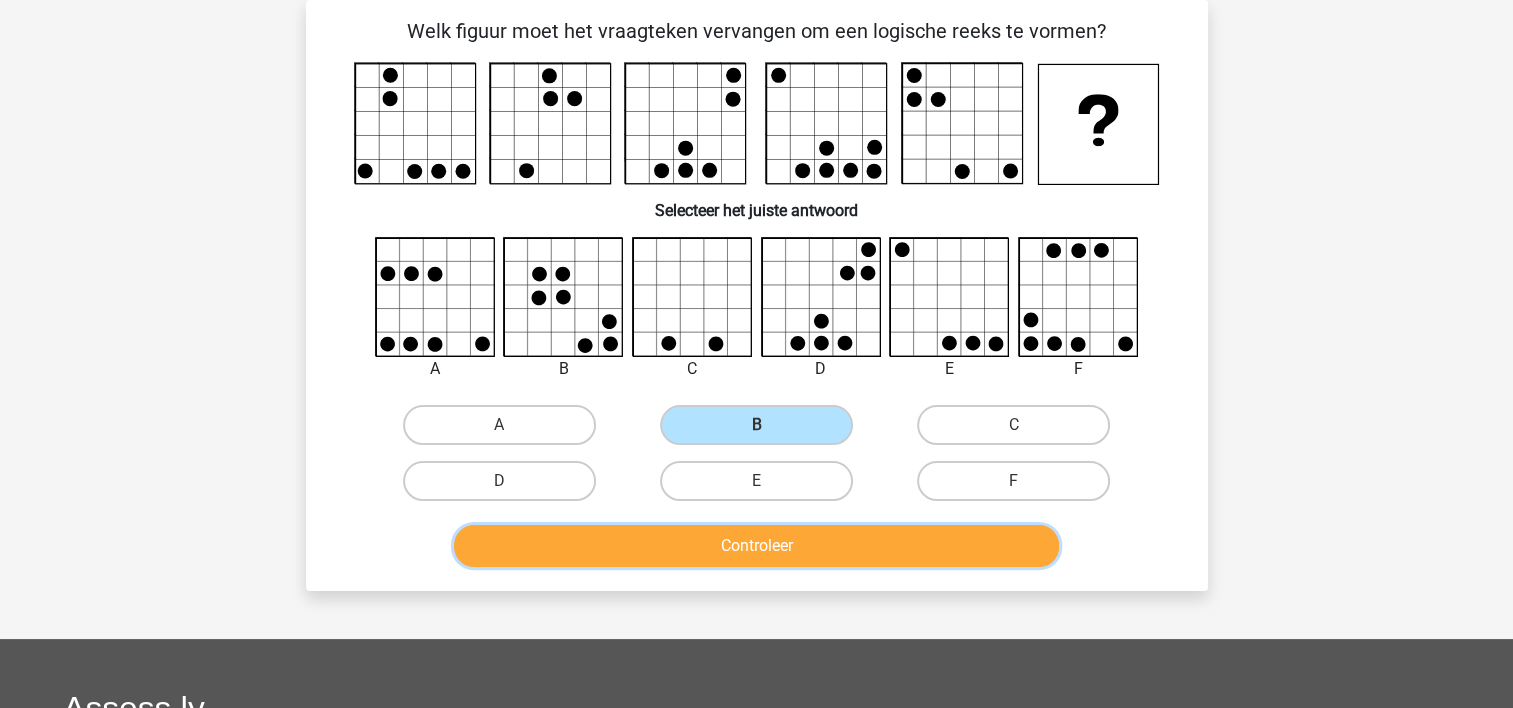 click on "Controleer" at bounding box center [756, 546] 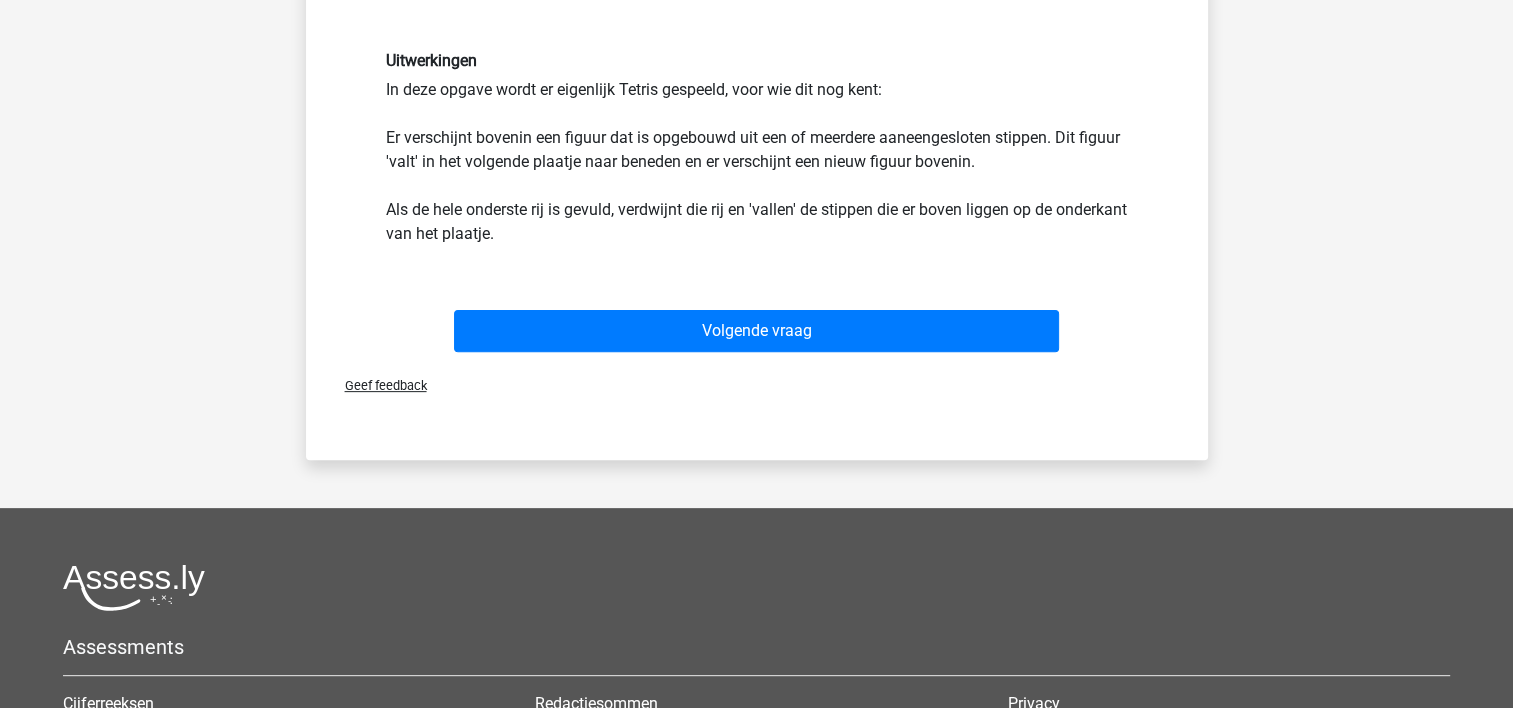 scroll, scrollTop: 692, scrollLeft: 0, axis: vertical 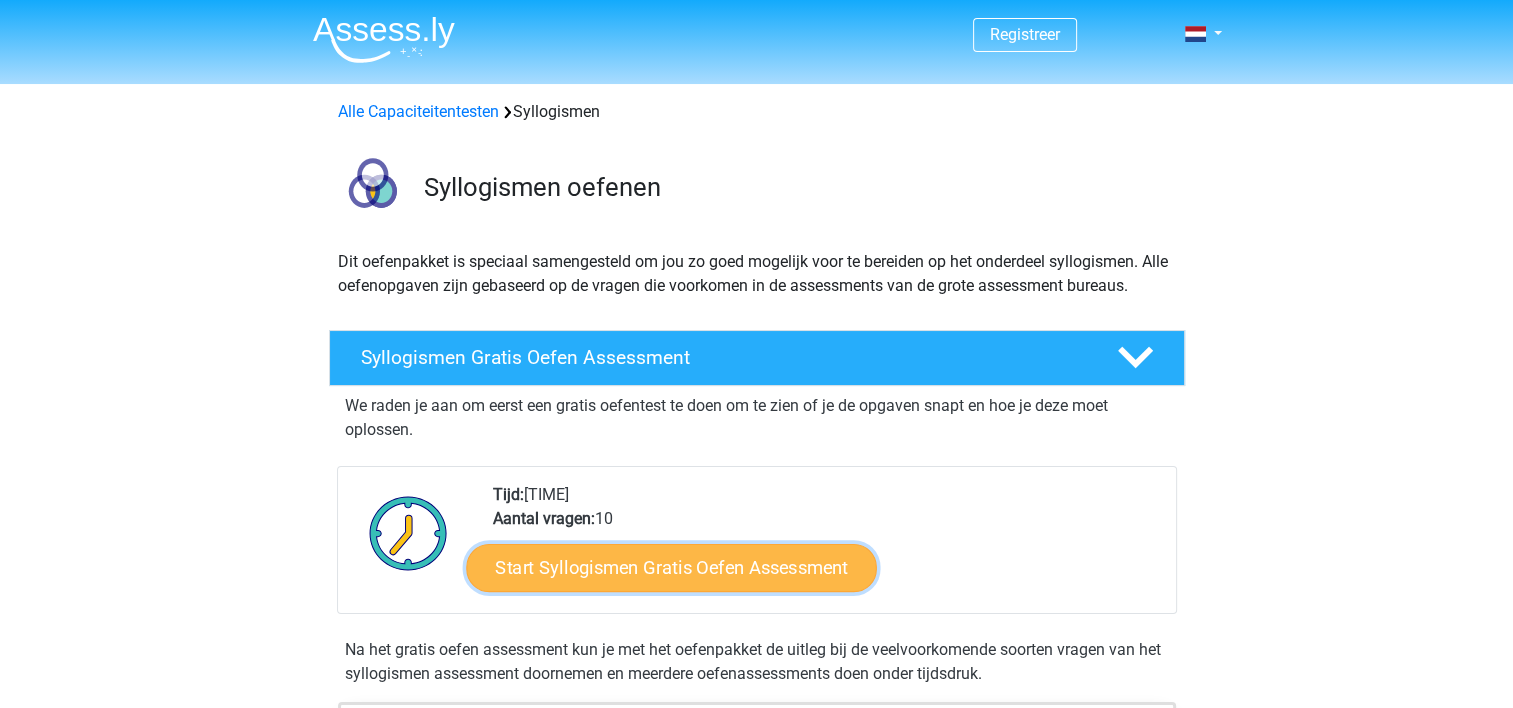 click on "Start Syllogismen
Gratis Oefen Assessment" at bounding box center (671, 567) 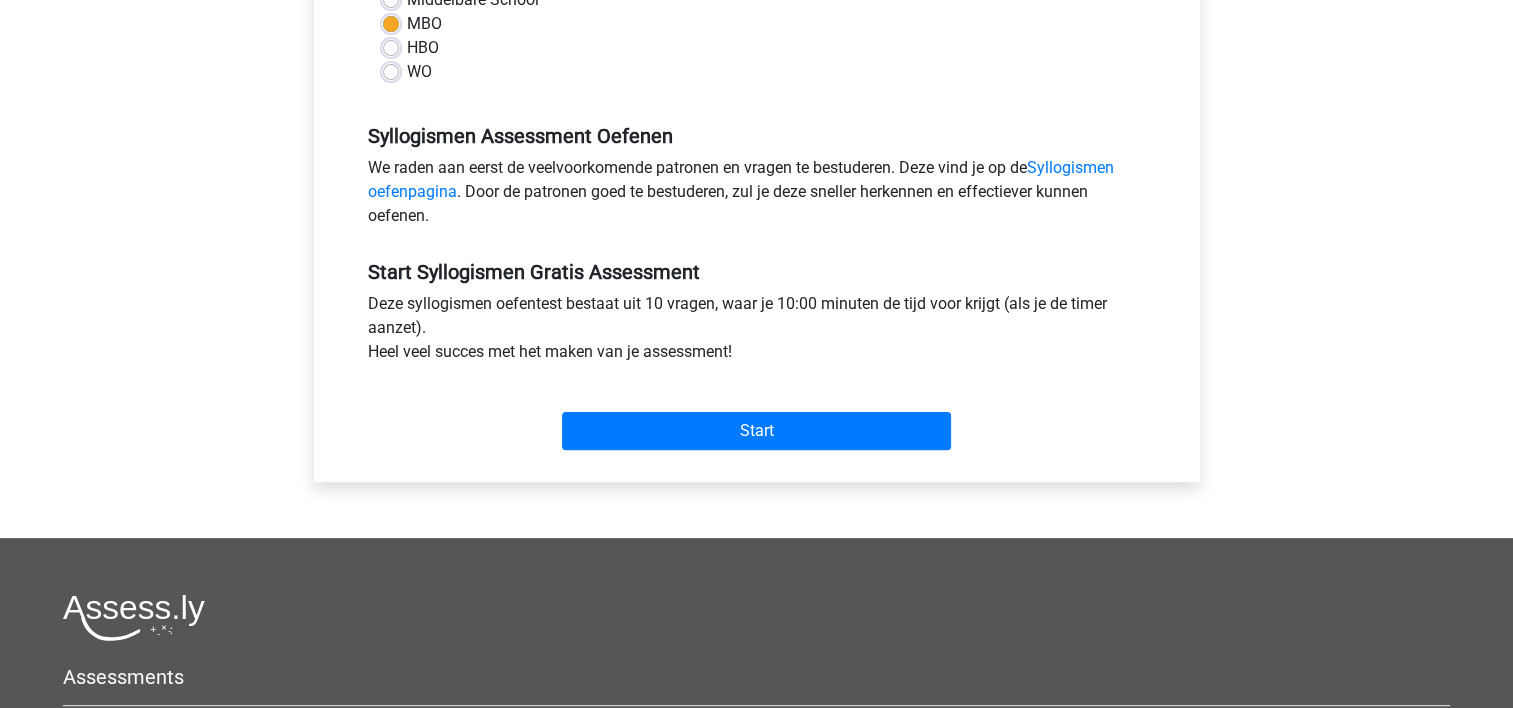 scroll, scrollTop: 520, scrollLeft: 0, axis: vertical 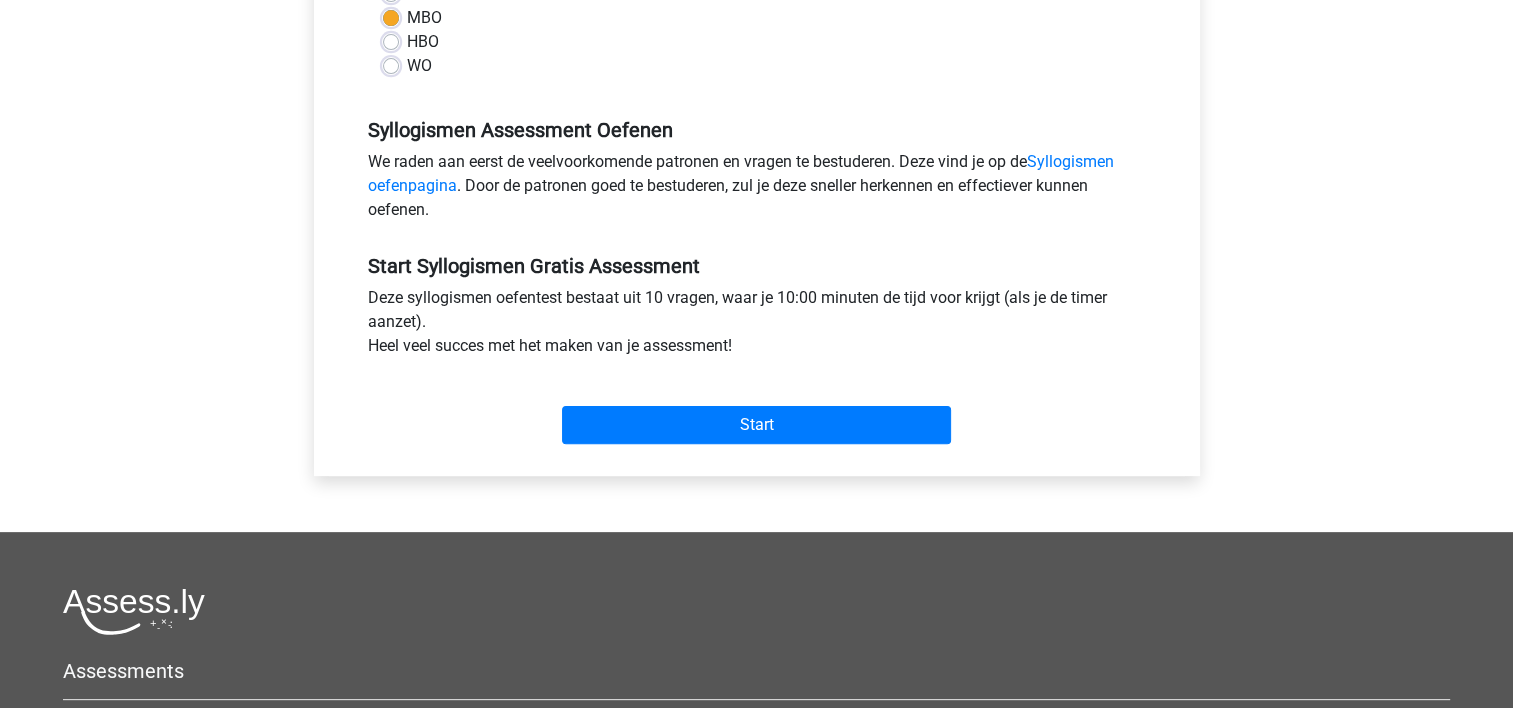 click on "Categorie:  Syllogismen
Tijd:  10:00
Aantal vragen:
10
Gemiddelde % correct:
35,5%
Timer
Per  Vraag
Aan
Uit" at bounding box center (757, 96) 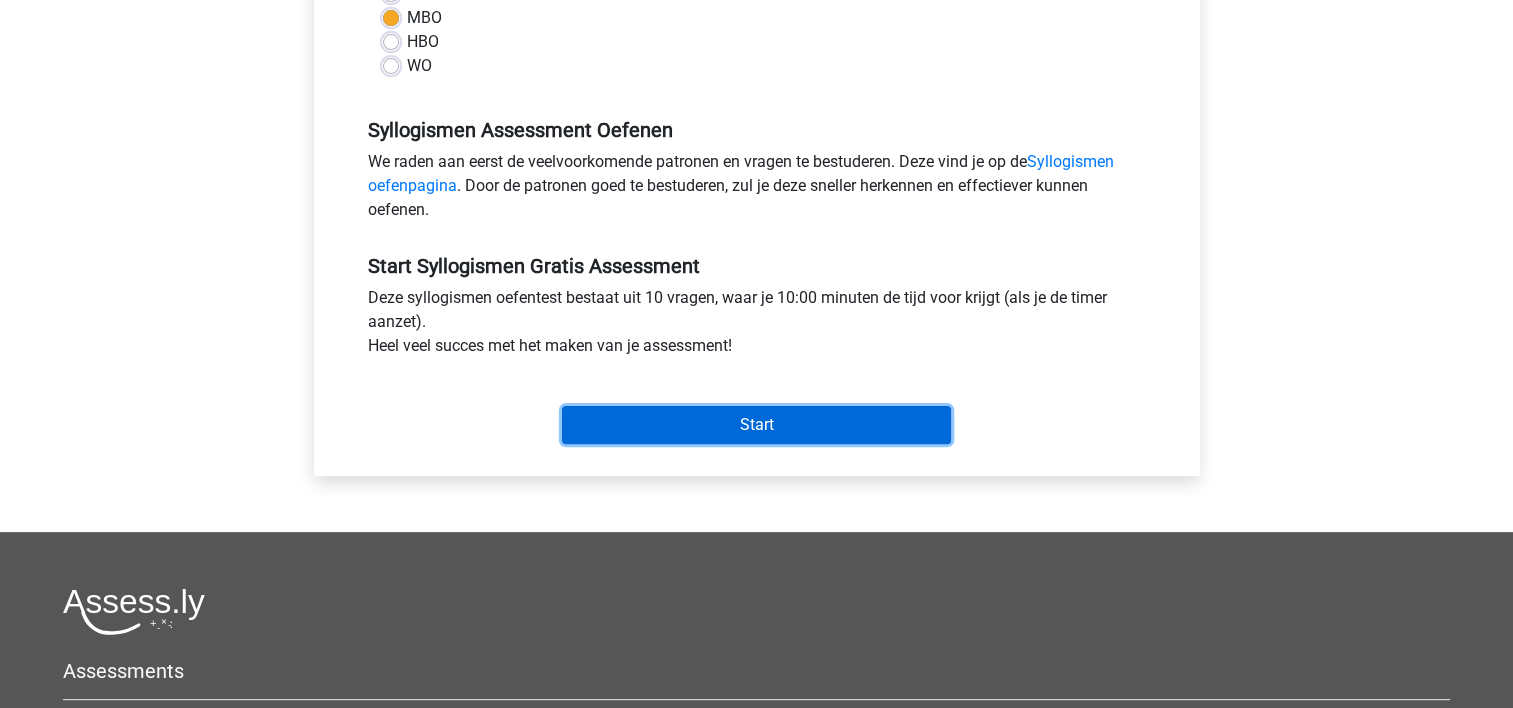 click on "Start" at bounding box center (756, 425) 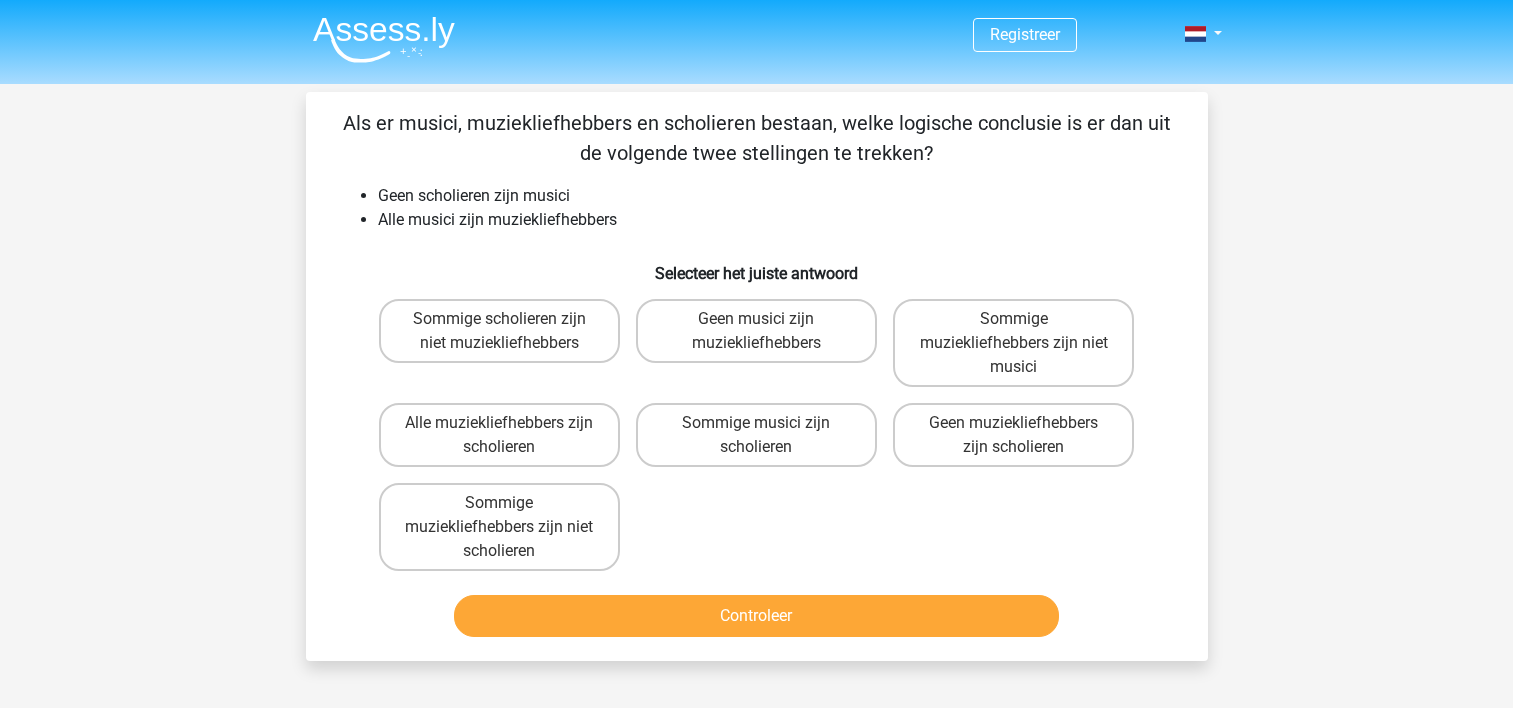 scroll, scrollTop: 0, scrollLeft: 0, axis: both 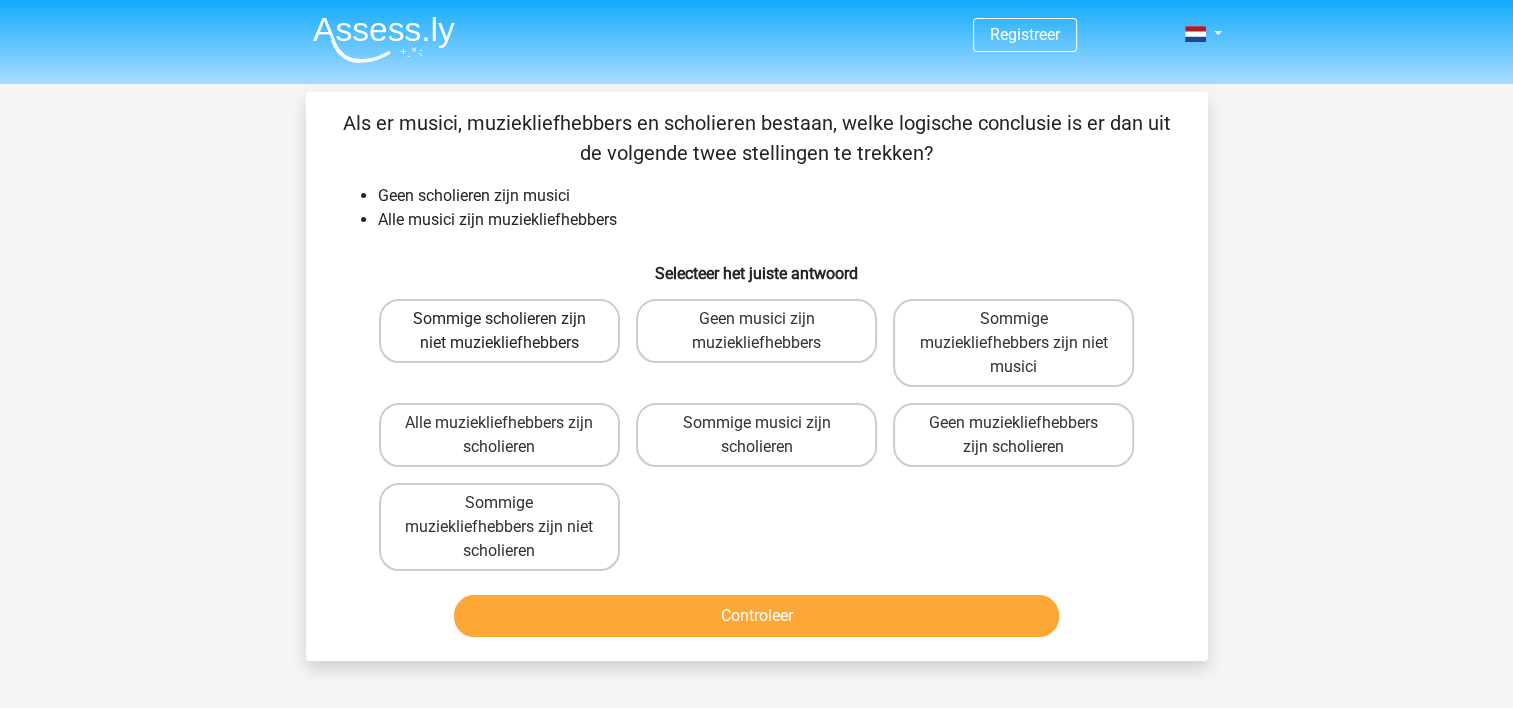 click on "Sommige scholieren zijn niet muziekliefhebbers" at bounding box center [499, 331] 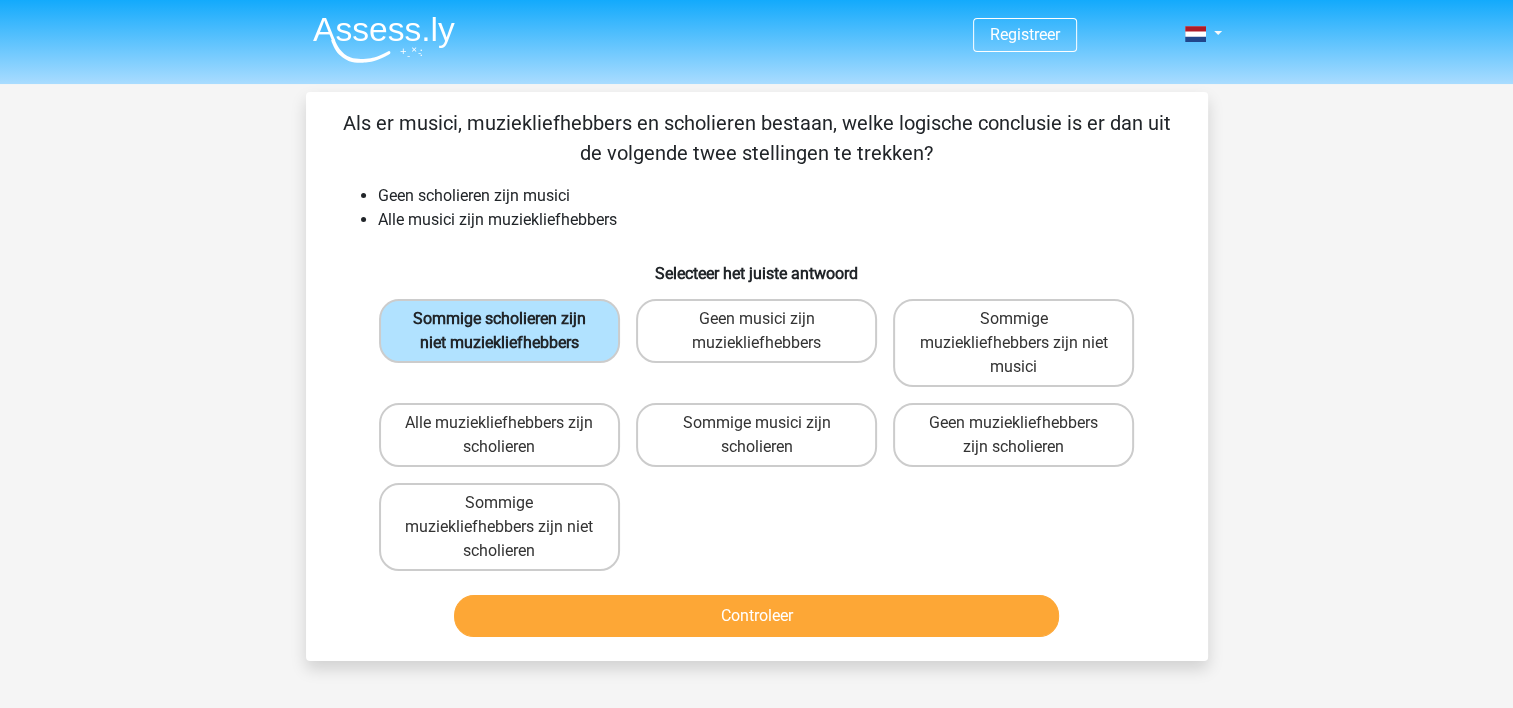 click on "Sommige scholieren zijn niet muziekliefhebbers" at bounding box center (499, 331) 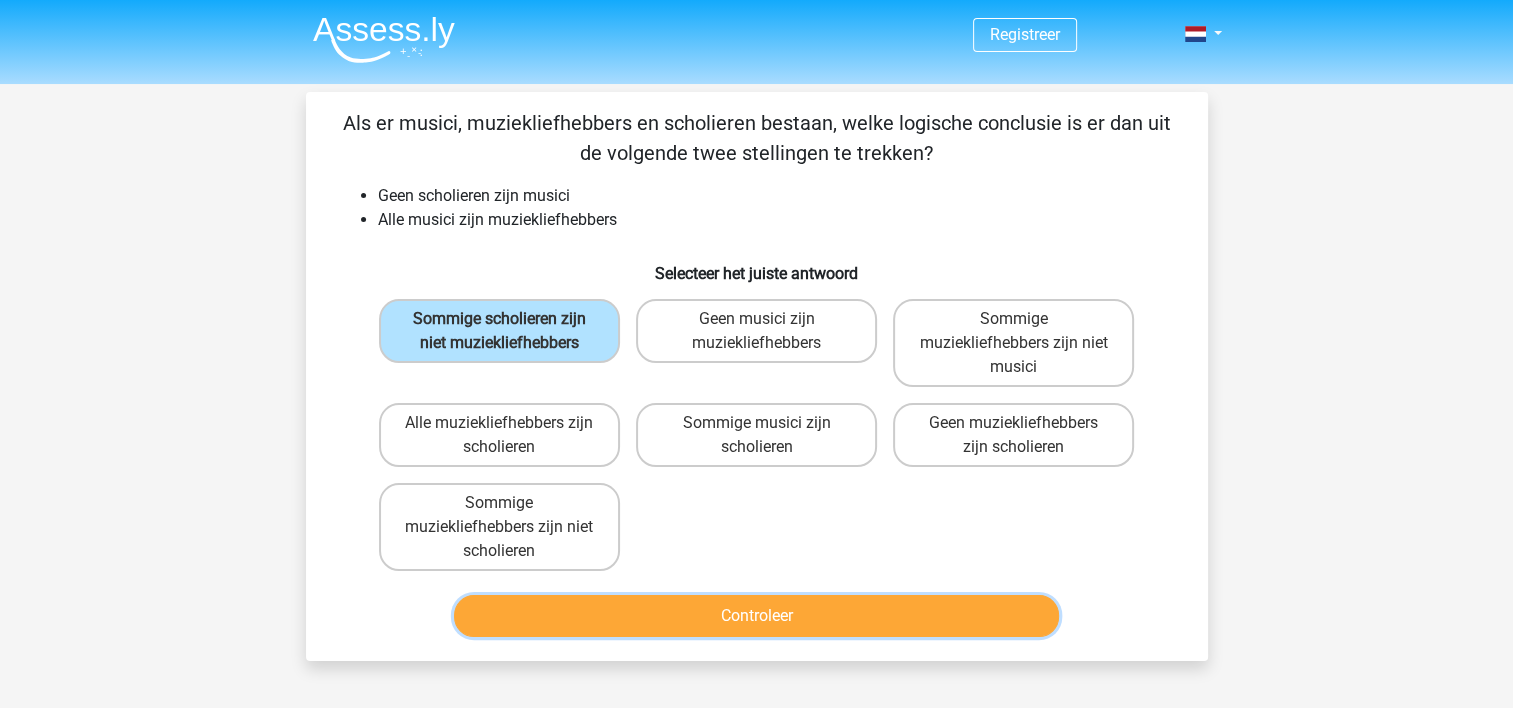 click on "Controleer" at bounding box center [756, 616] 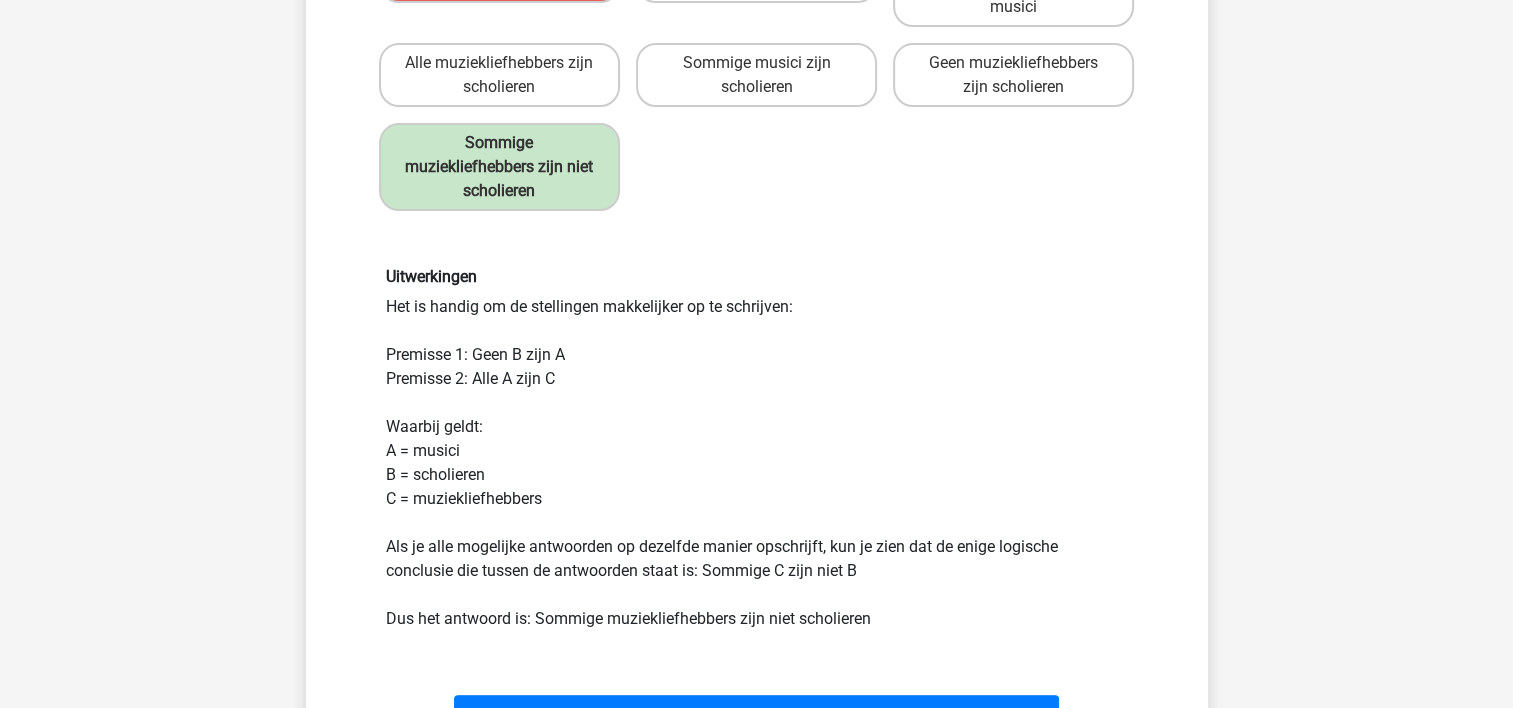 scroll, scrollTop: 400, scrollLeft: 0, axis: vertical 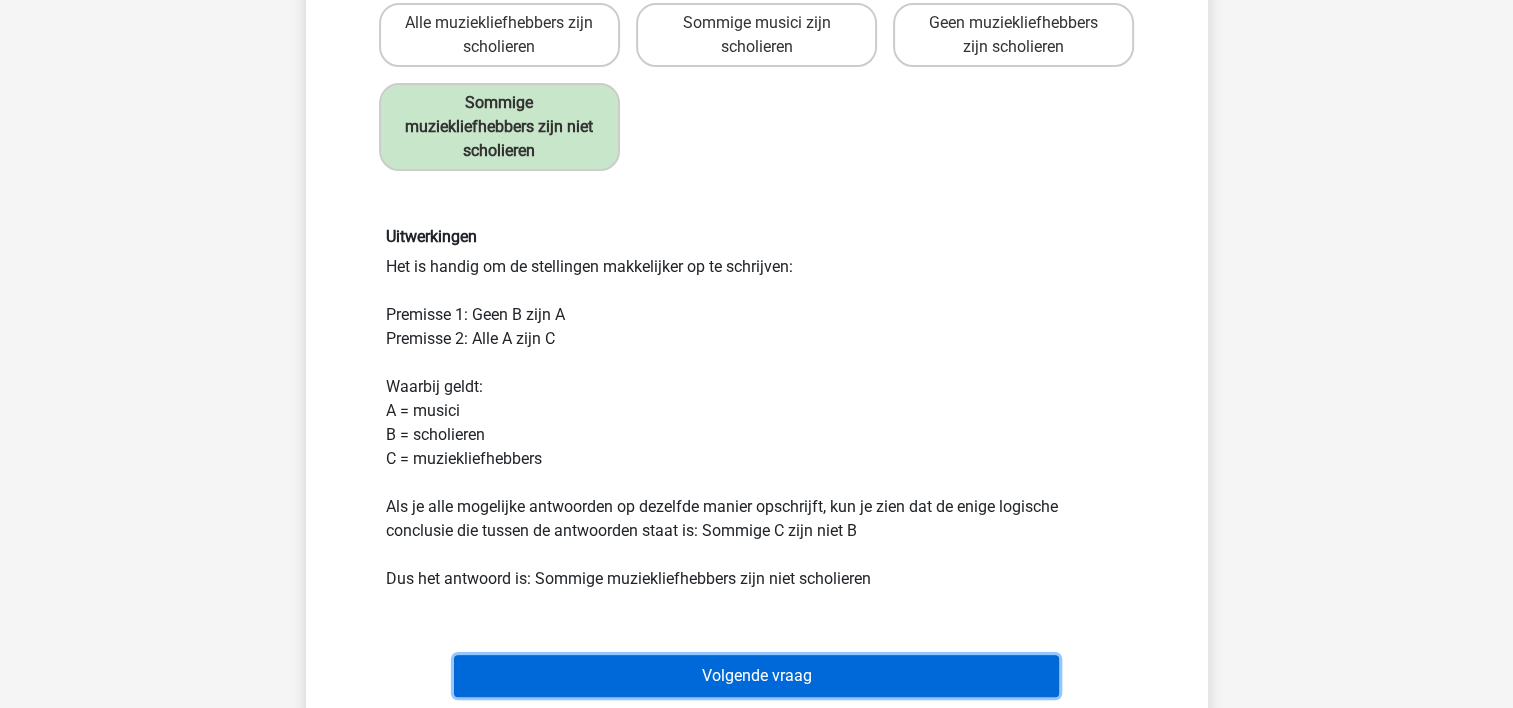 click on "Volgende vraag" at bounding box center [756, 676] 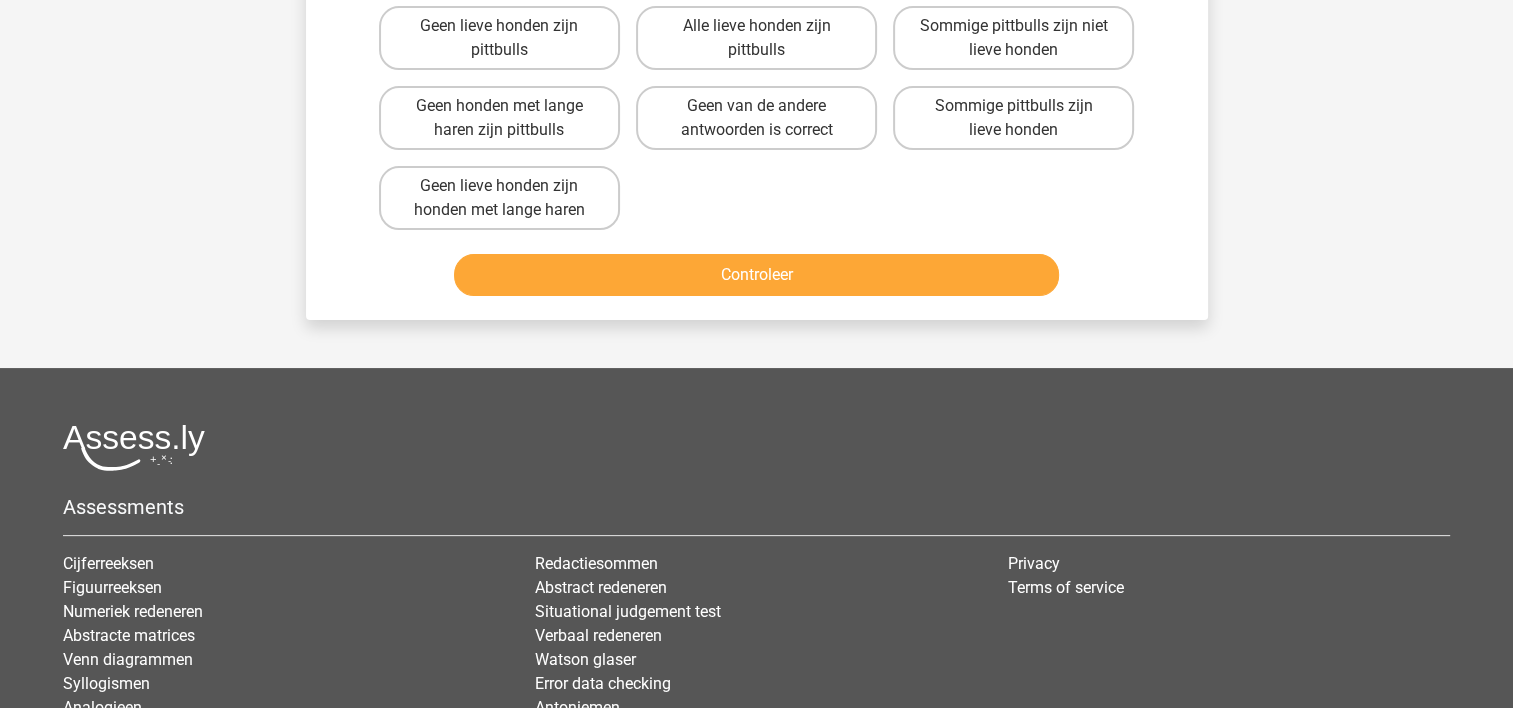 scroll, scrollTop: 92, scrollLeft: 0, axis: vertical 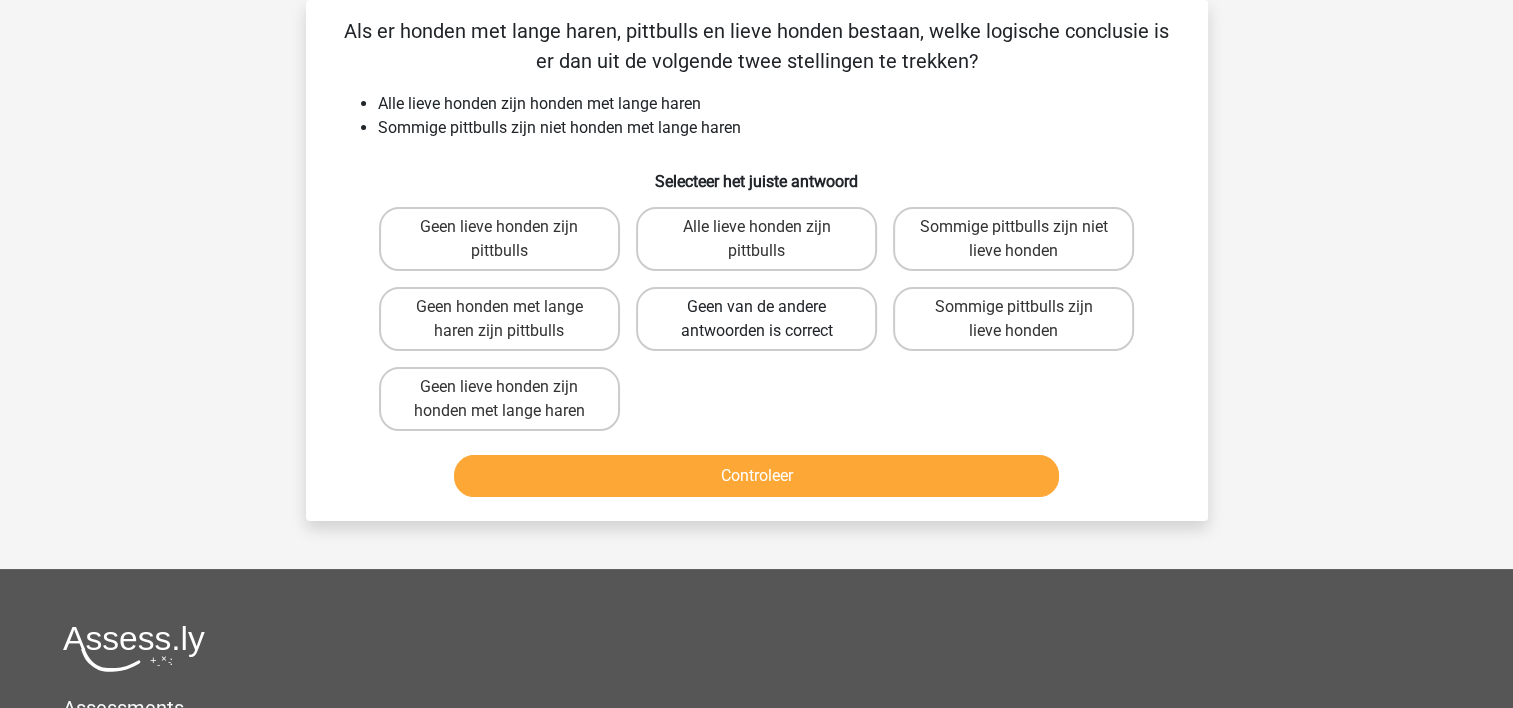 click on "Geen van de andere antwoorden is correct" at bounding box center [756, 319] 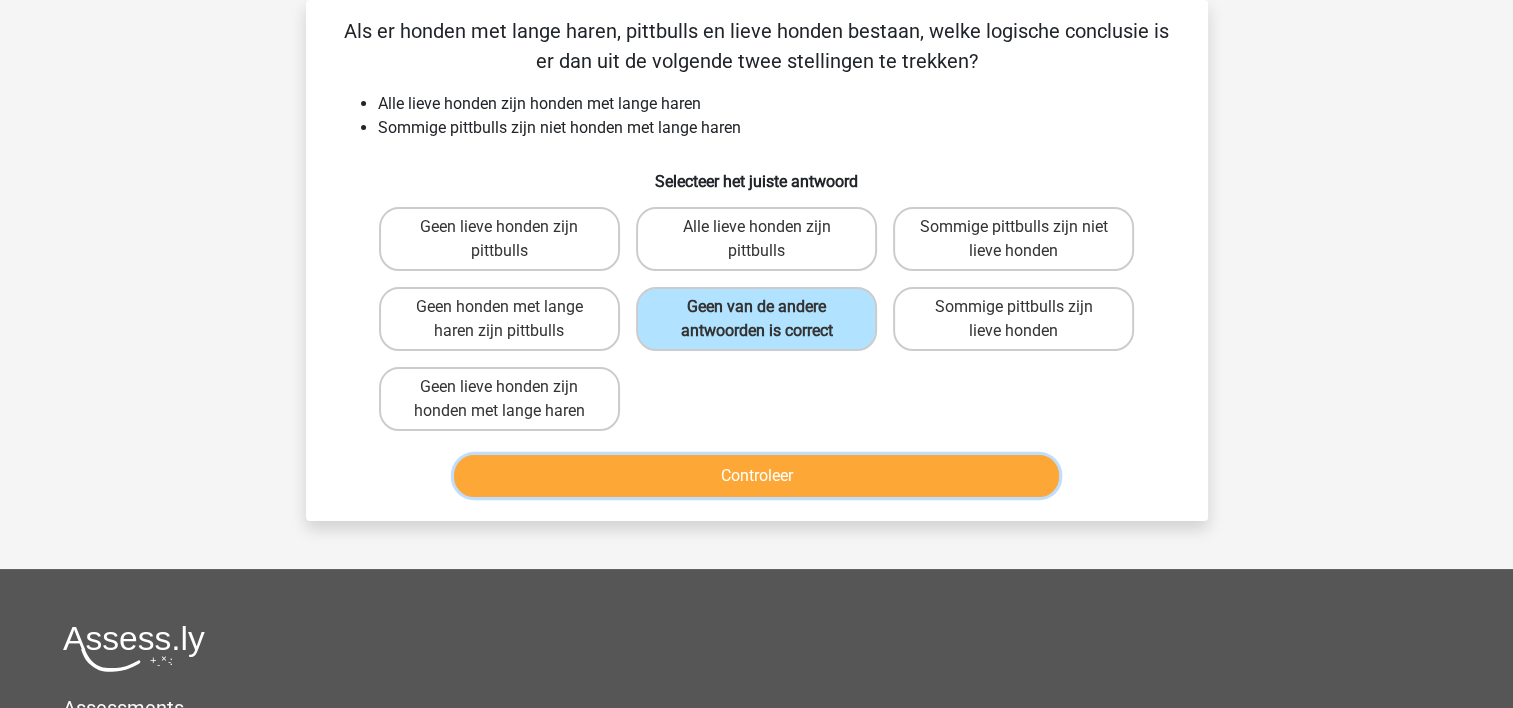 click on "Controleer" at bounding box center [756, 476] 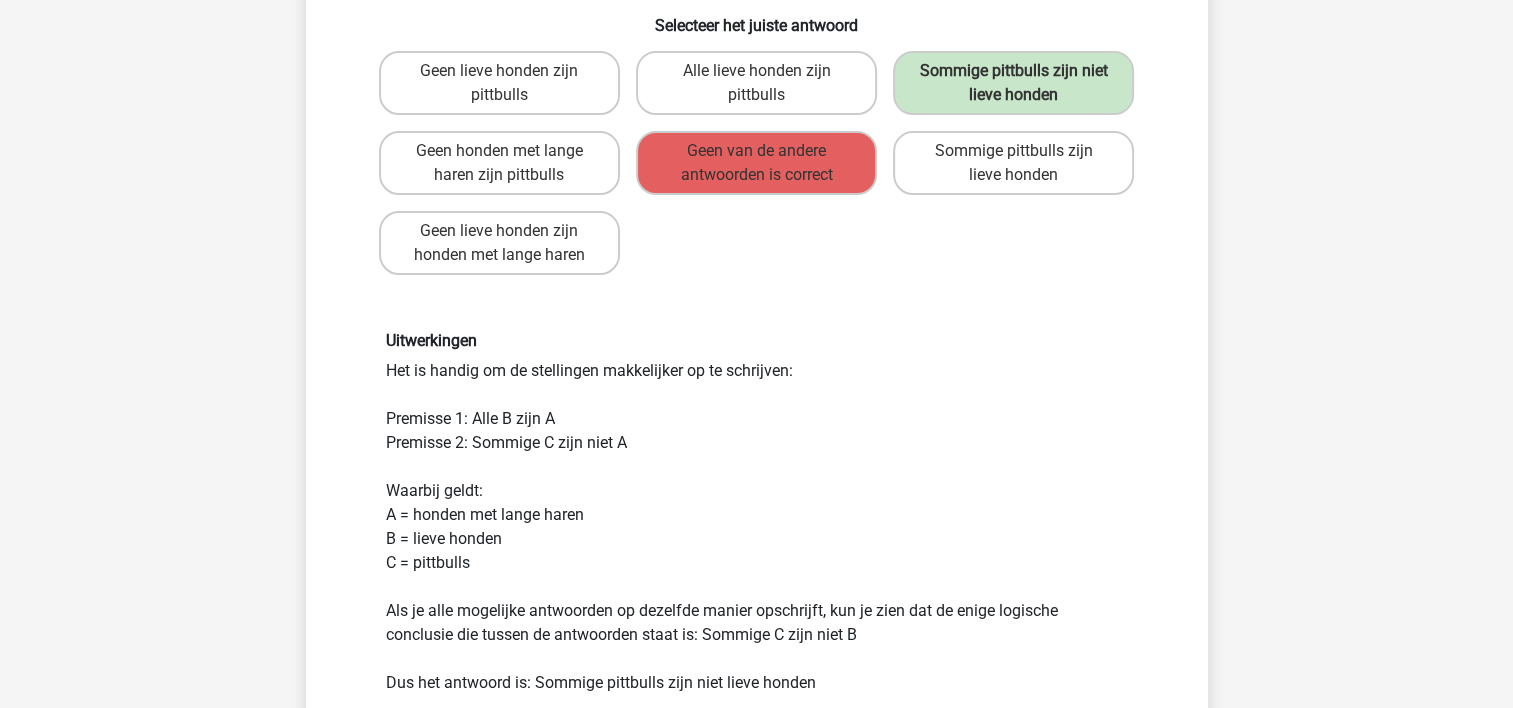 scroll, scrollTop: 252, scrollLeft: 0, axis: vertical 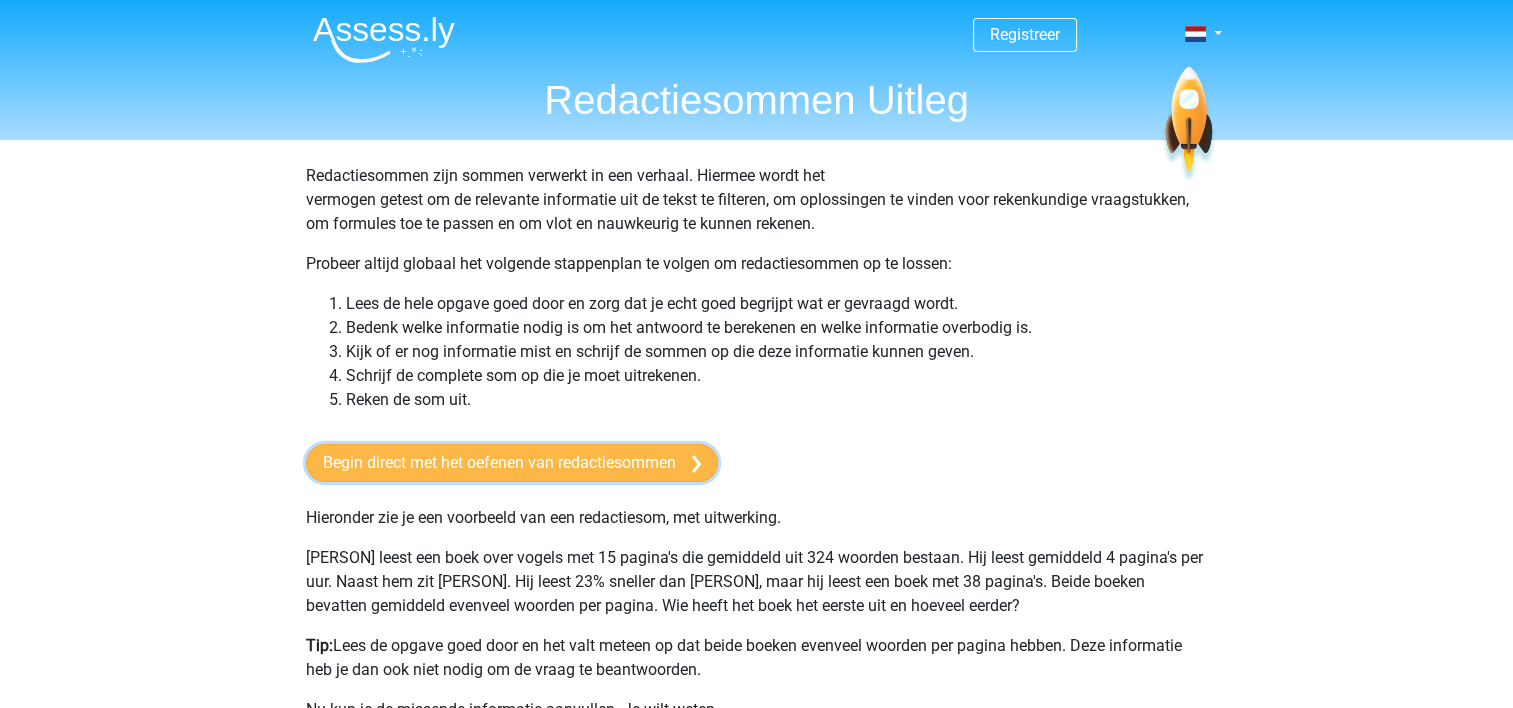 click on "Begin direct met het oefenen van redactiesommen" at bounding box center (512, 463) 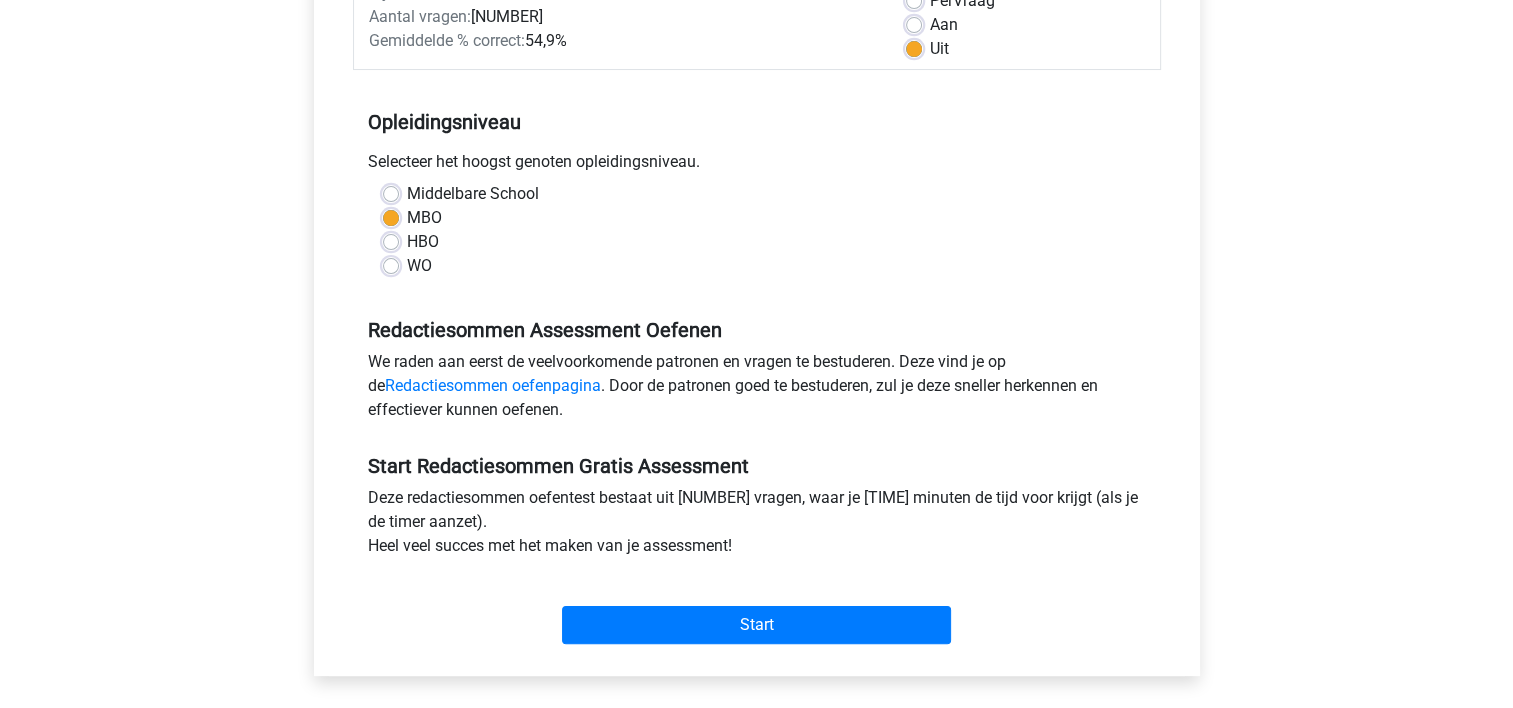 scroll, scrollTop: 440, scrollLeft: 0, axis: vertical 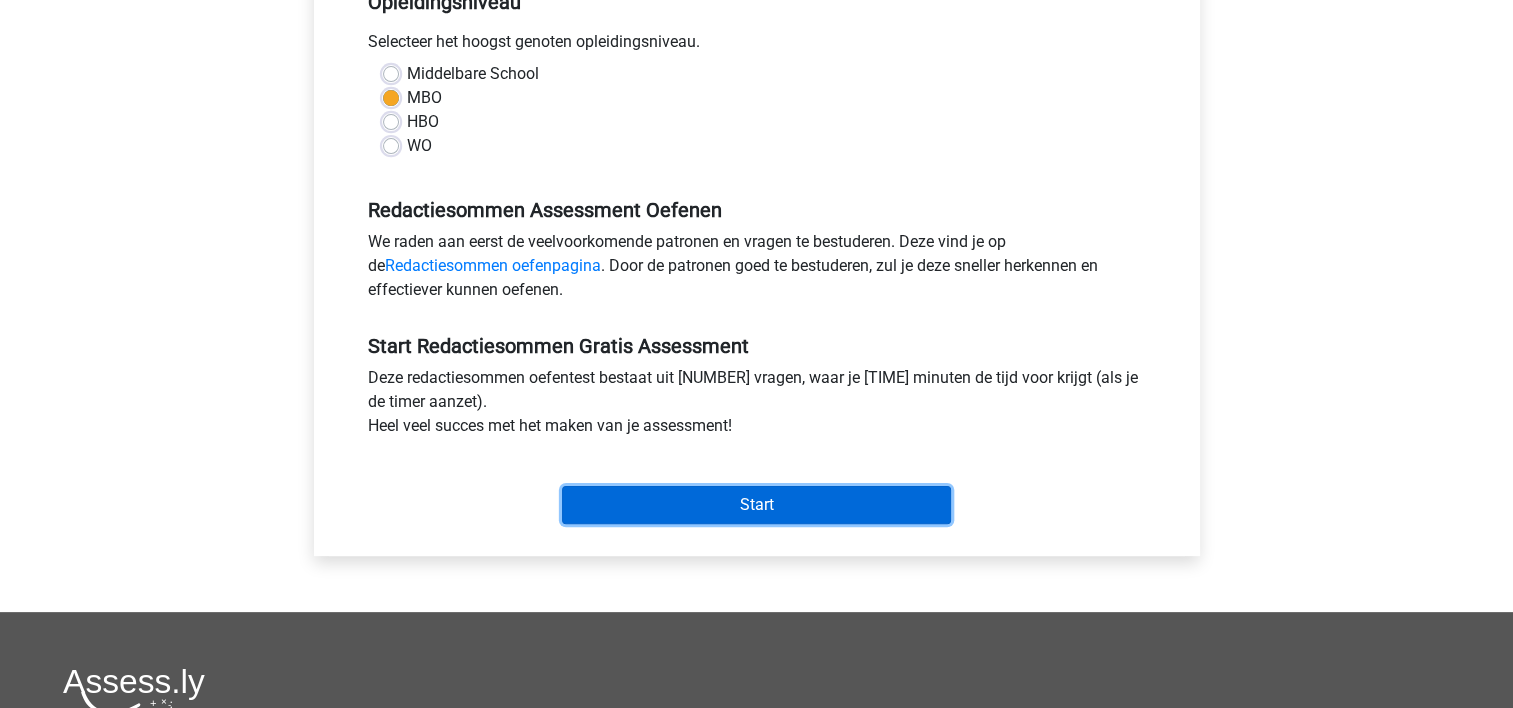 click on "Start" at bounding box center [756, 505] 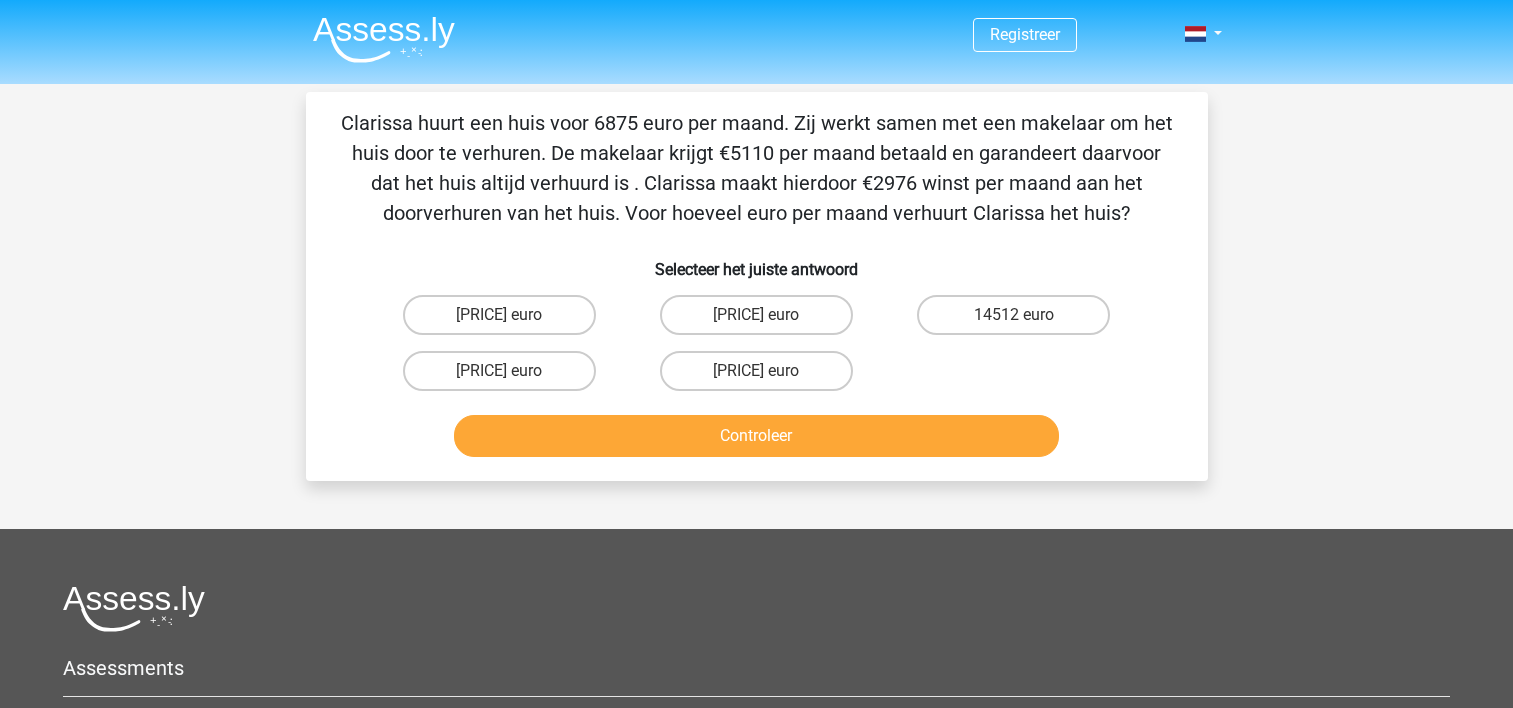 scroll, scrollTop: 0, scrollLeft: 0, axis: both 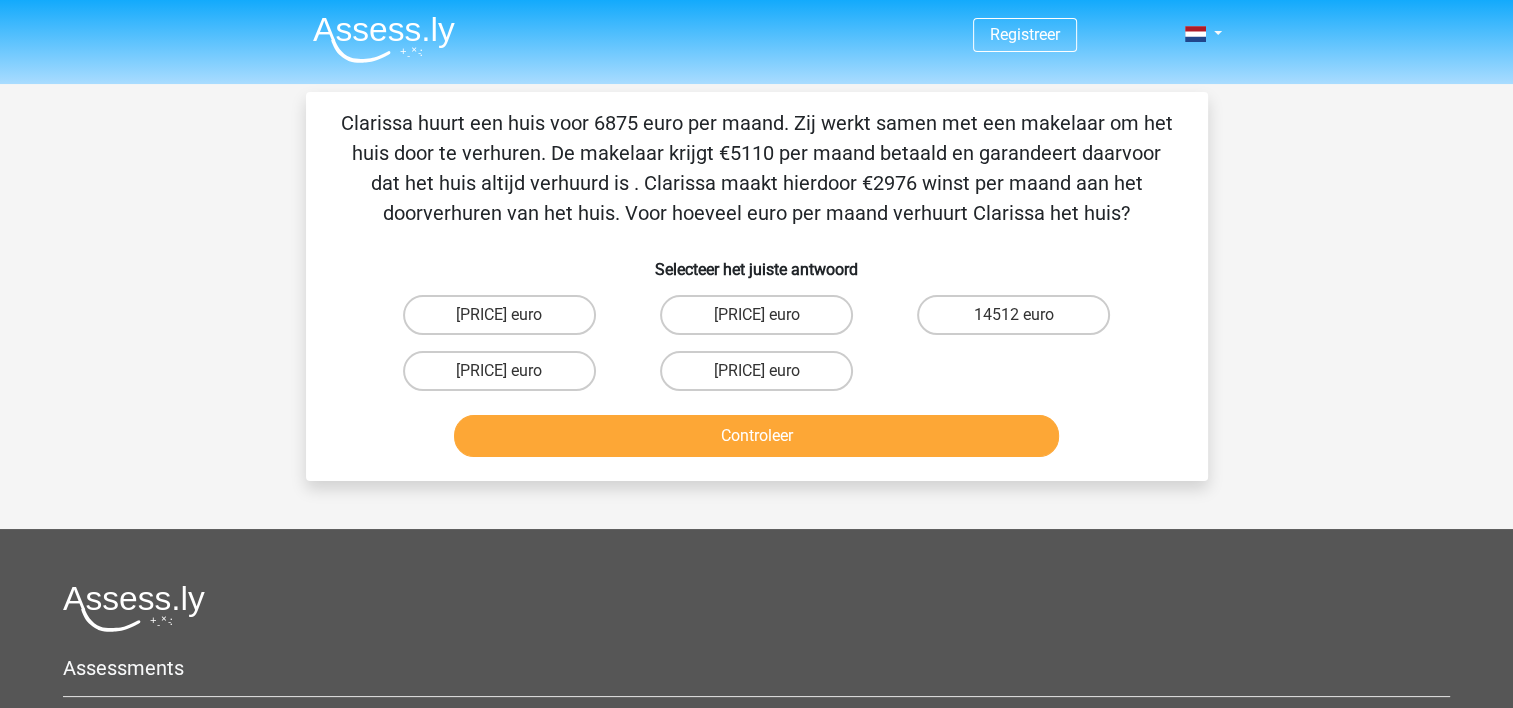 drag, startPoint x: 784, startPoint y: 359, endPoint x: 786, endPoint y: 443, distance: 84.0238 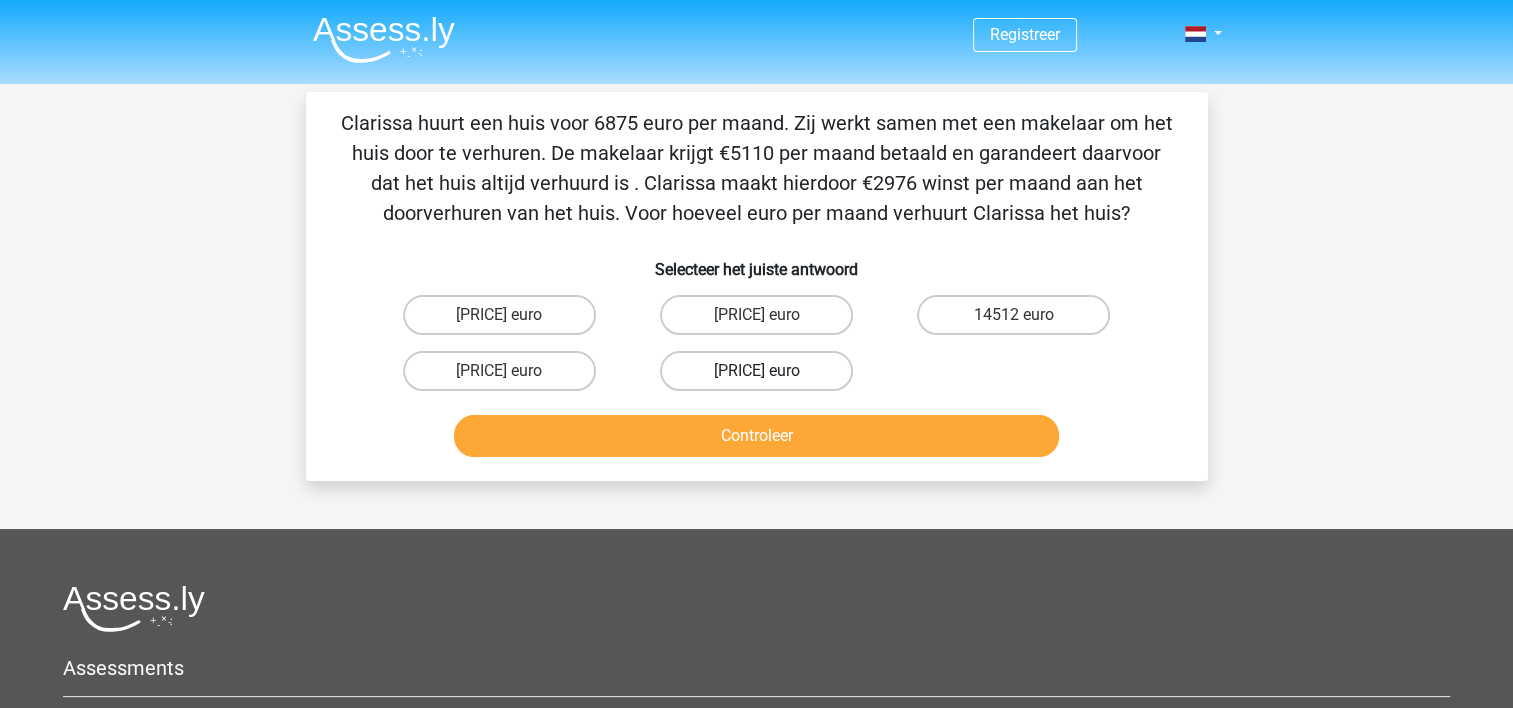 click on "12866 euro" at bounding box center (756, 371) 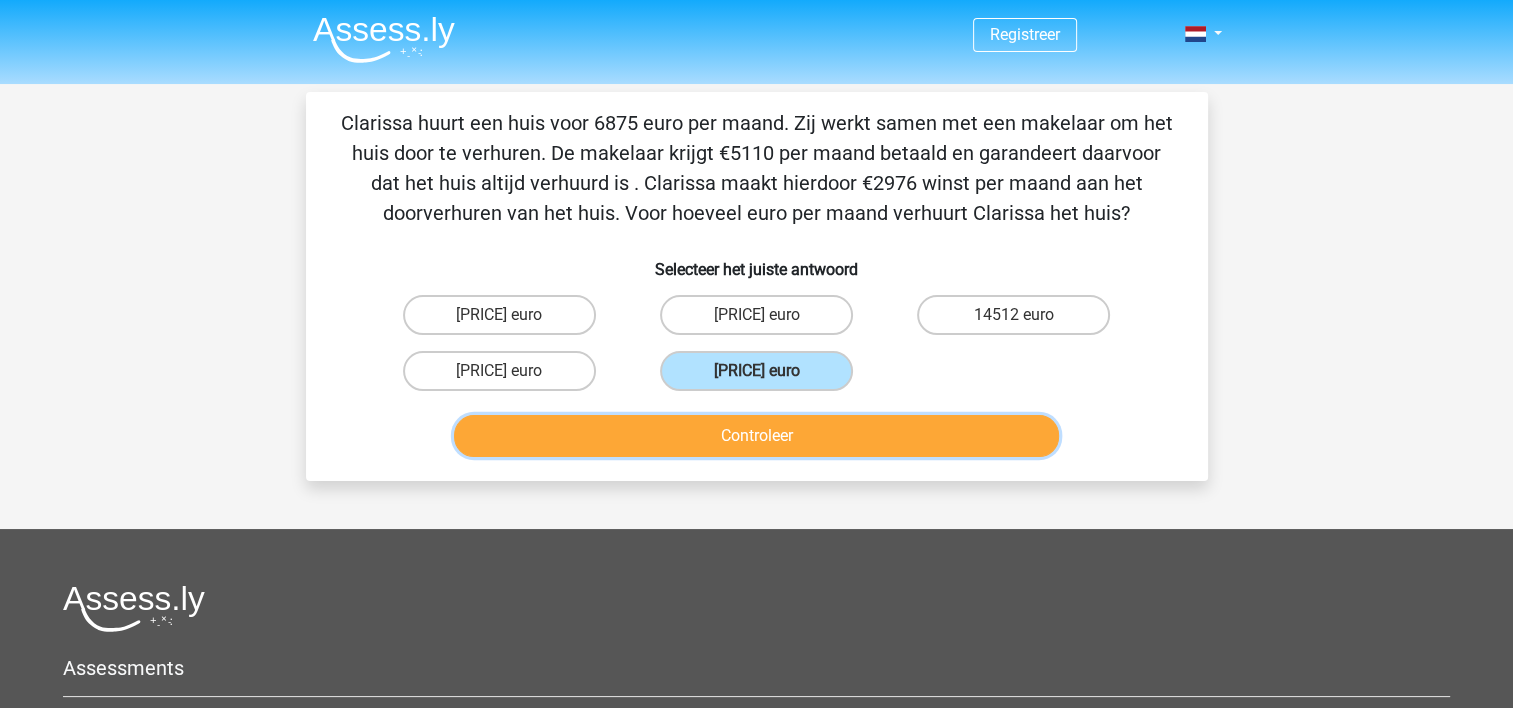 click on "Controleer" at bounding box center [756, 436] 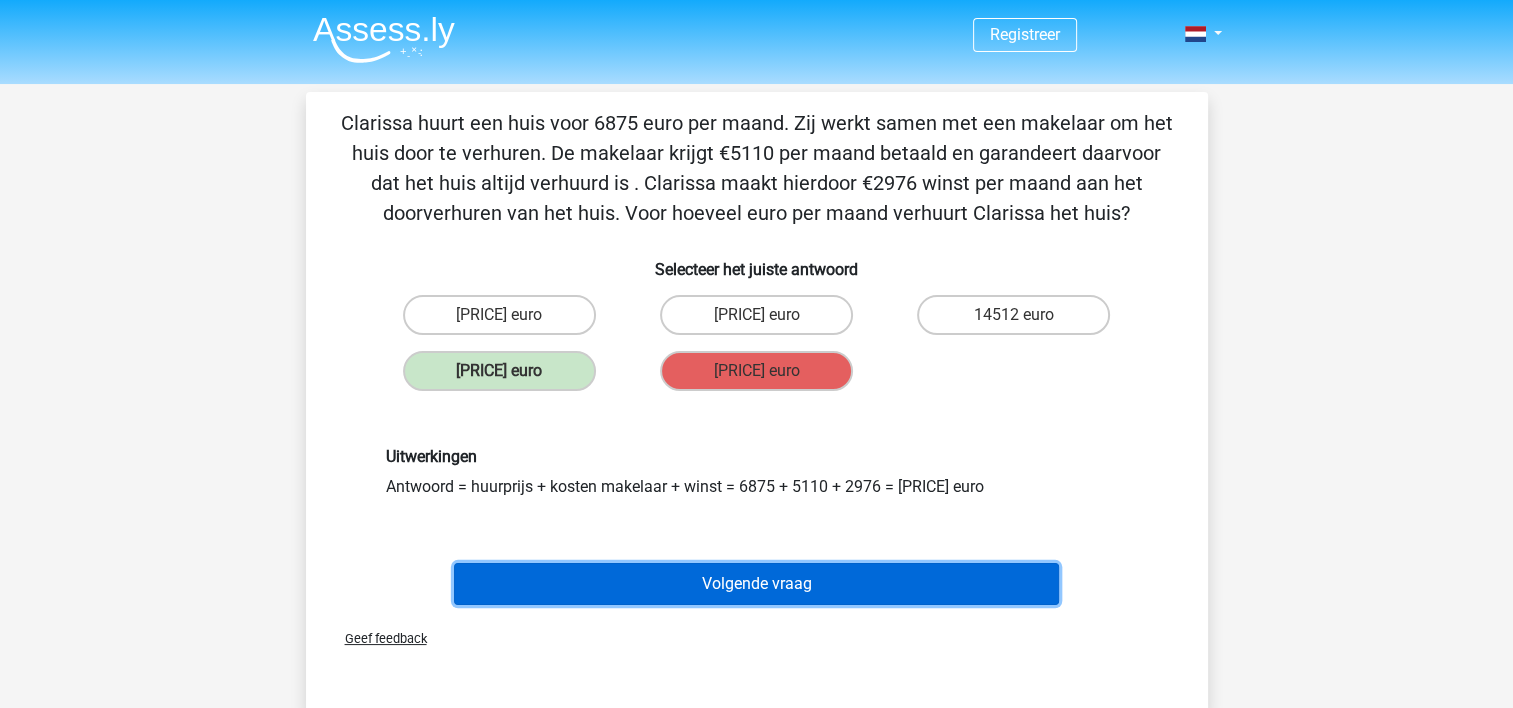 click on "Volgende vraag" at bounding box center [756, 584] 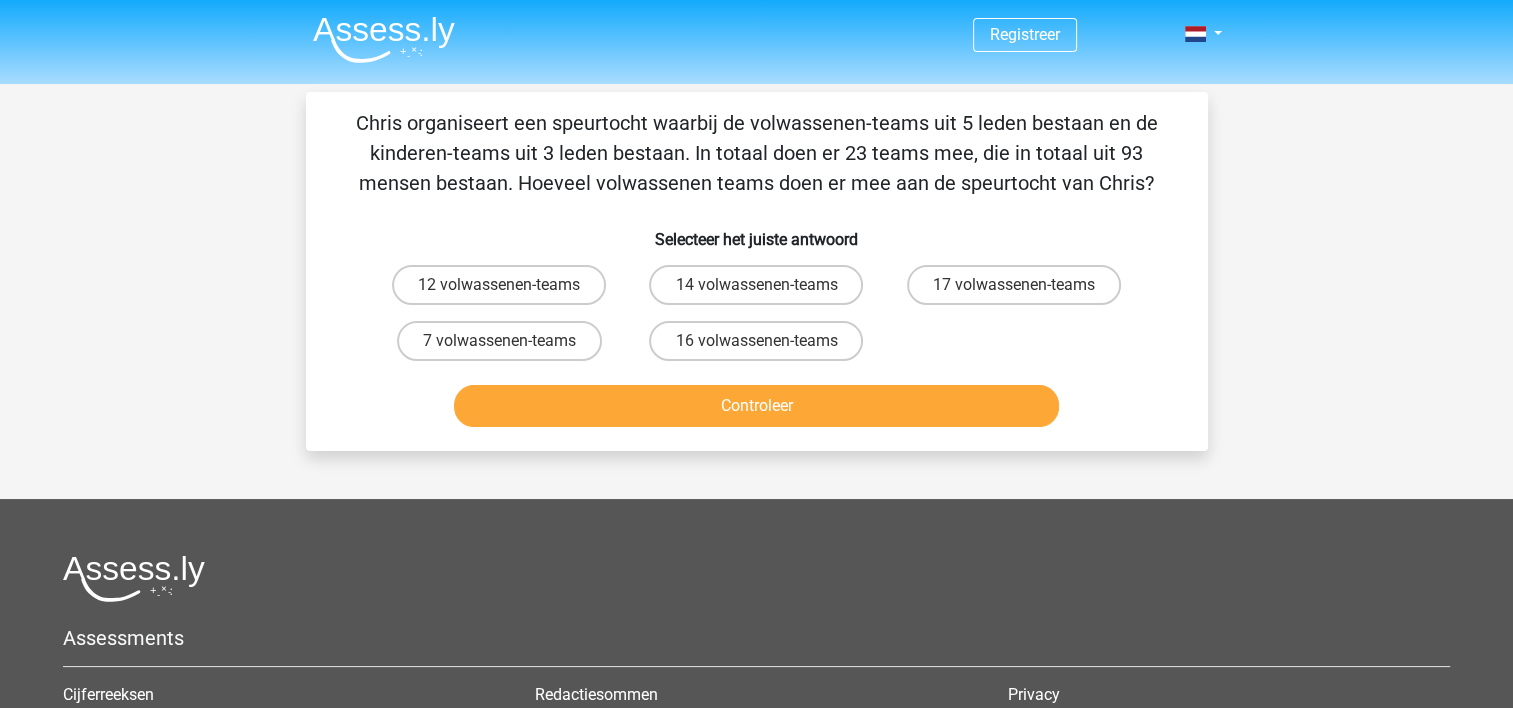 scroll, scrollTop: 92, scrollLeft: 0, axis: vertical 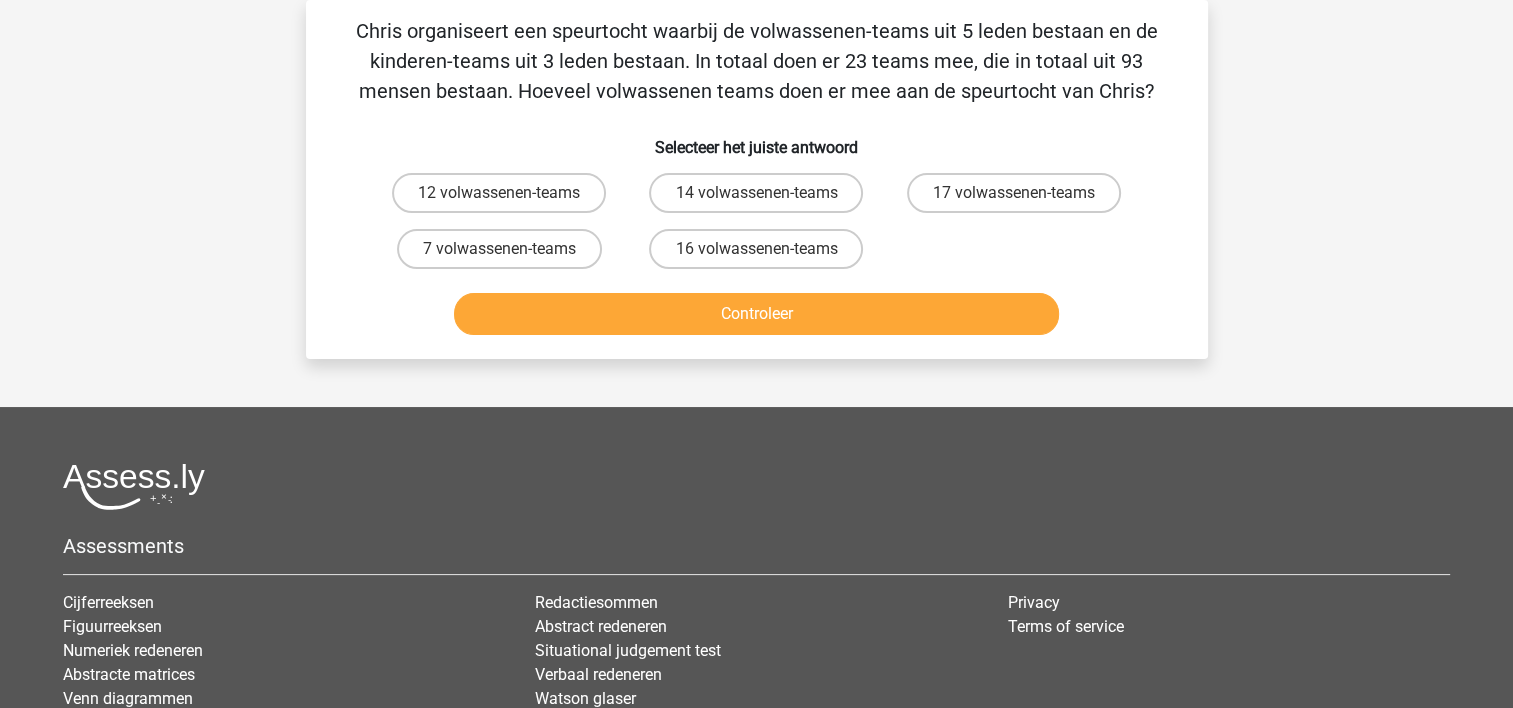 type 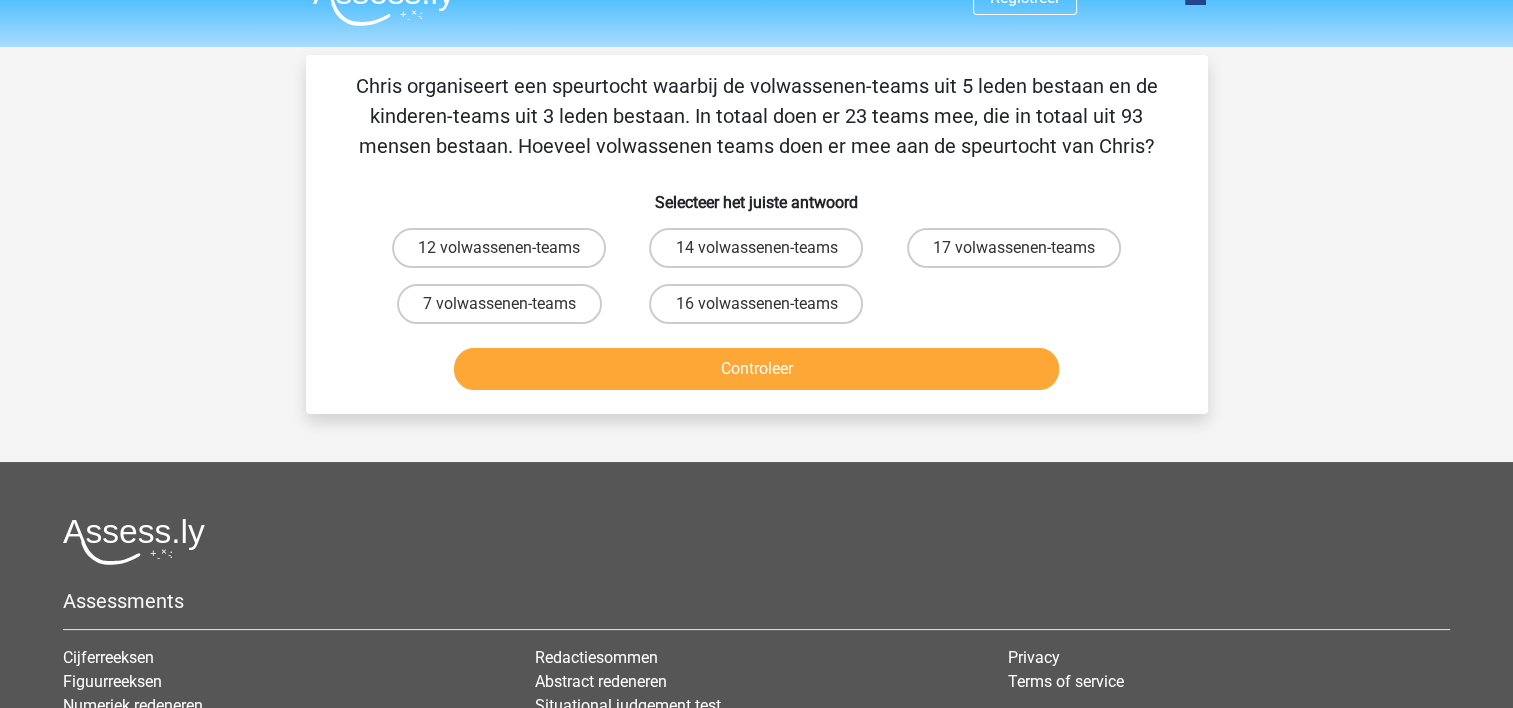 scroll, scrollTop: 40, scrollLeft: 0, axis: vertical 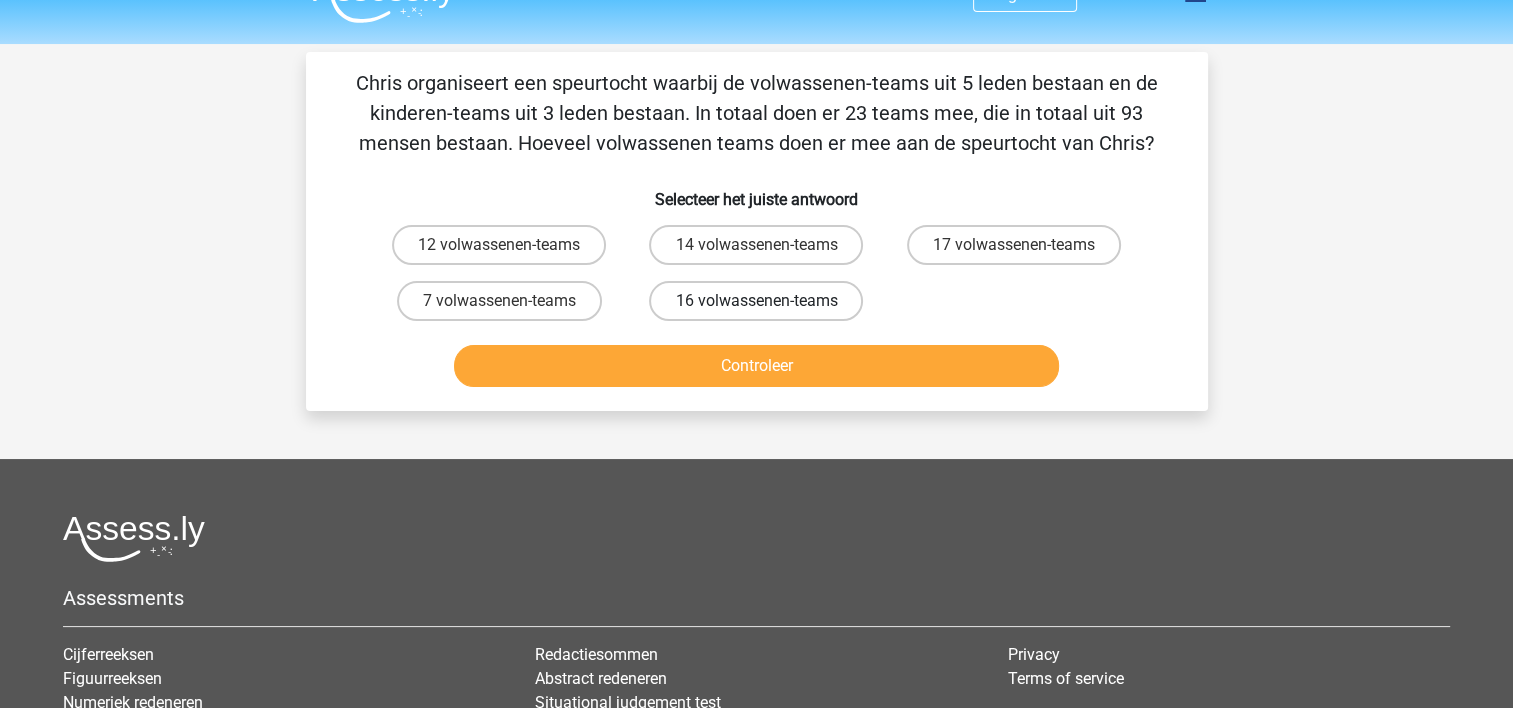click on "16 volwassenen-teams" at bounding box center (756, 301) 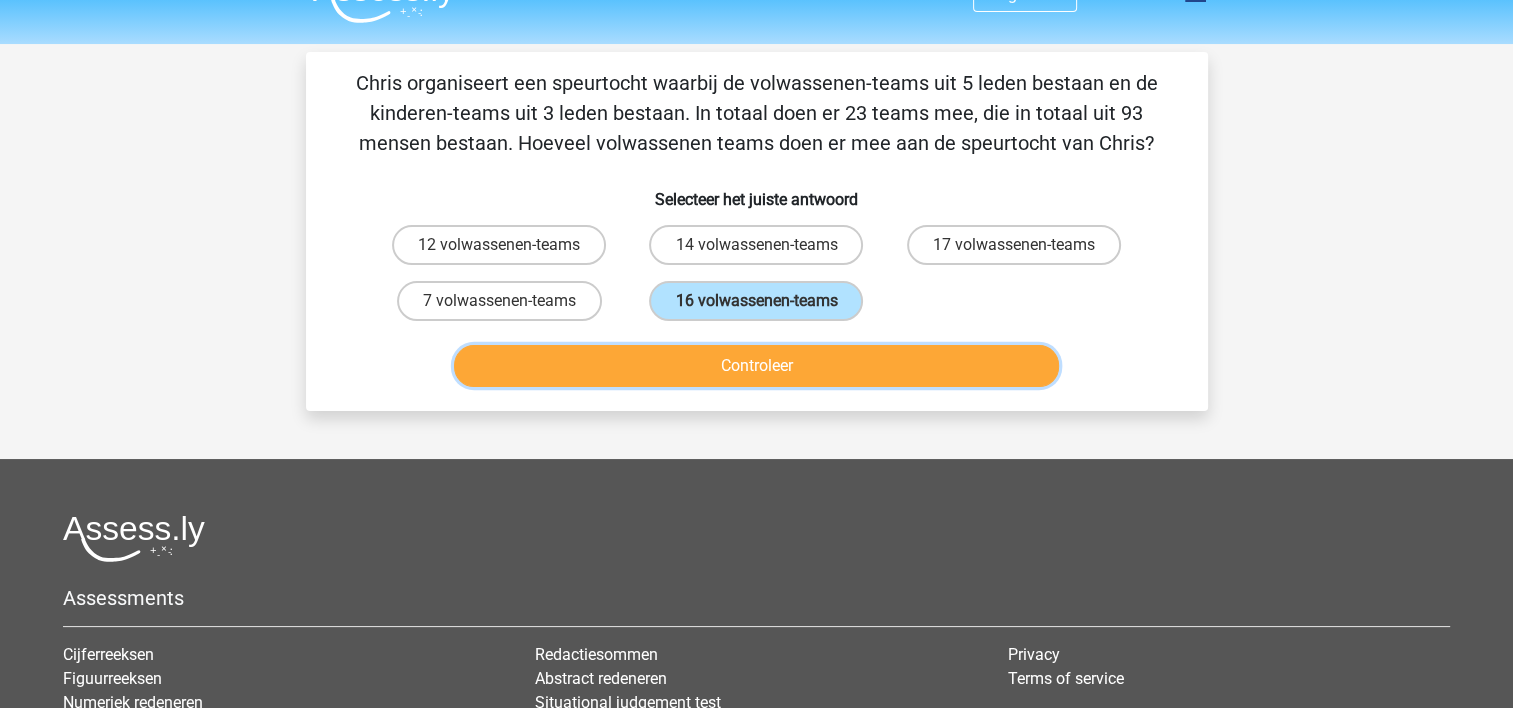 click on "Controleer" at bounding box center (756, 366) 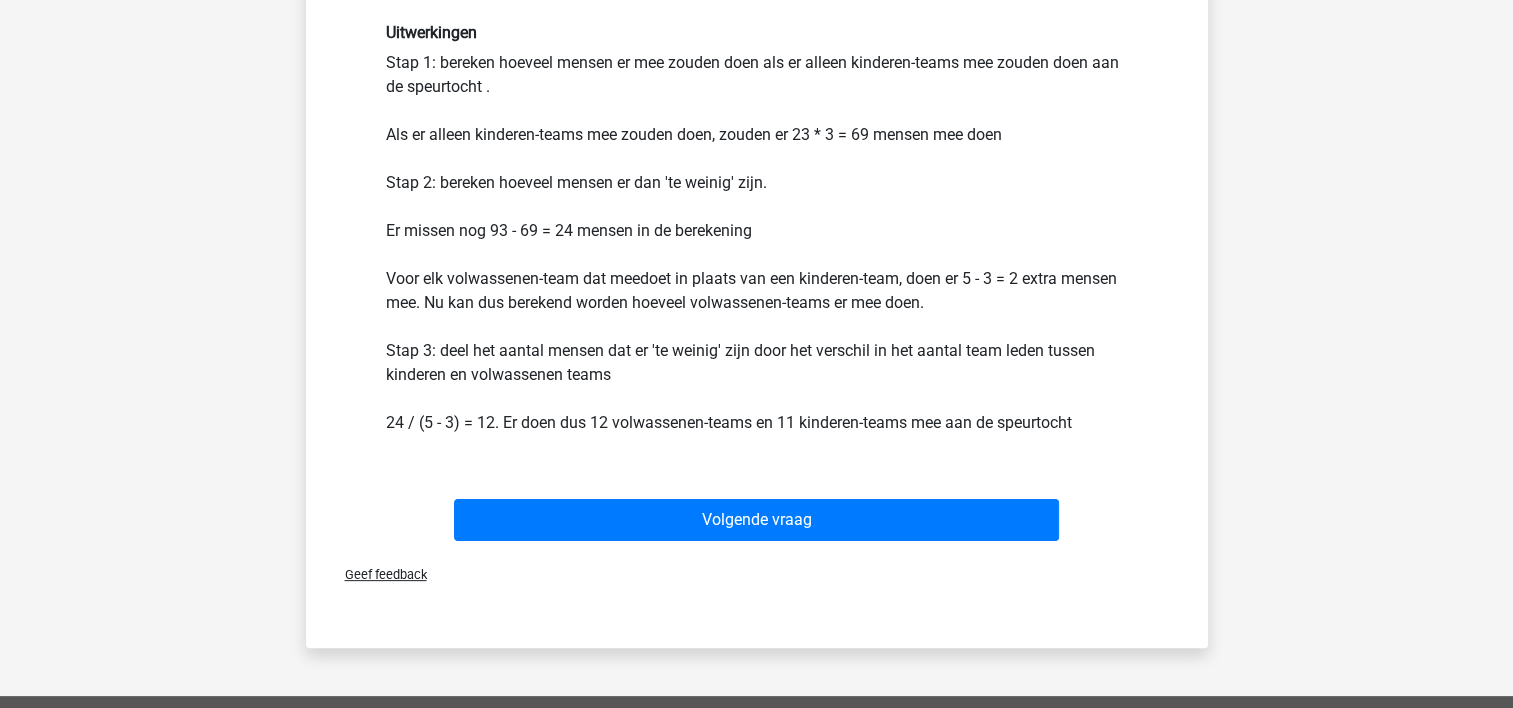 scroll, scrollTop: 400, scrollLeft: 0, axis: vertical 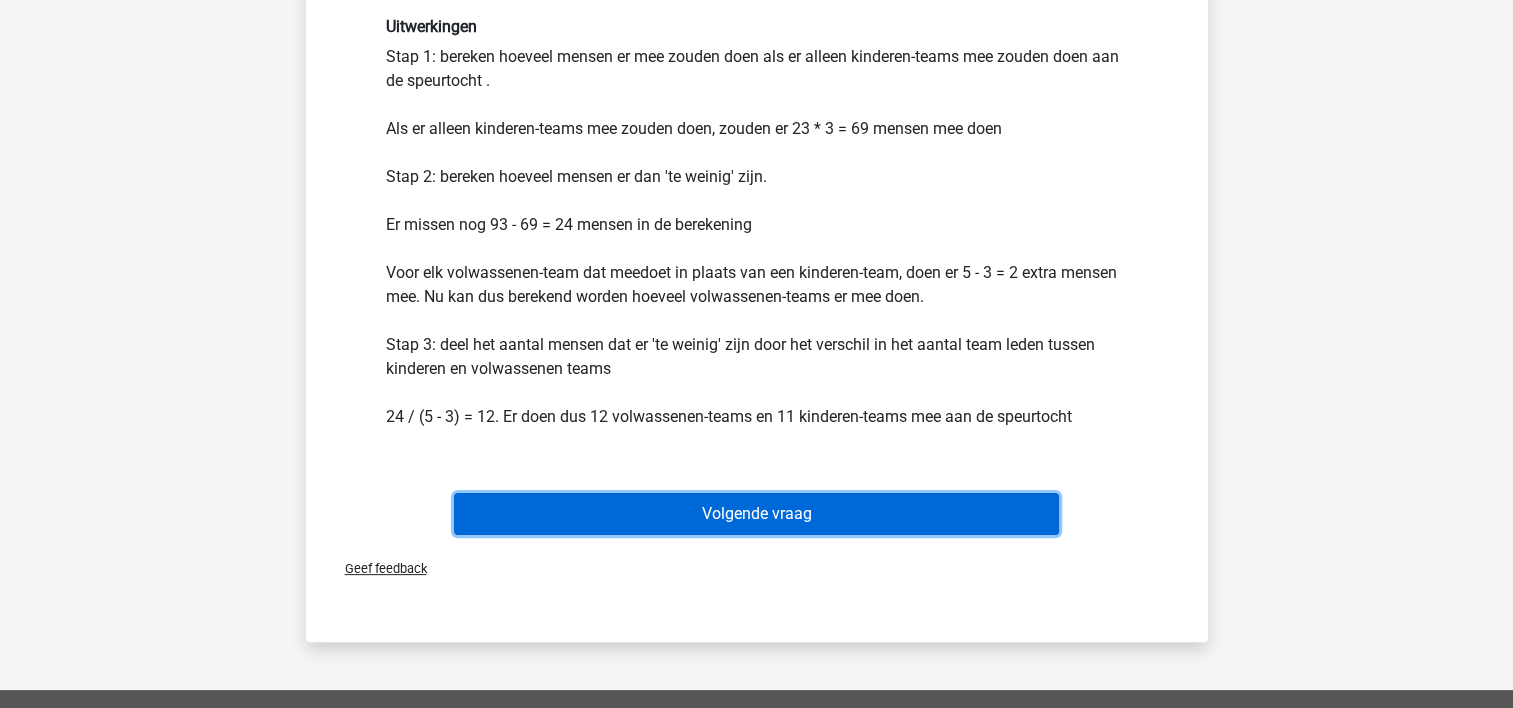 click on "Volgende vraag" at bounding box center [756, 514] 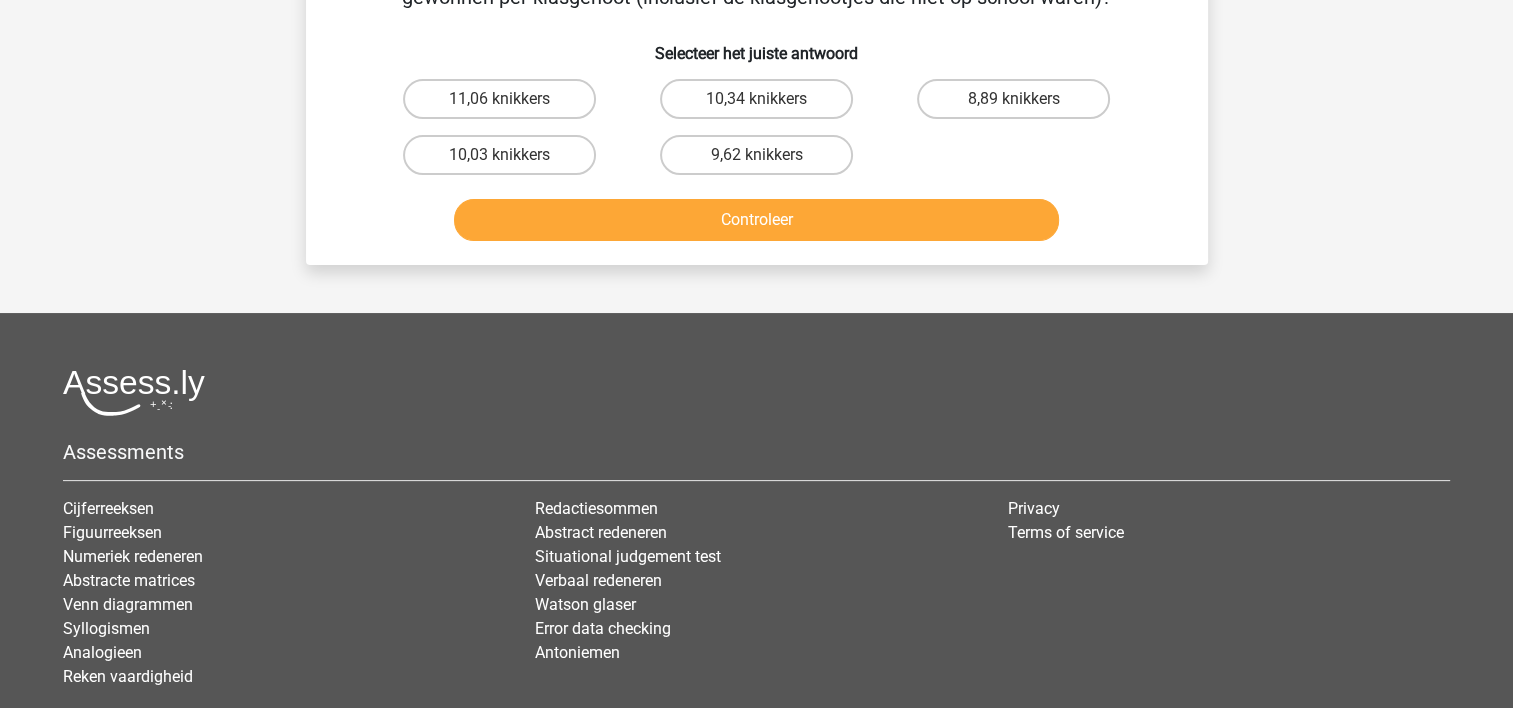 scroll, scrollTop: 92, scrollLeft: 0, axis: vertical 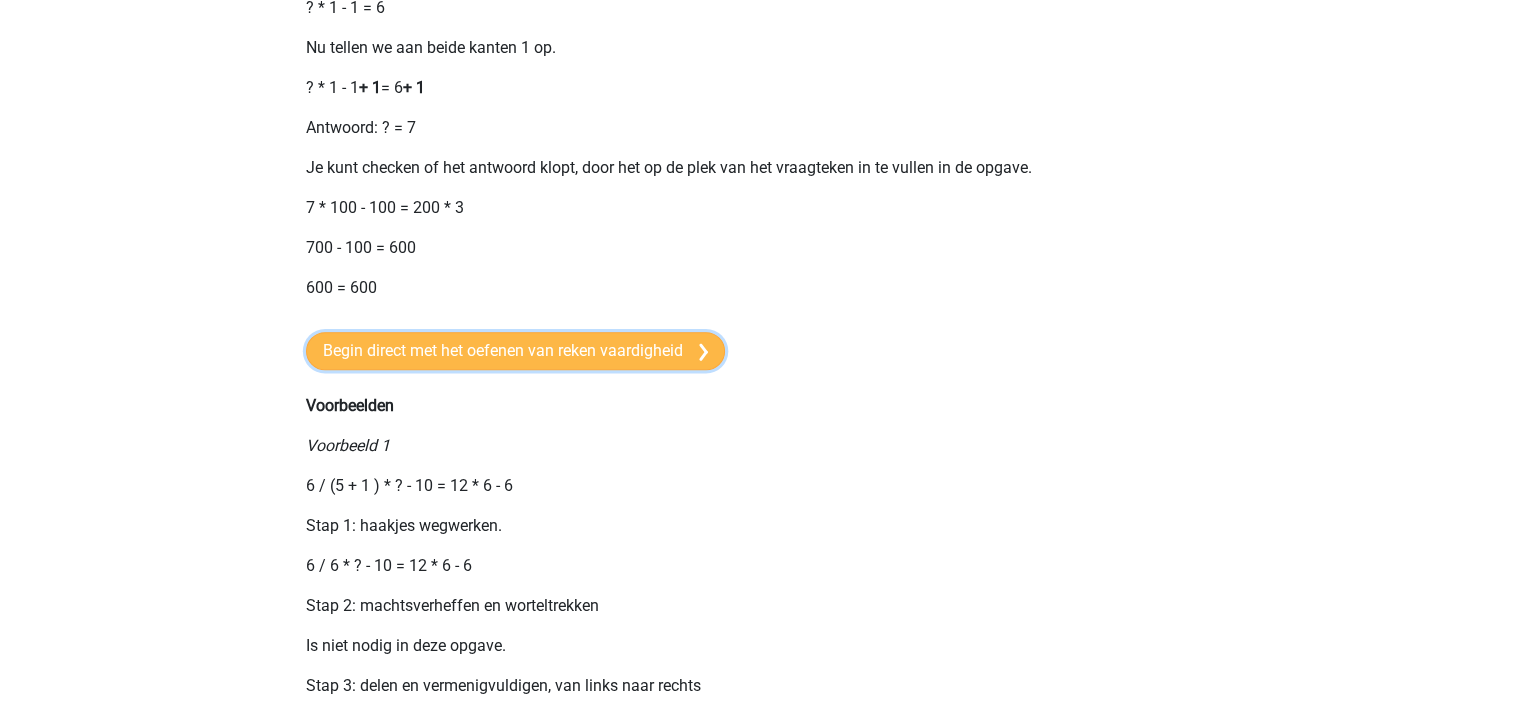 click on "Begin direct met het oefenen van reken vaardigheid" at bounding box center [515, 351] 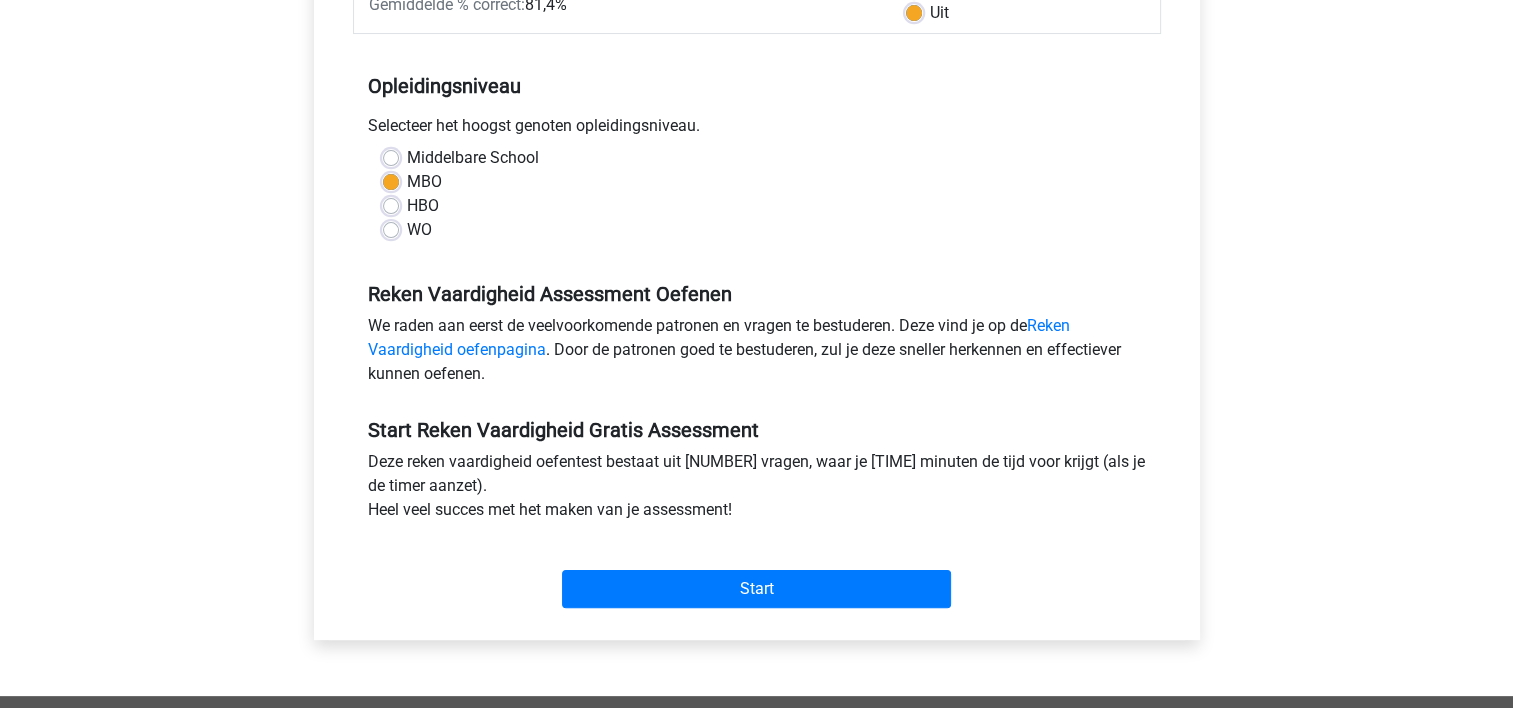 scroll, scrollTop: 360, scrollLeft: 0, axis: vertical 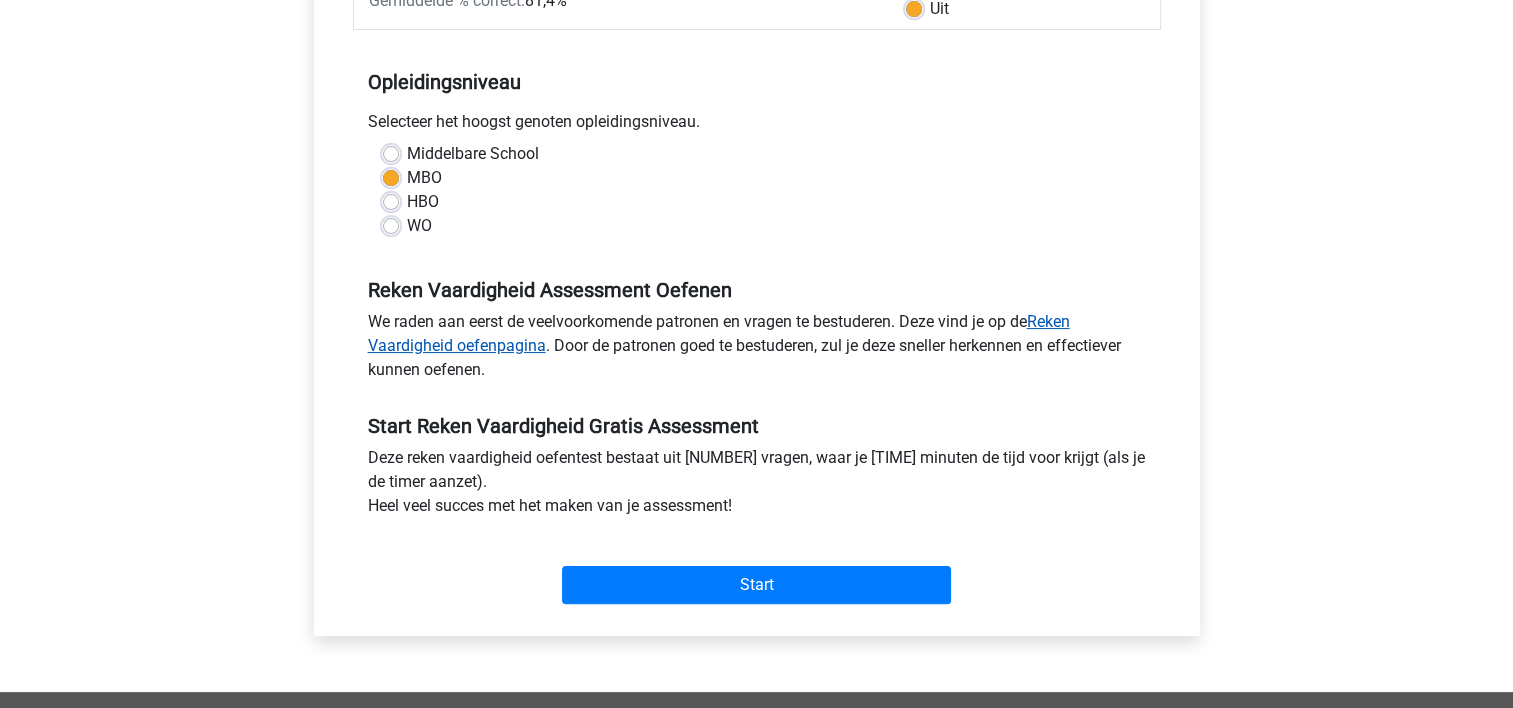 click on "Reken Vaardigheid
oefenpagina" at bounding box center (719, 333) 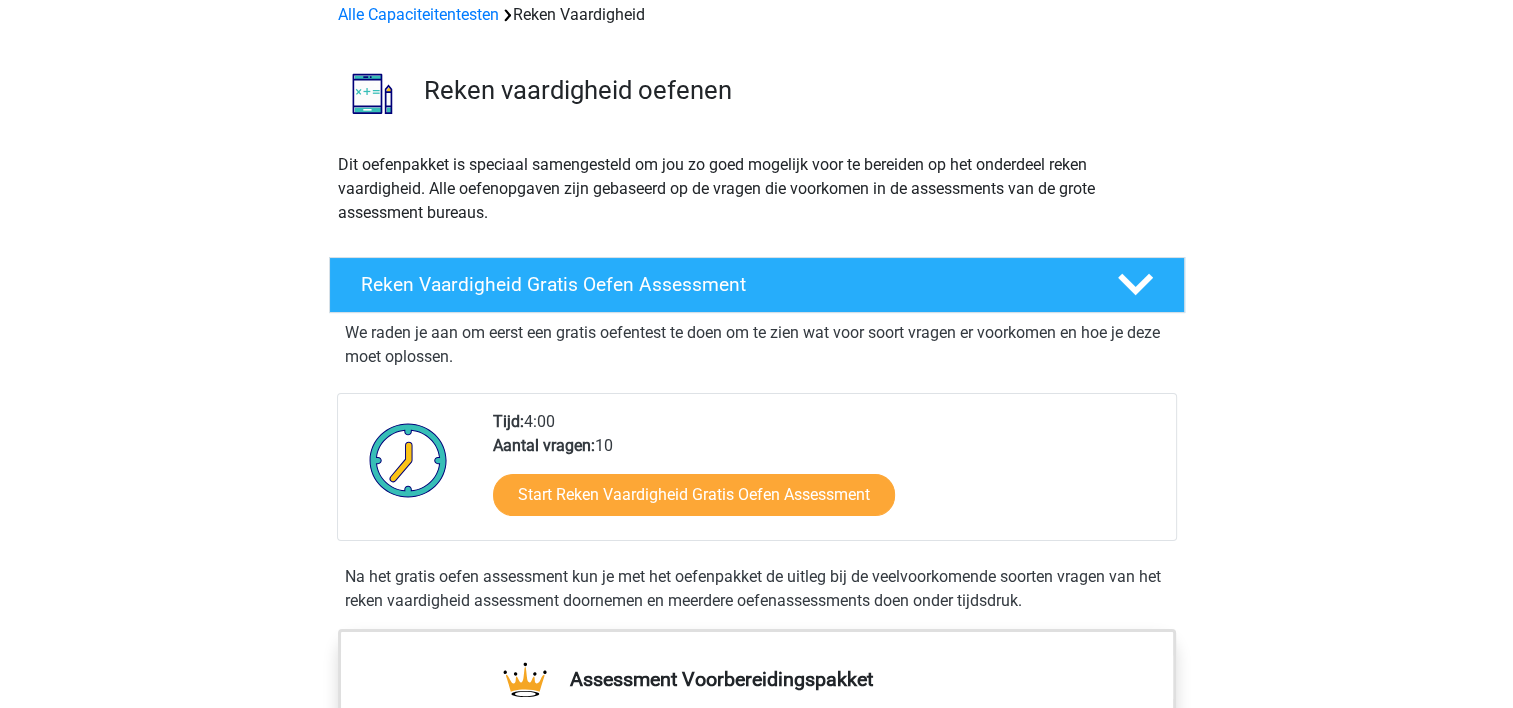 scroll, scrollTop: 160, scrollLeft: 0, axis: vertical 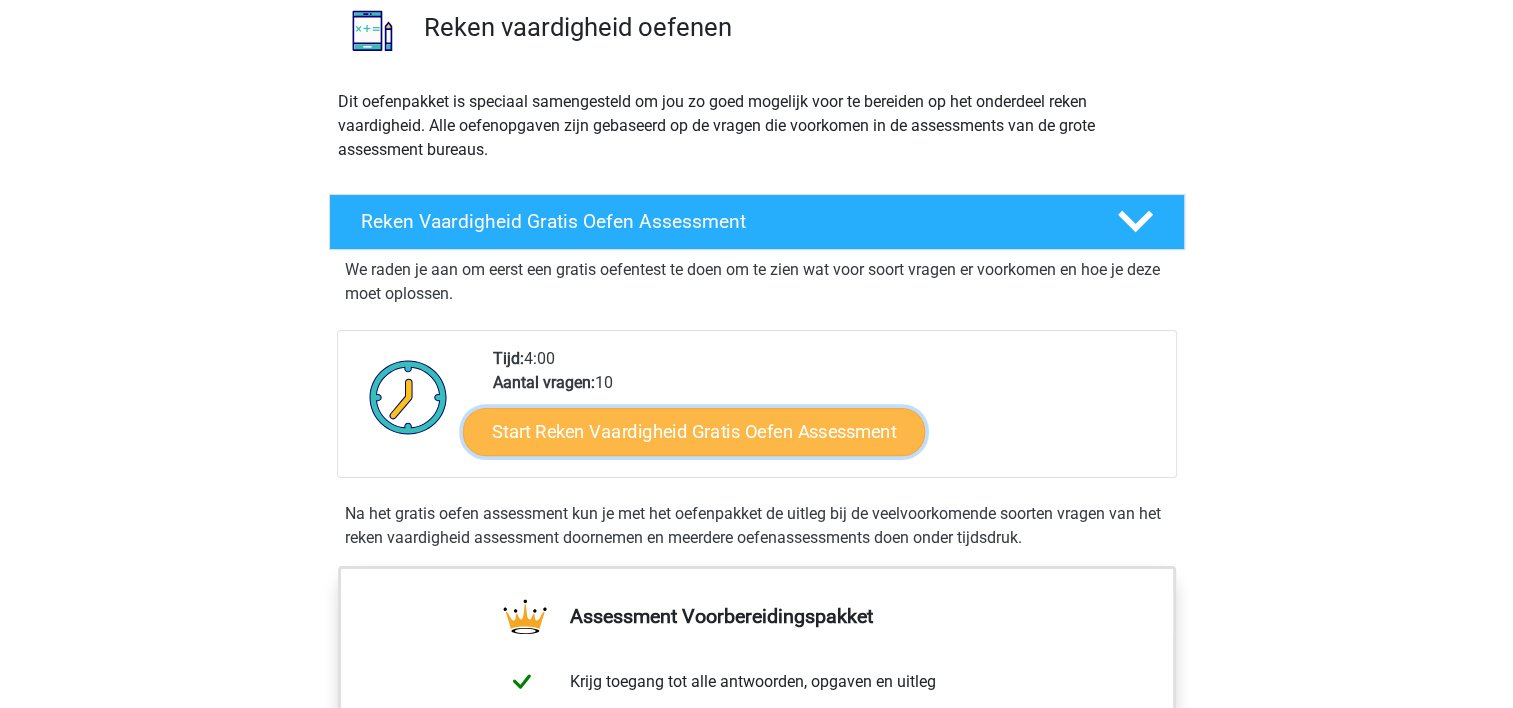 click on "Start Reken Vaardigheid
Gratis Oefen Assessment" at bounding box center (694, 431) 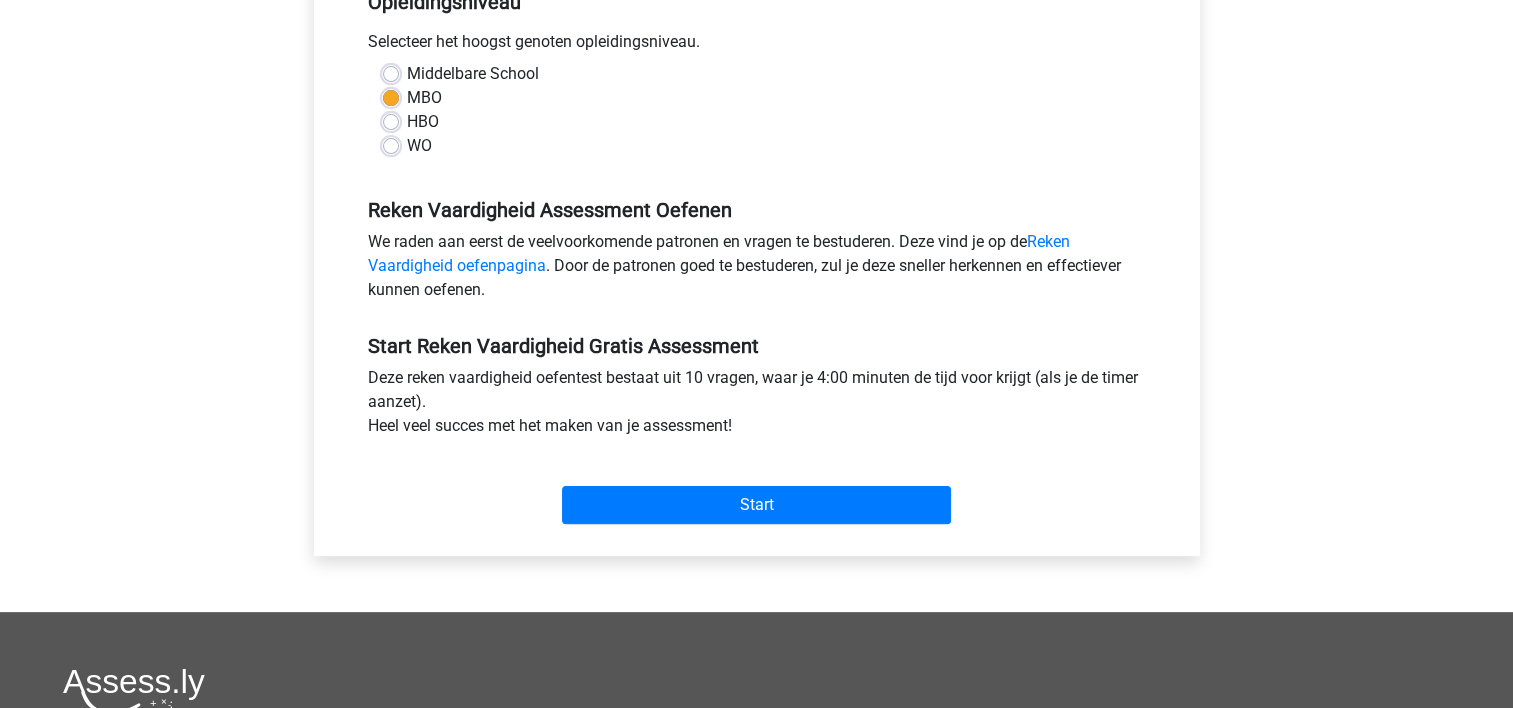 scroll, scrollTop: 480, scrollLeft: 0, axis: vertical 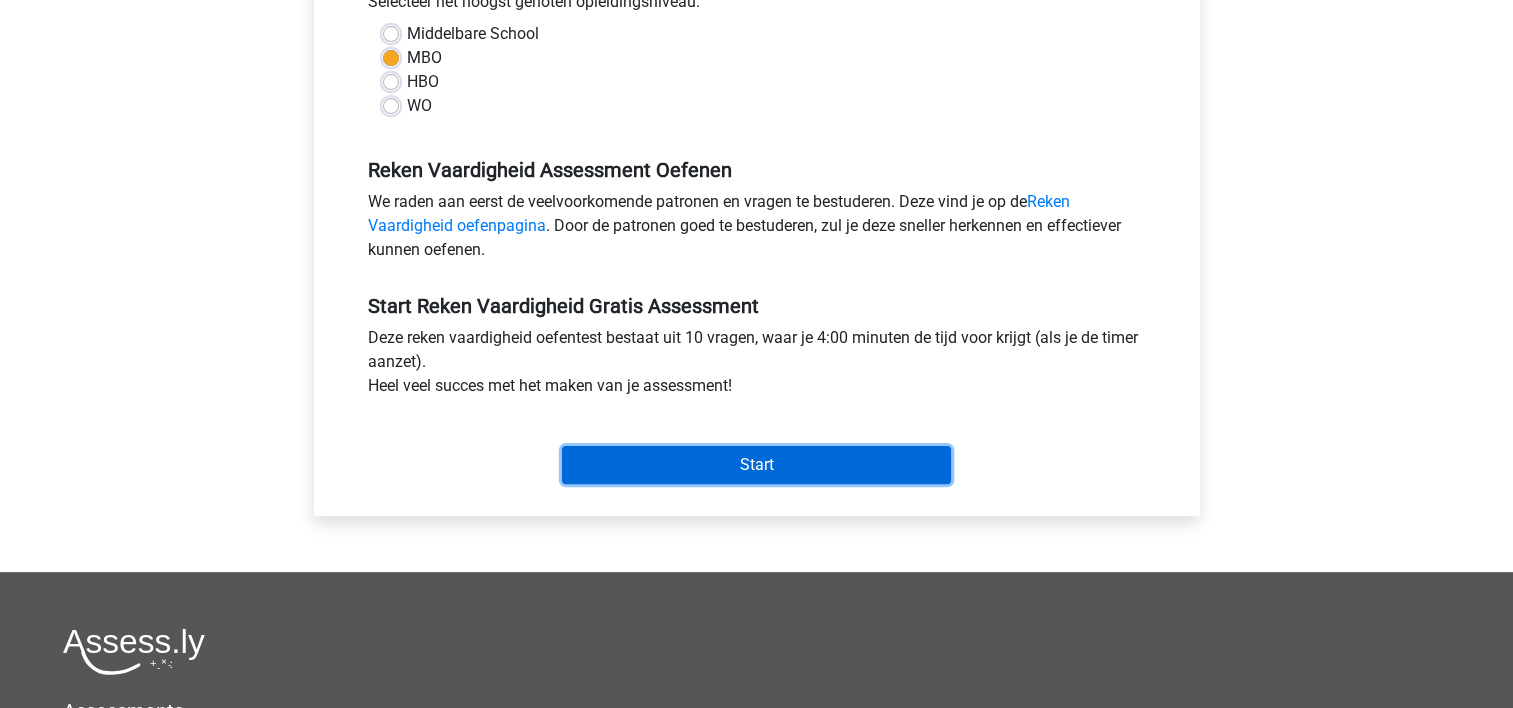 click on "Start" at bounding box center [756, 465] 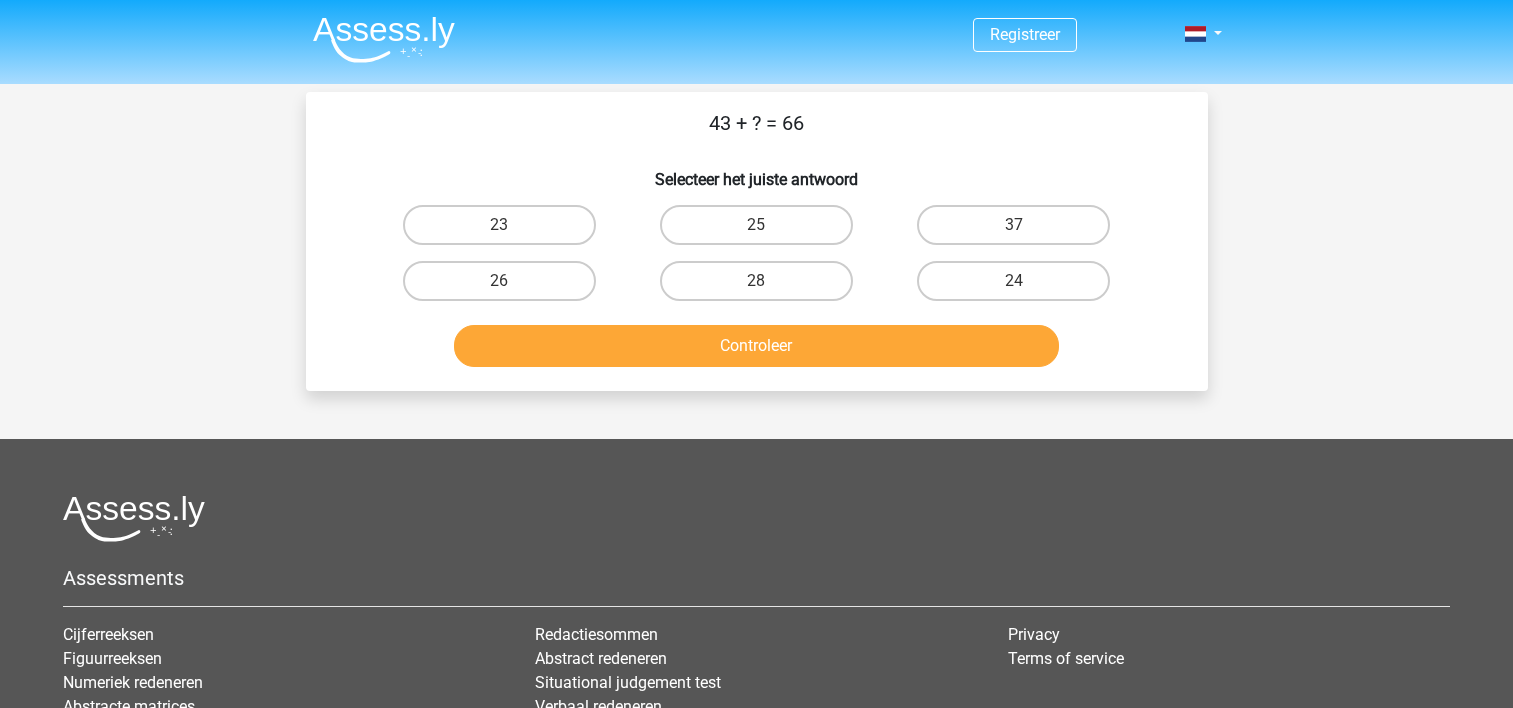 scroll, scrollTop: 0, scrollLeft: 0, axis: both 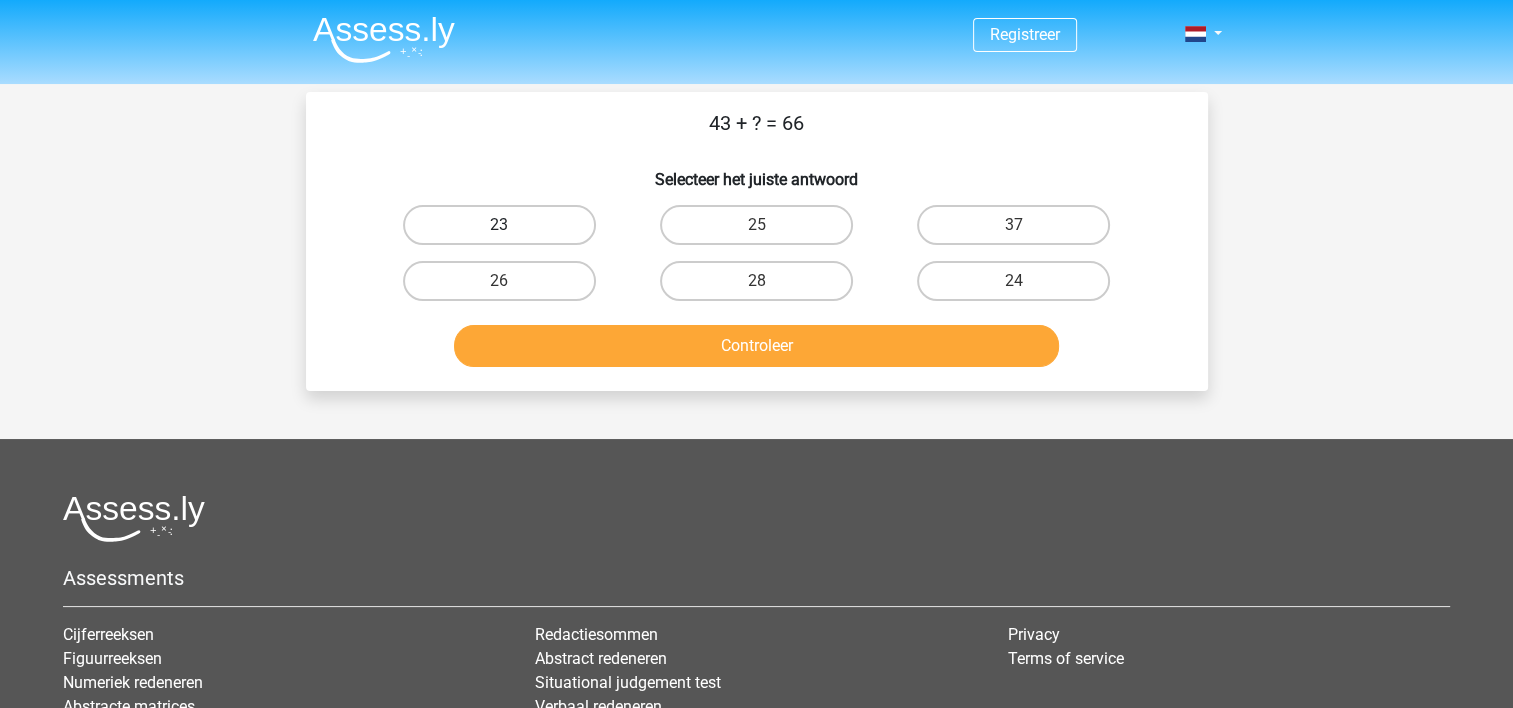 click on "23" at bounding box center (499, 225) 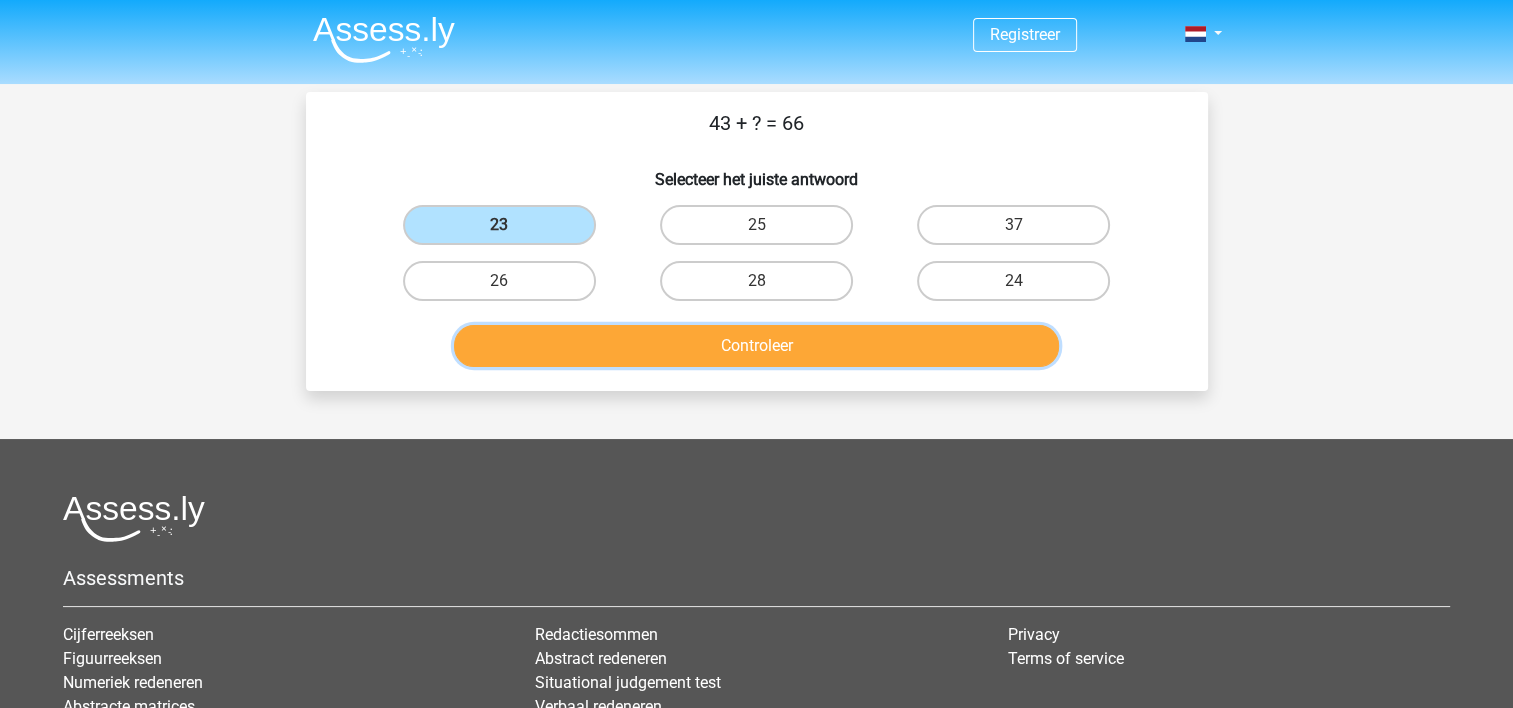 click on "Controleer" at bounding box center [756, 346] 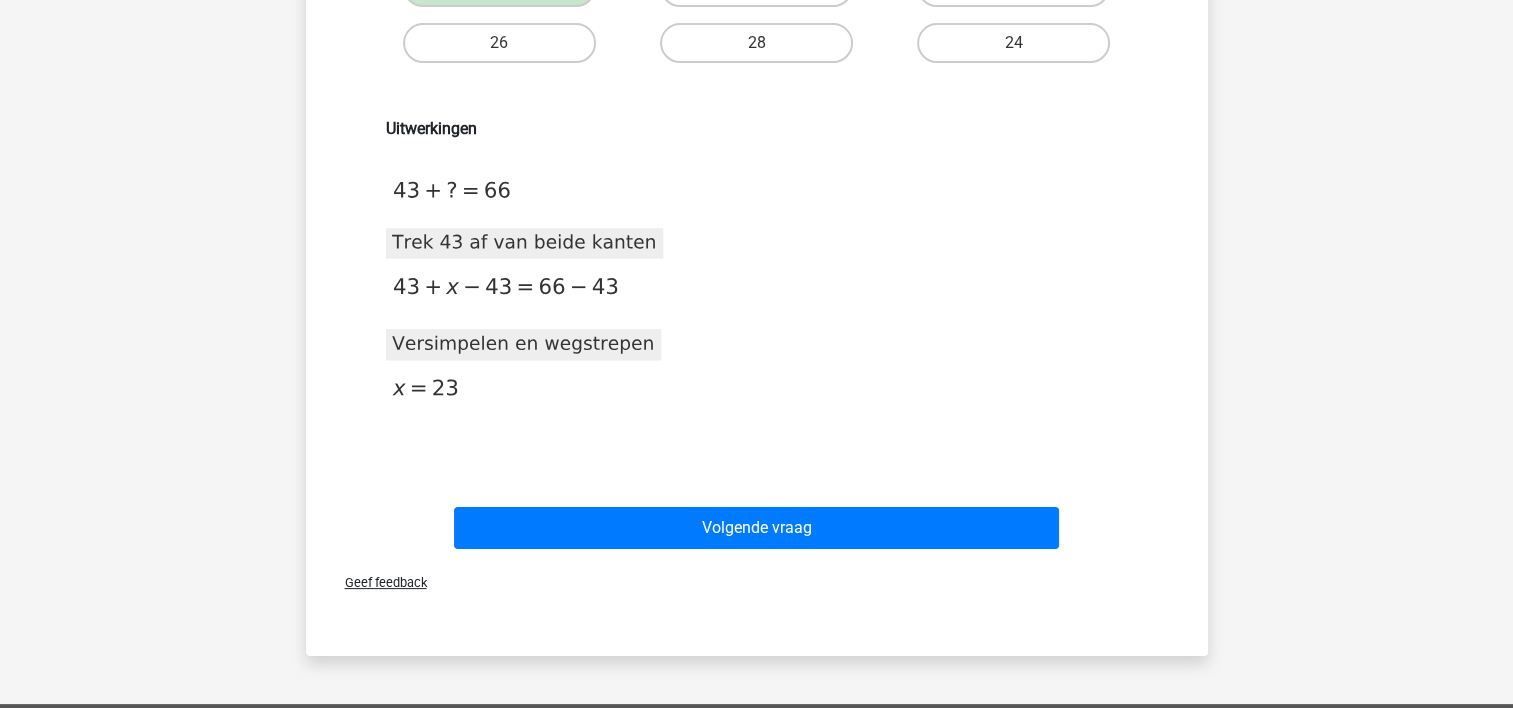 scroll, scrollTop: 240, scrollLeft: 0, axis: vertical 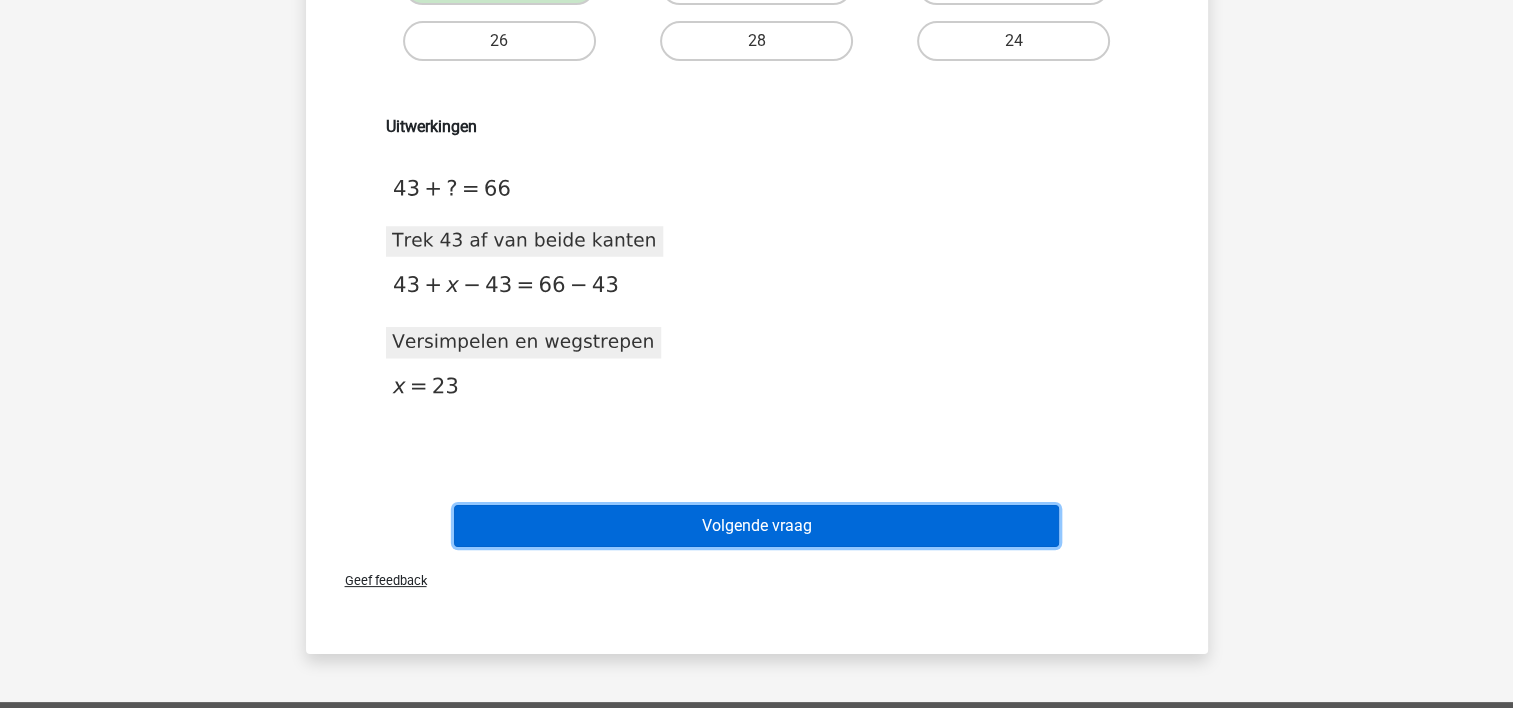 click on "Volgende vraag" at bounding box center [756, 526] 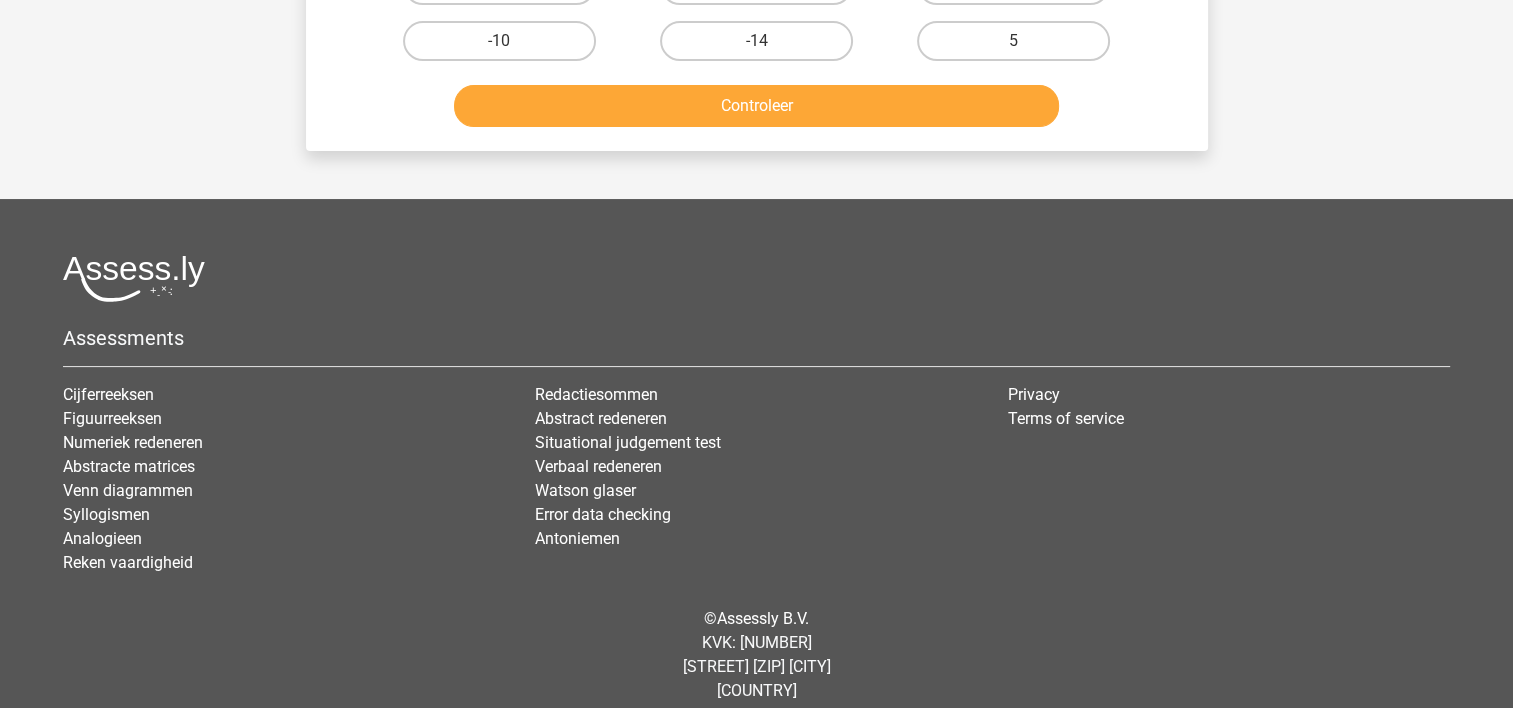 scroll, scrollTop: 92, scrollLeft: 0, axis: vertical 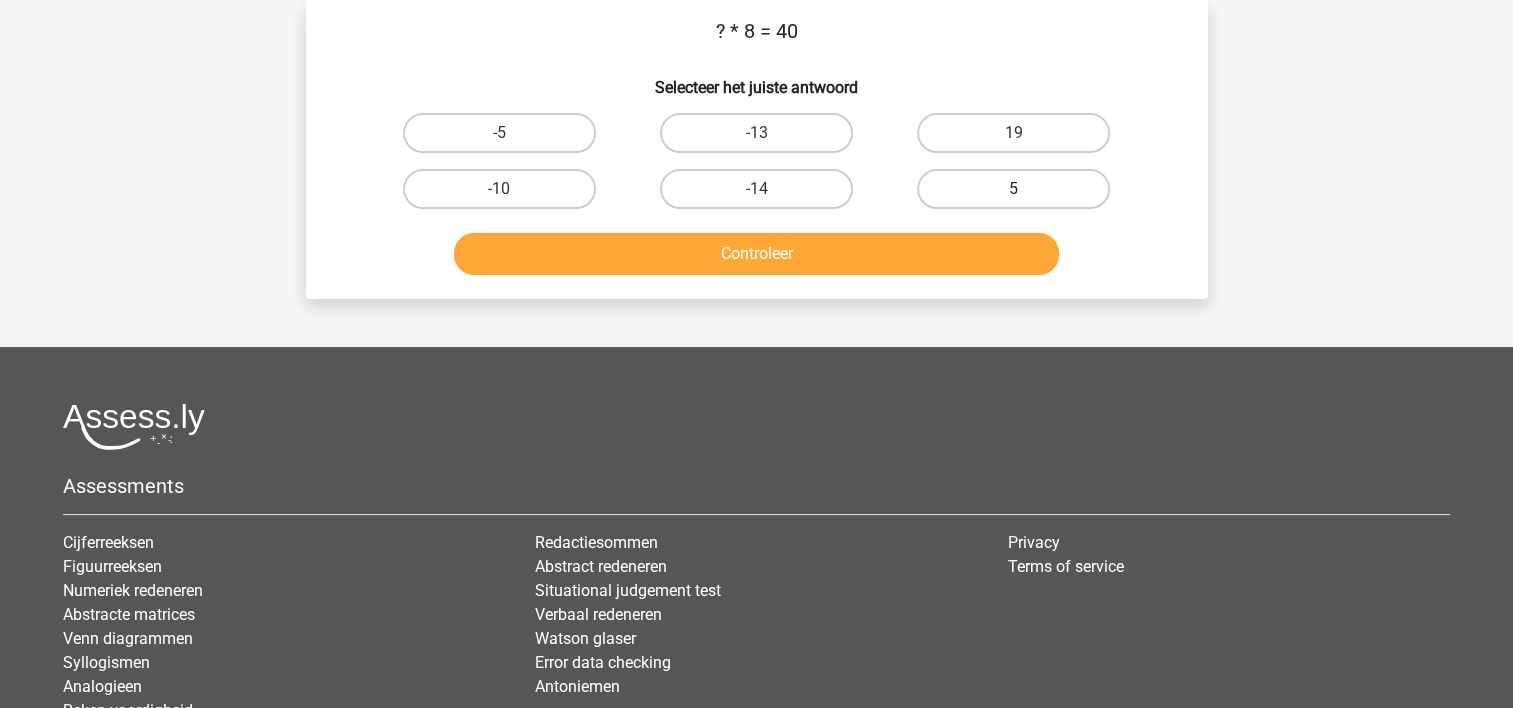drag, startPoint x: 1041, startPoint y: 212, endPoint x: 1050, endPoint y: 190, distance: 23.769728 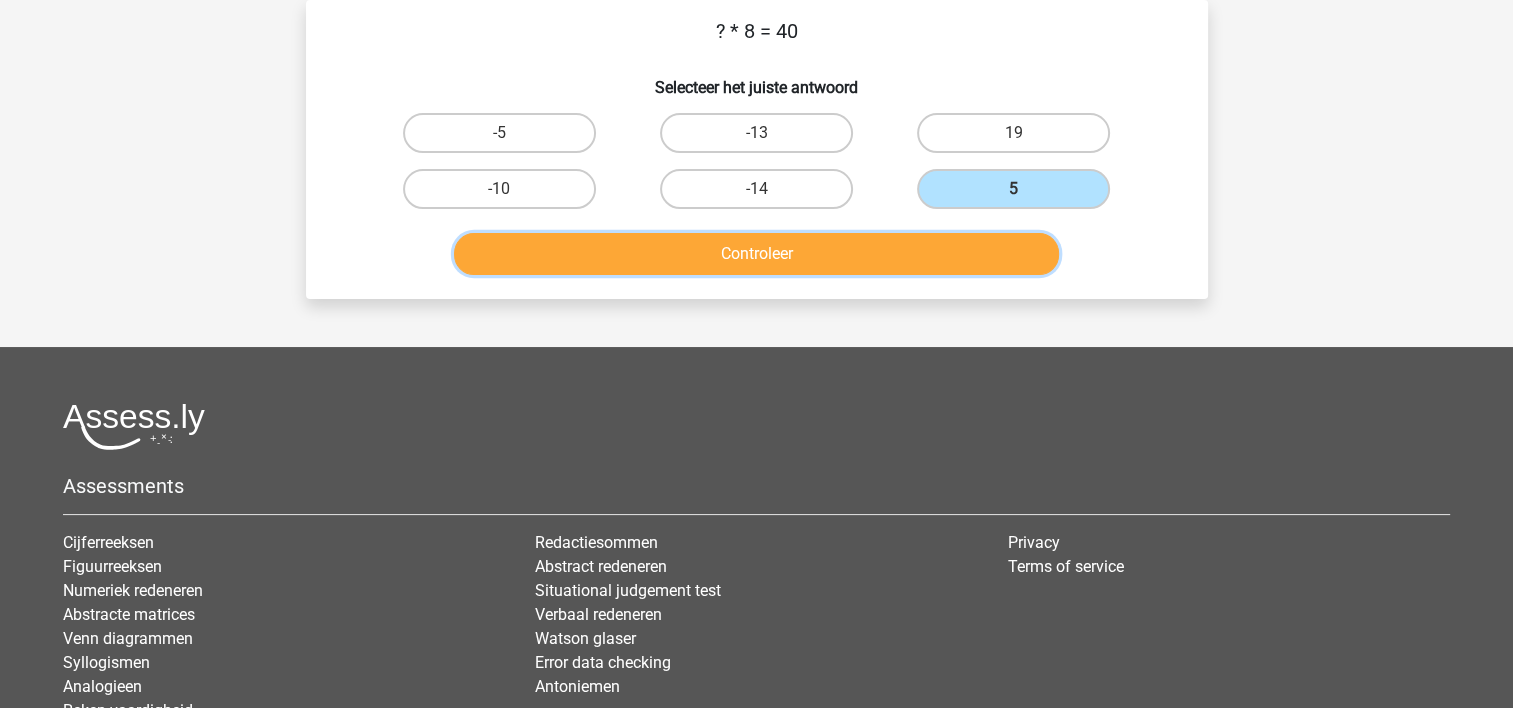 click on "Controleer" at bounding box center [756, 254] 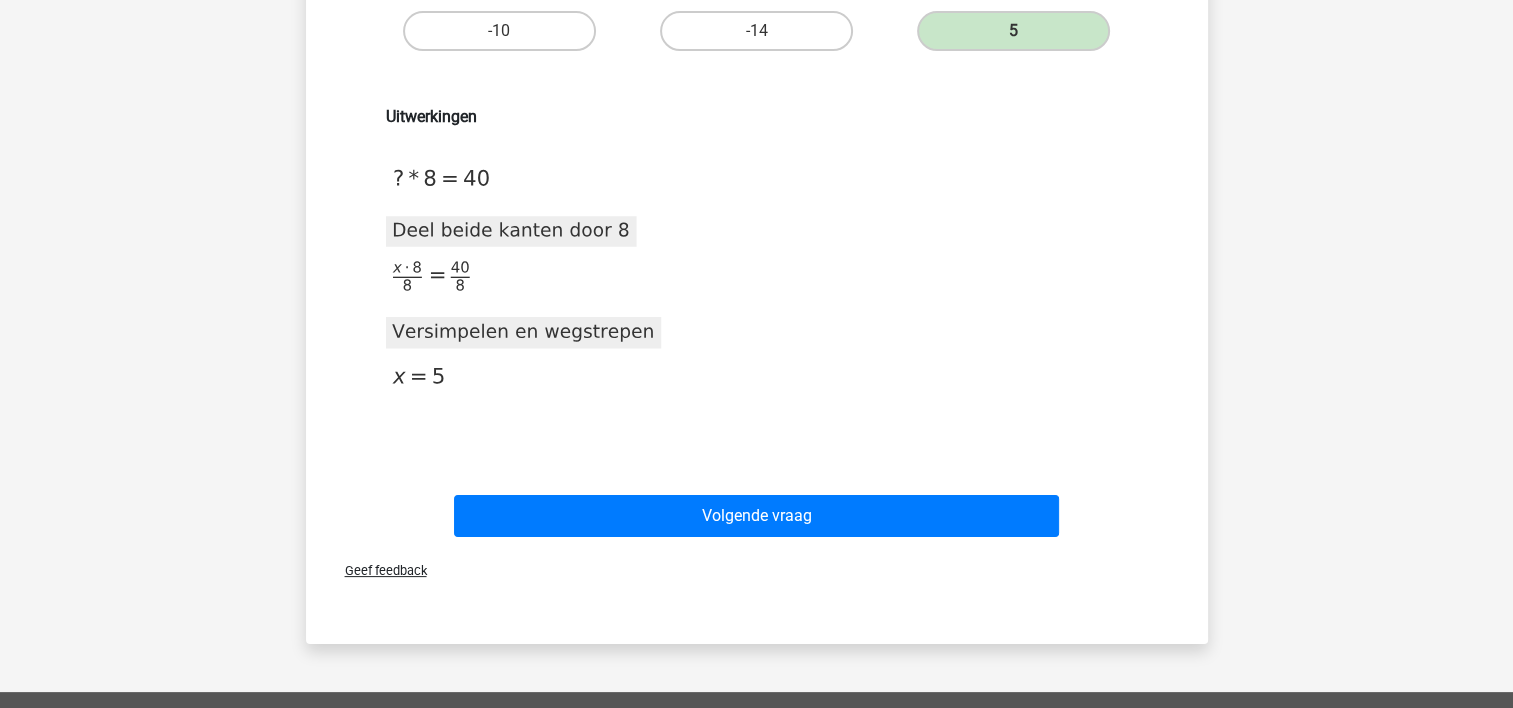 scroll, scrollTop: 252, scrollLeft: 0, axis: vertical 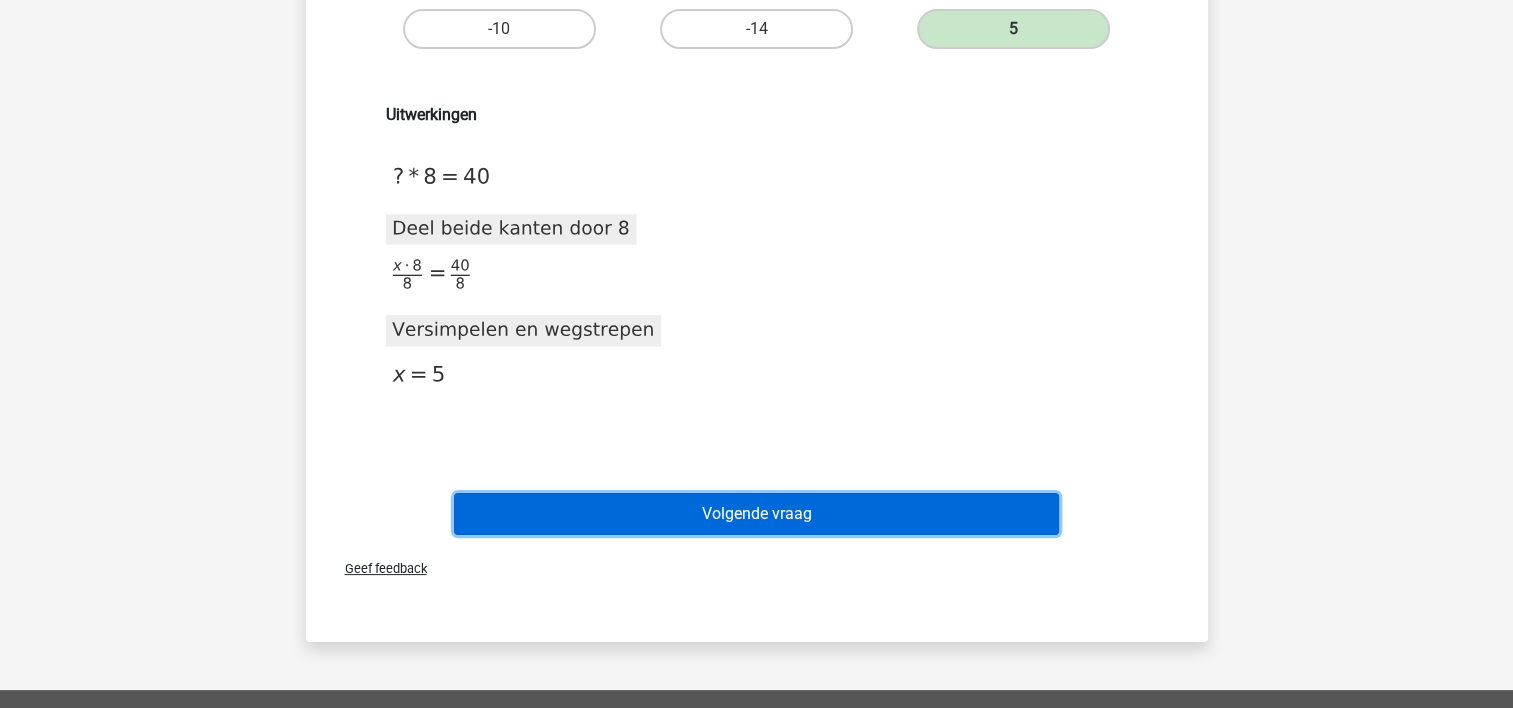 click on "Volgende vraag" at bounding box center [756, 514] 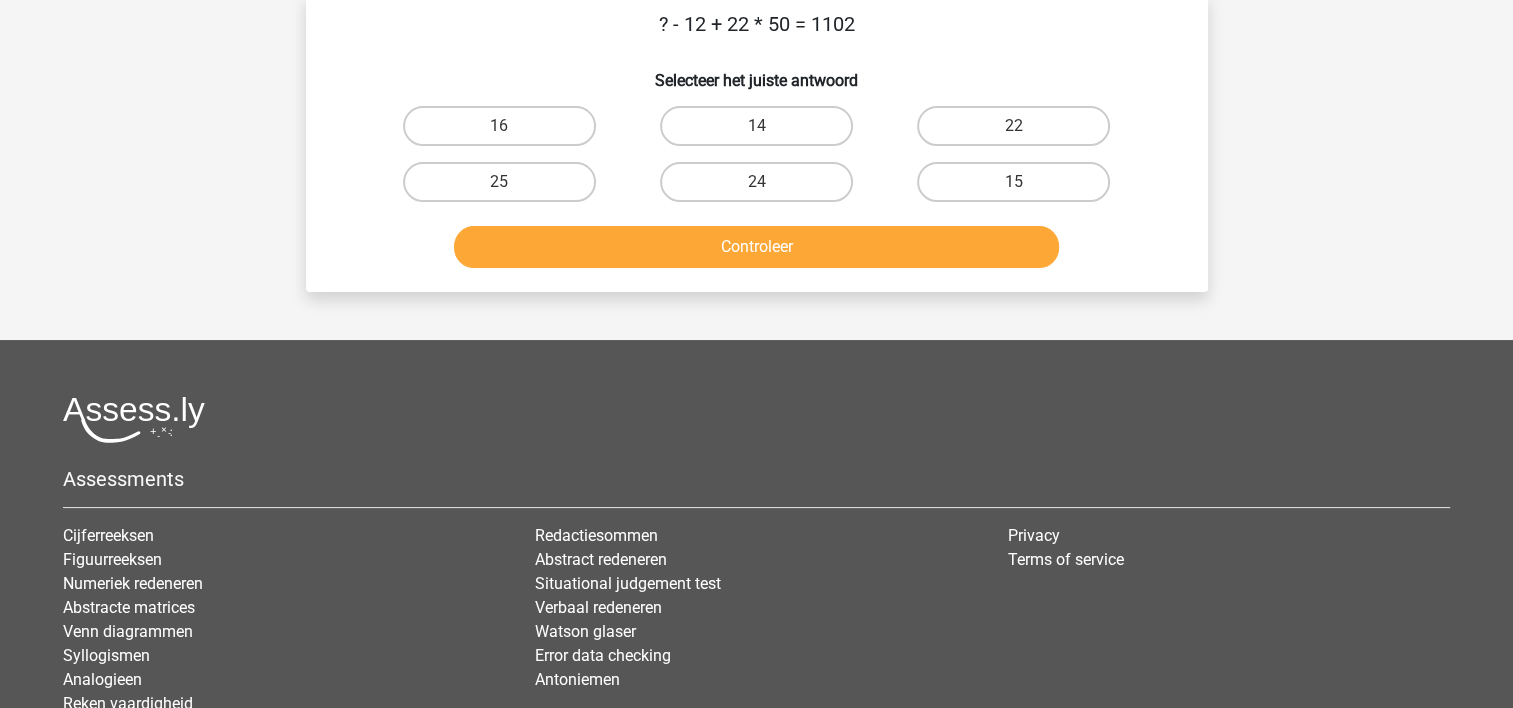 scroll, scrollTop: 92, scrollLeft: 0, axis: vertical 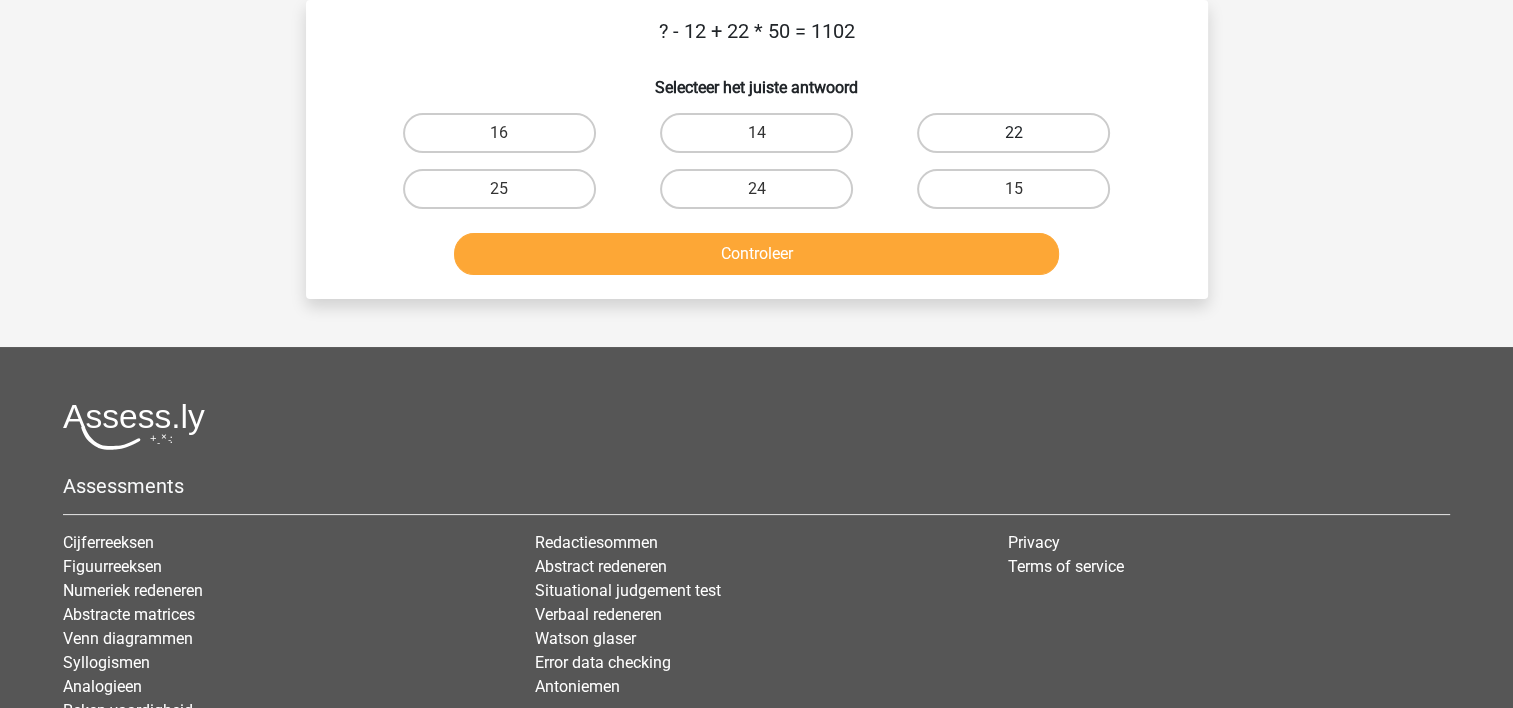 click on "22" at bounding box center [1013, 133] 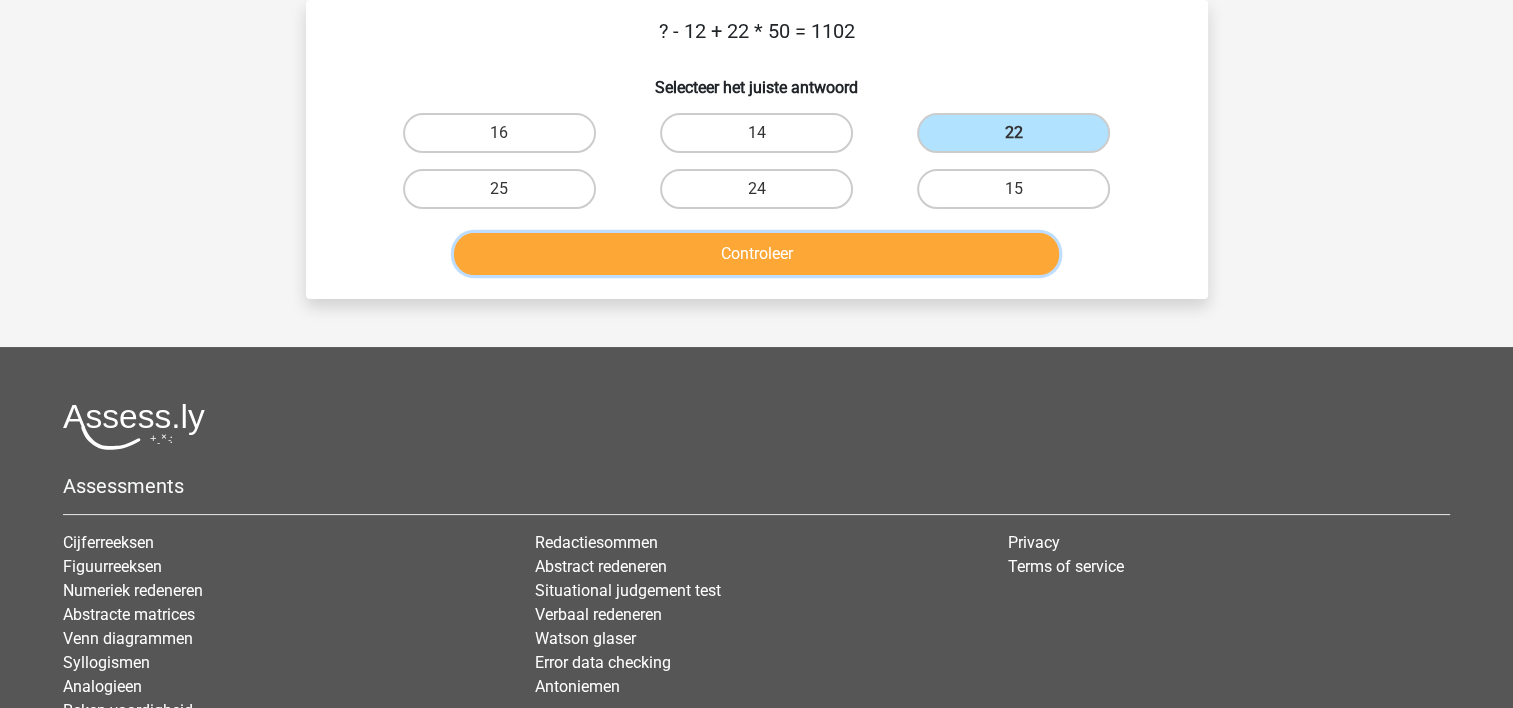 click on "Controleer" at bounding box center [756, 254] 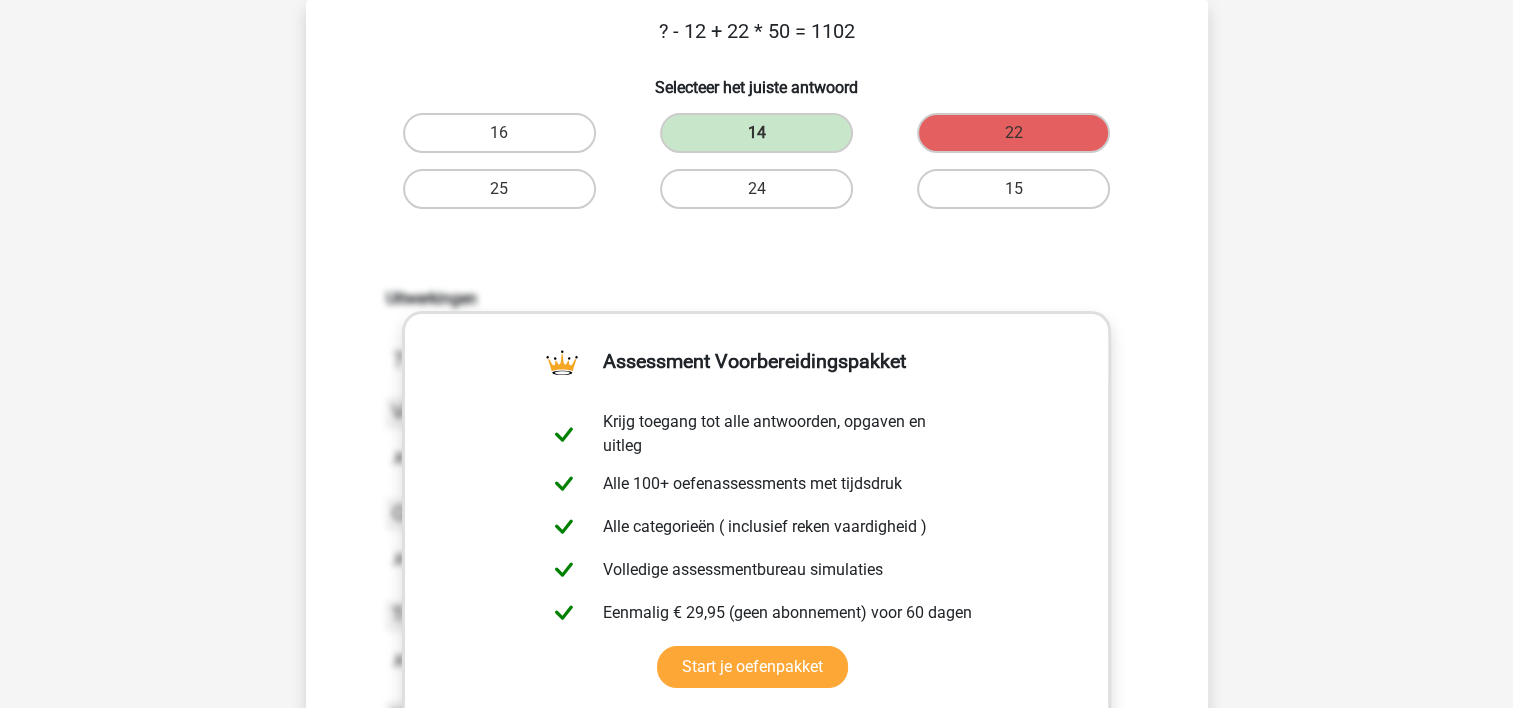 click on "Uitwerkingen
2020-12-07T12:00:08.004803
image/svg+xml
Matplotlib v3.3.2, https://matplotlib.org/
*{stroke-linecap:butt;stroke-linejoin:round;}" at bounding box center (757, 551) 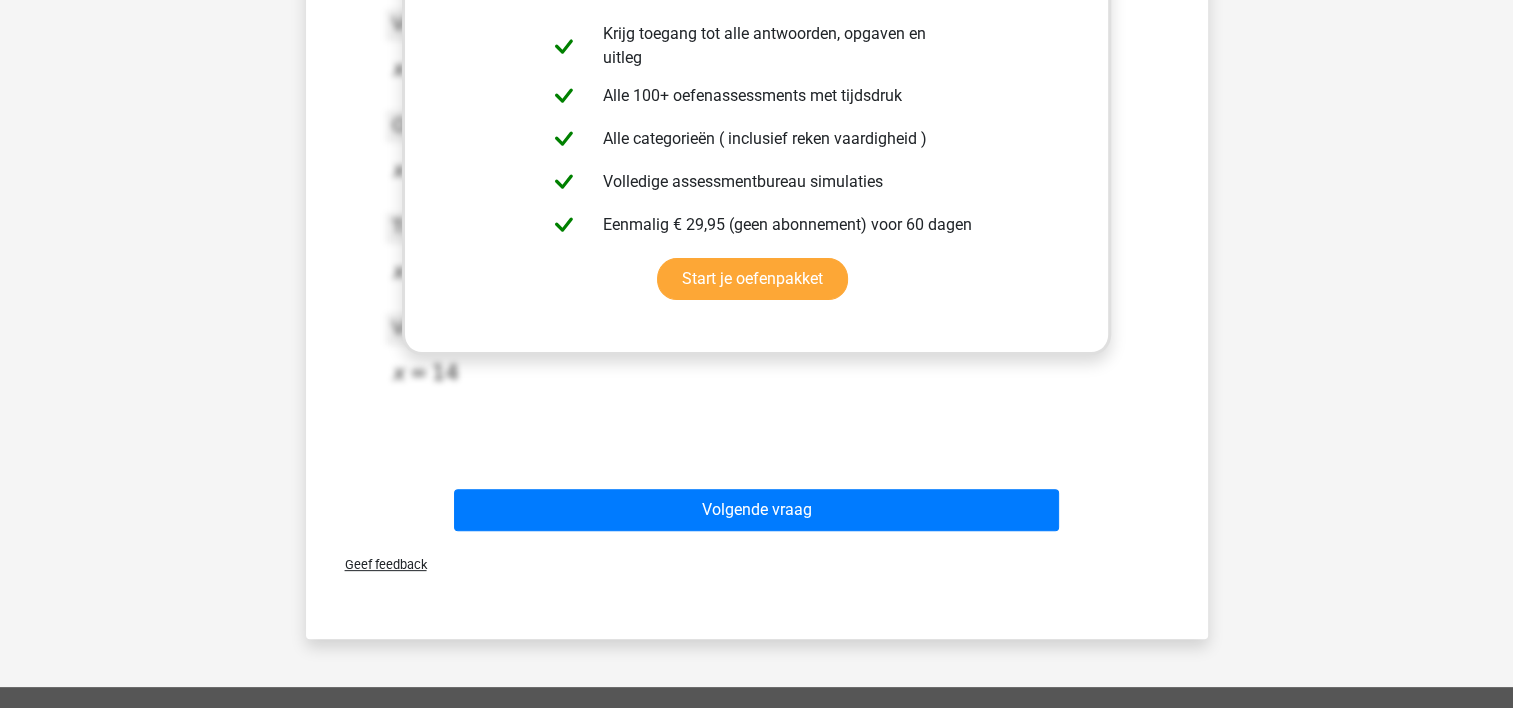 scroll, scrollTop: 492, scrollLeft: 0, axis: vertical 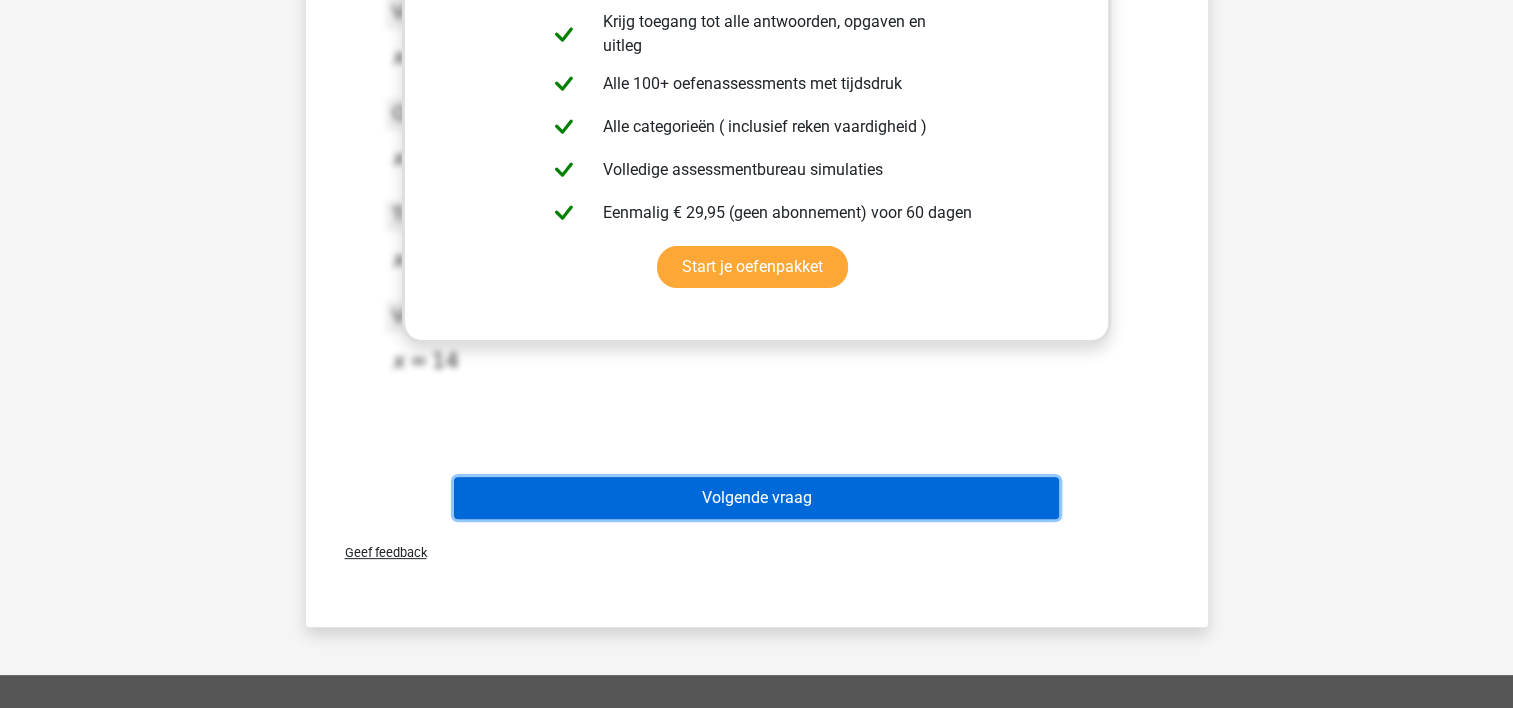 click on "Volgende vraag" at bounding box center (756, 498) 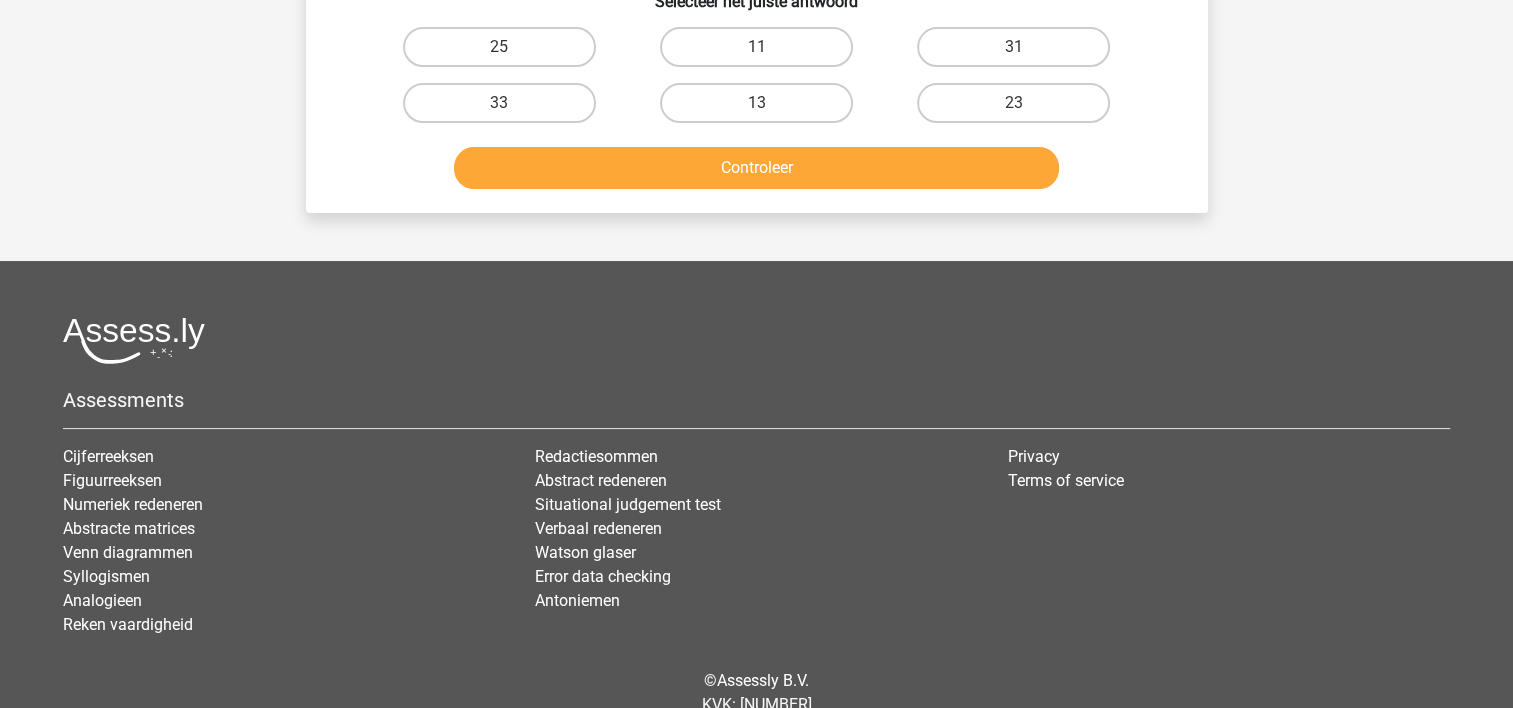 scroll, scrollTop: 92, scrollLeft: 0, axis: vertical 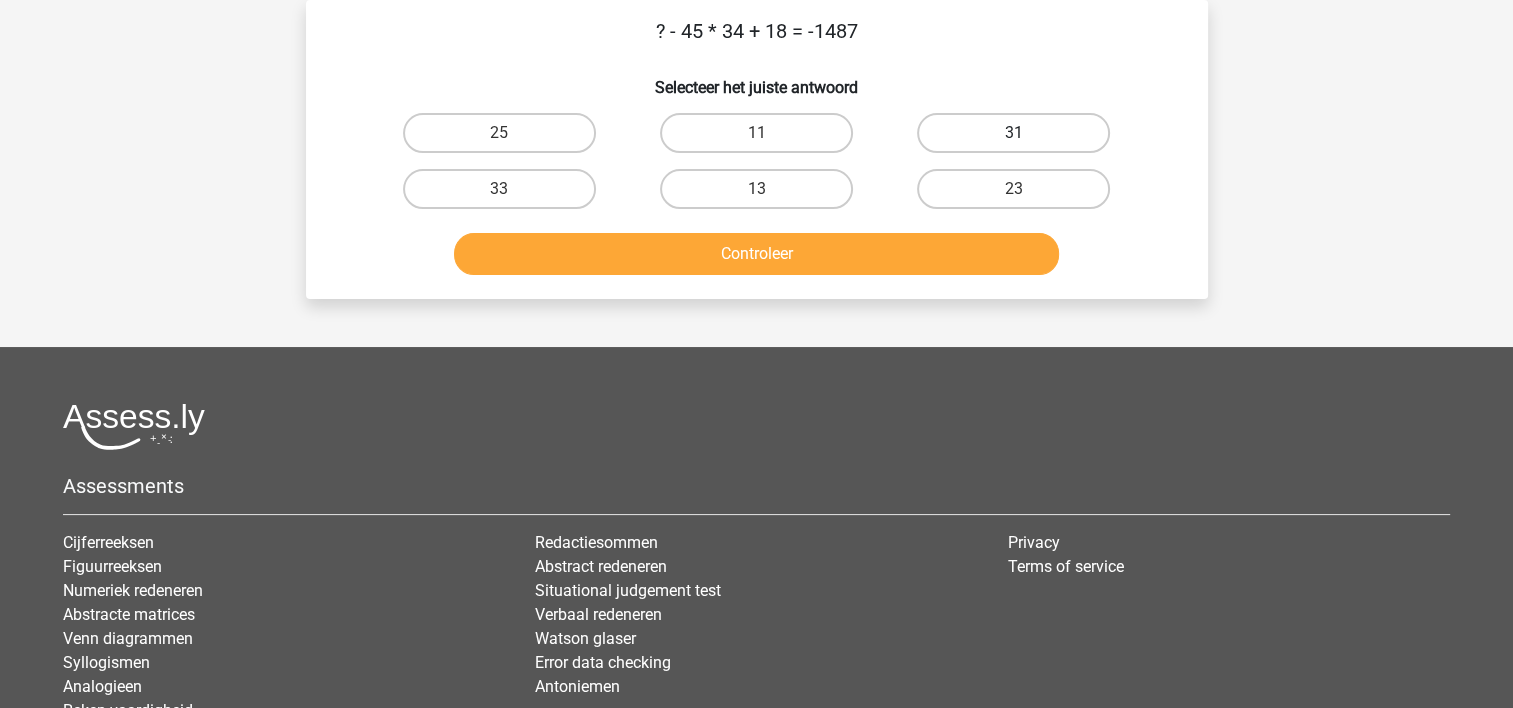 click on "31" at bounding box center (1013, 133) 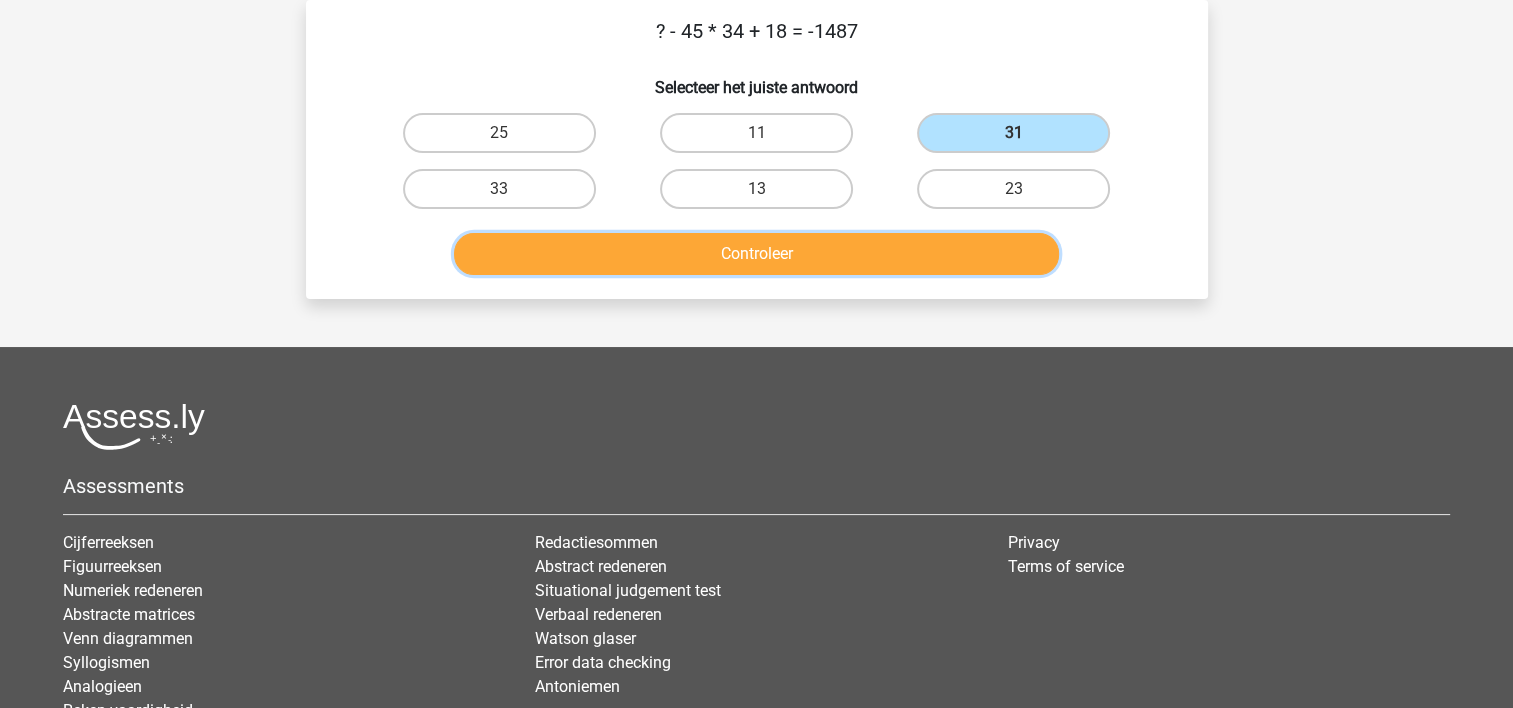 click on "Controleer" at bounding box center [756, 254] 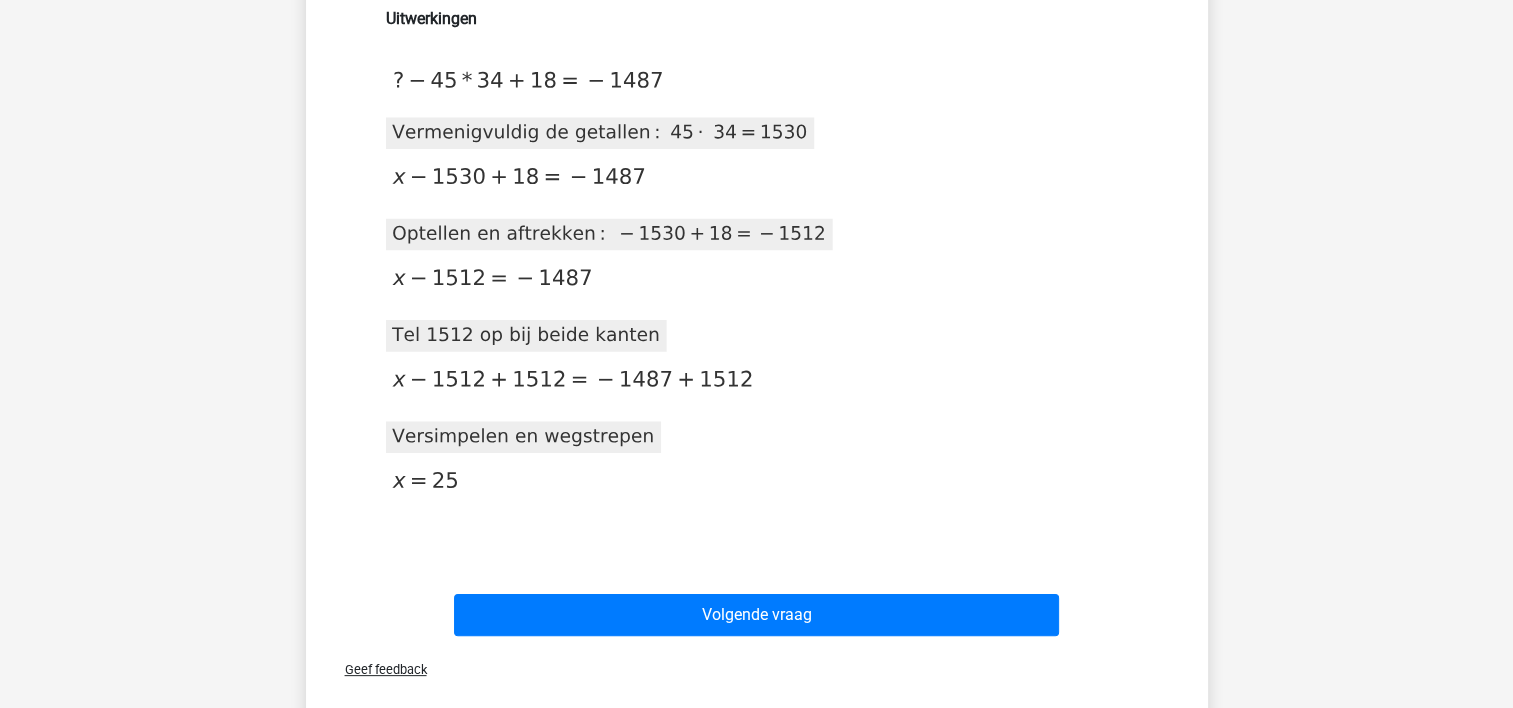 scroll, scrollTop: 412, scrollLeft: 0, axis: vertical 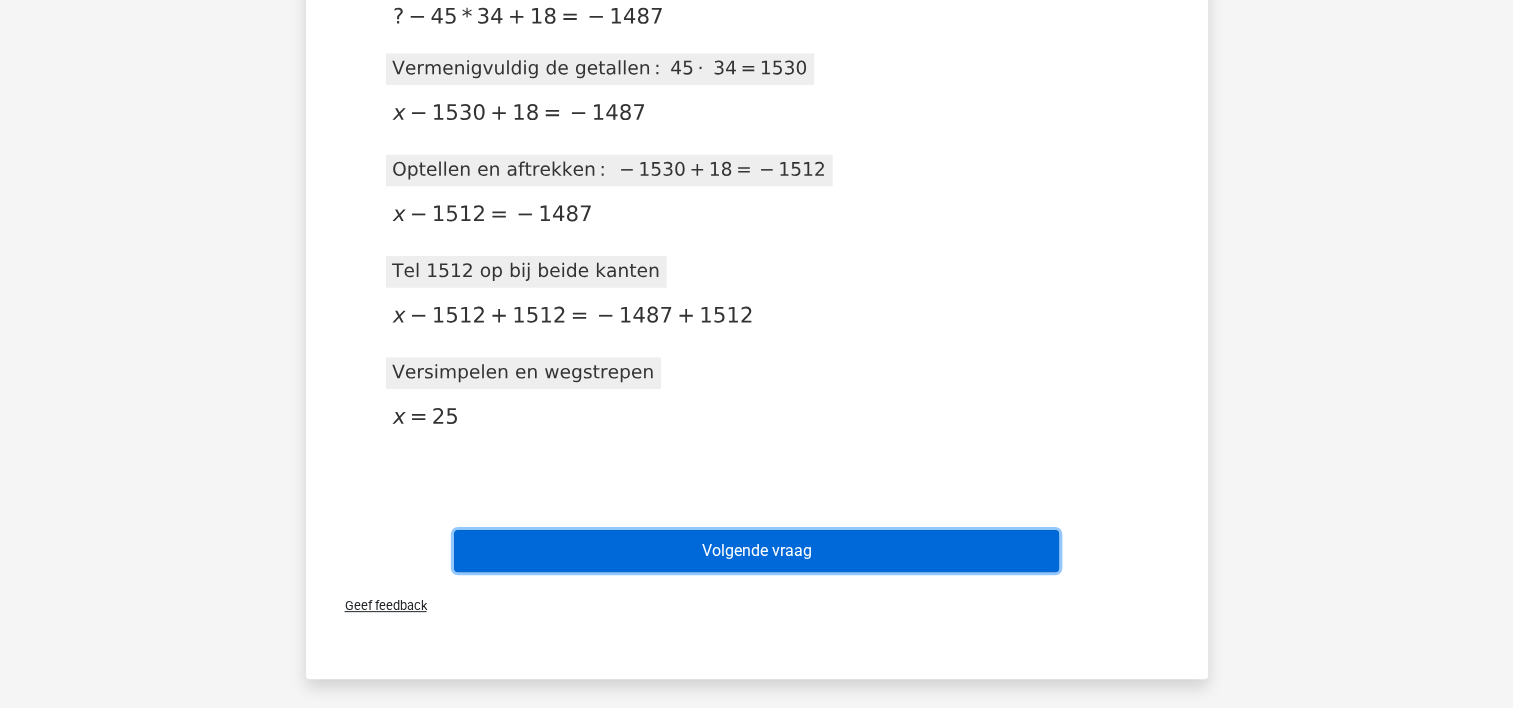click on "Volgende vraag" at bounding box center [756, 551] 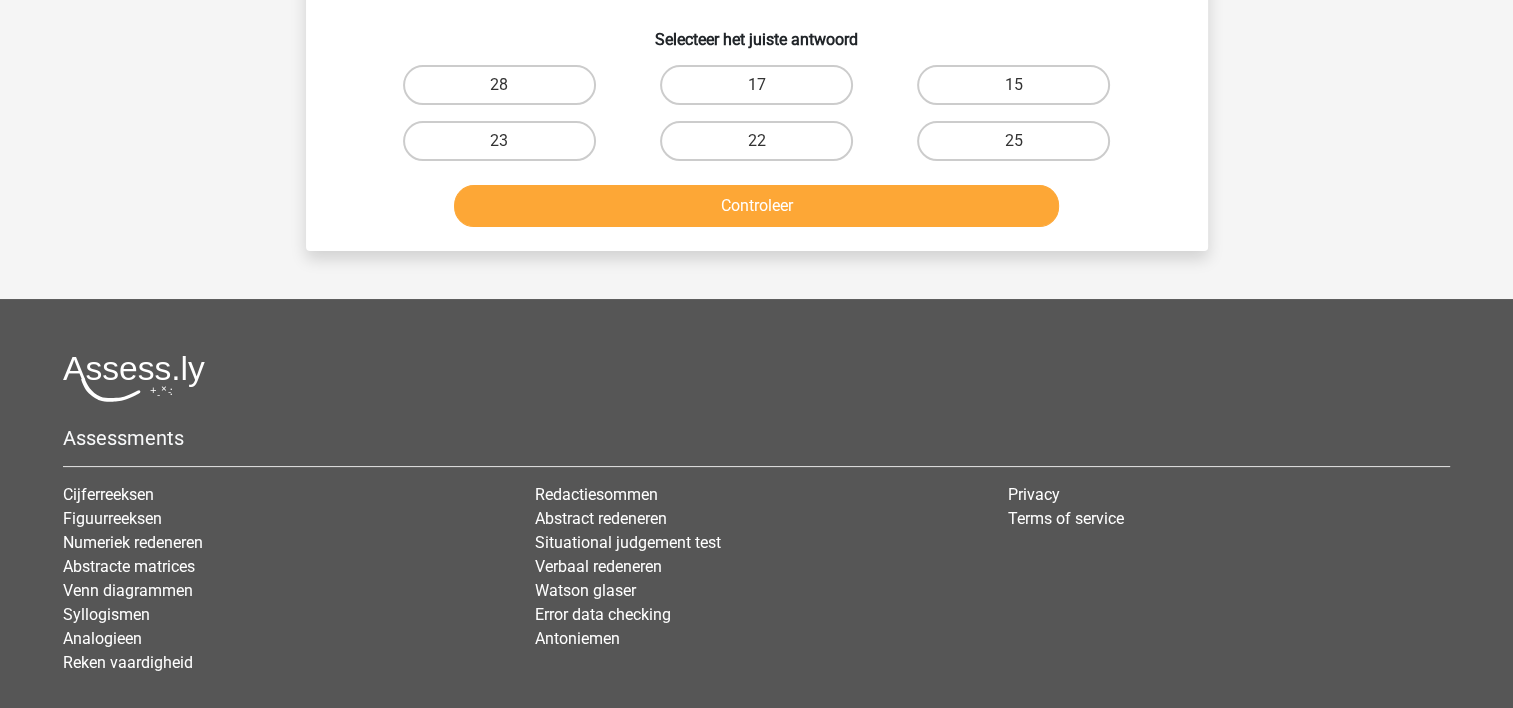scroll, scrollTop: 92, scrollLeft: 0, axis: vertical 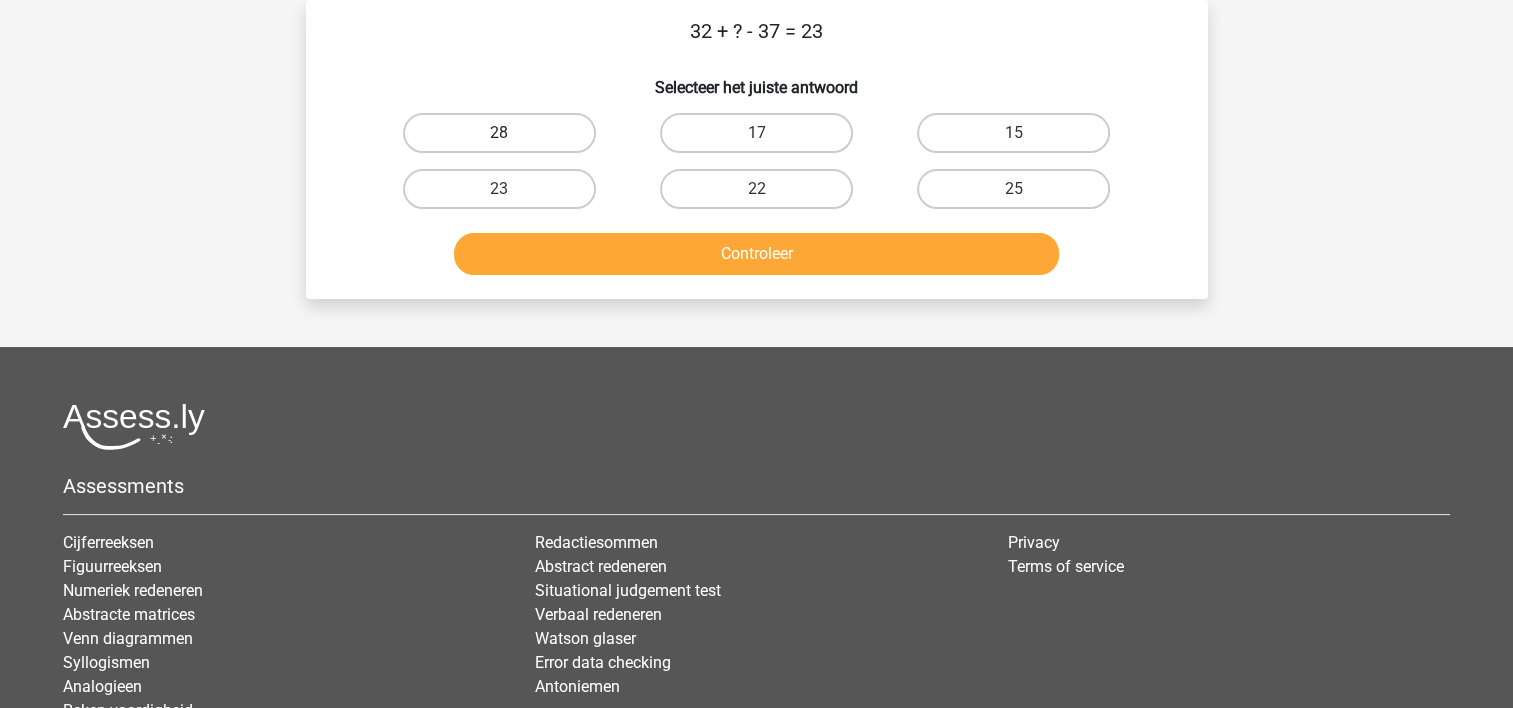 click on "28" at bounding box center (499, 133) 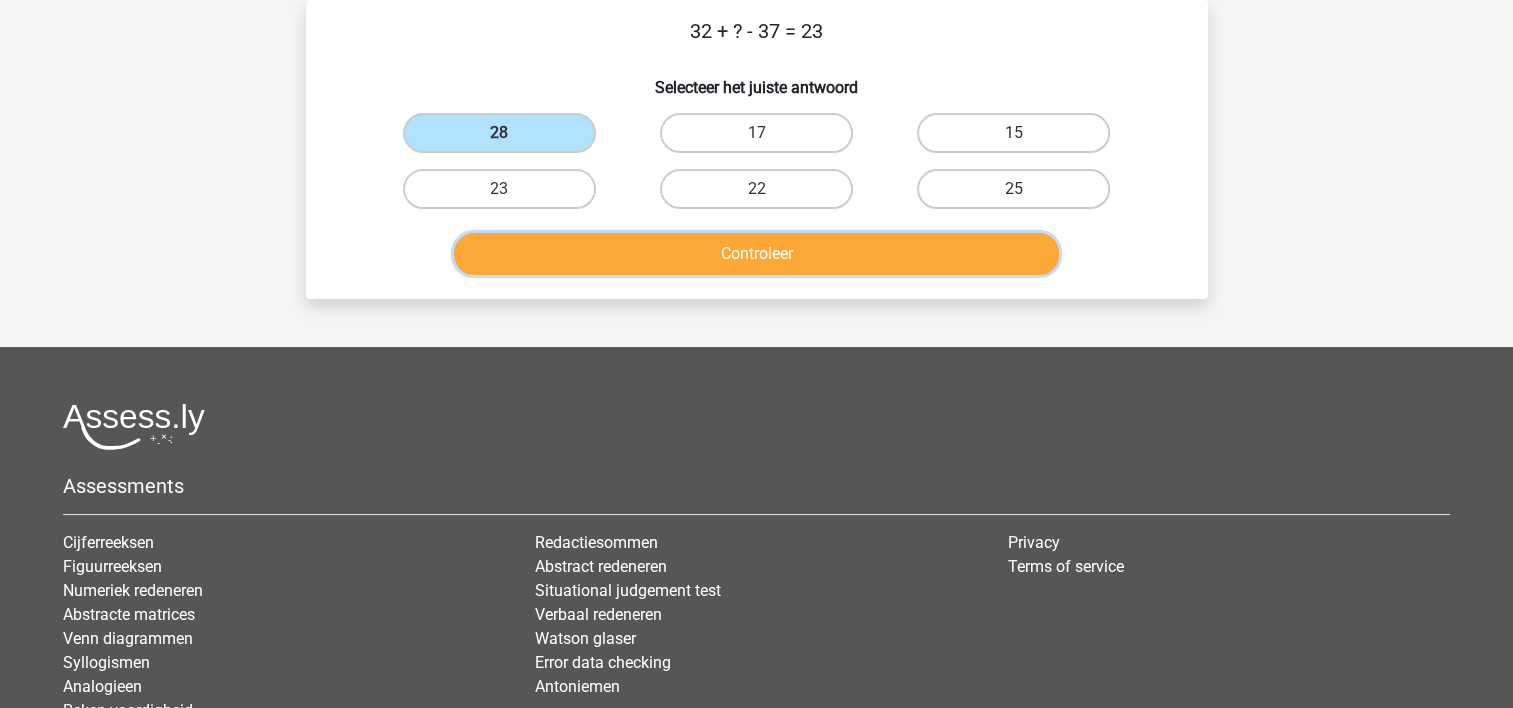click on "Controleer" at bounding box center (756, 254) 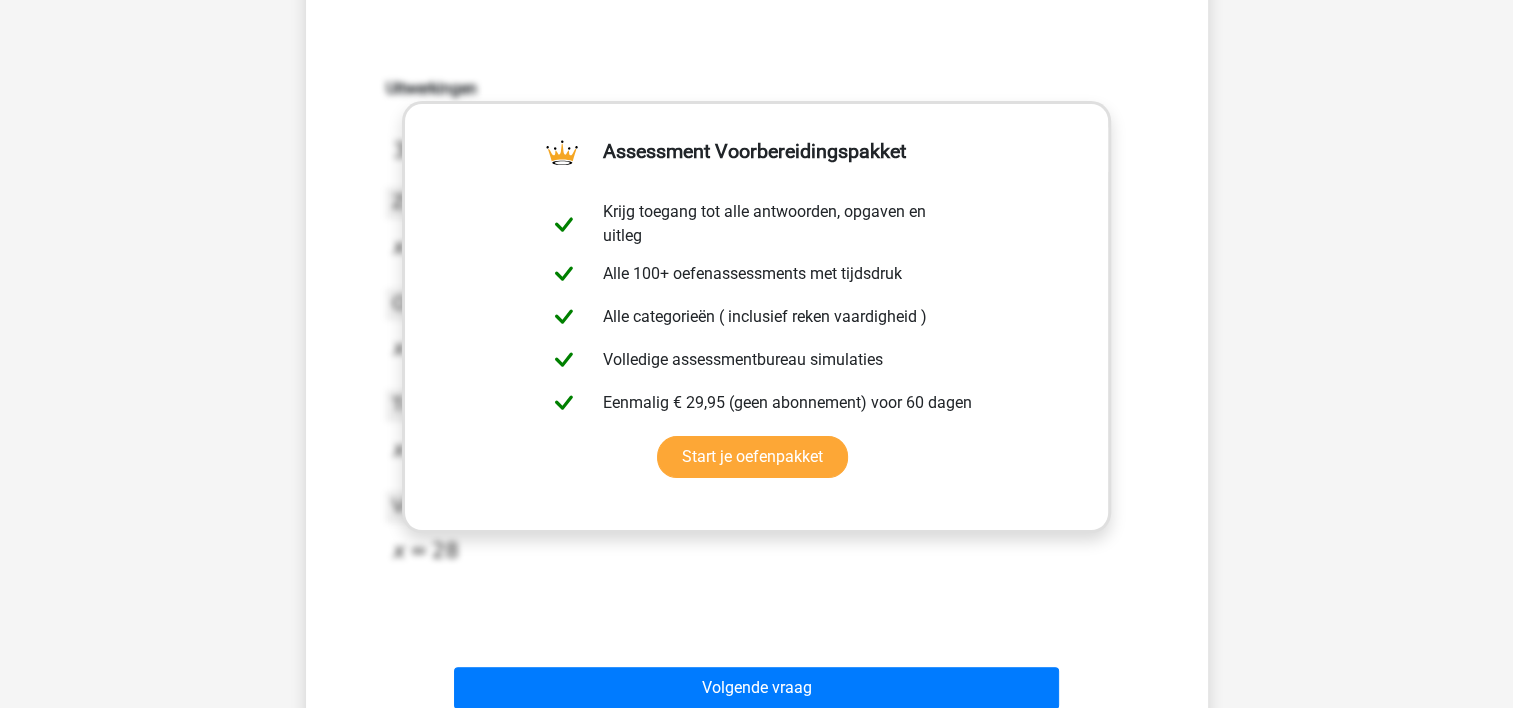scroll, scrollTop: 532, scrollLeft: 0, axis: vertical 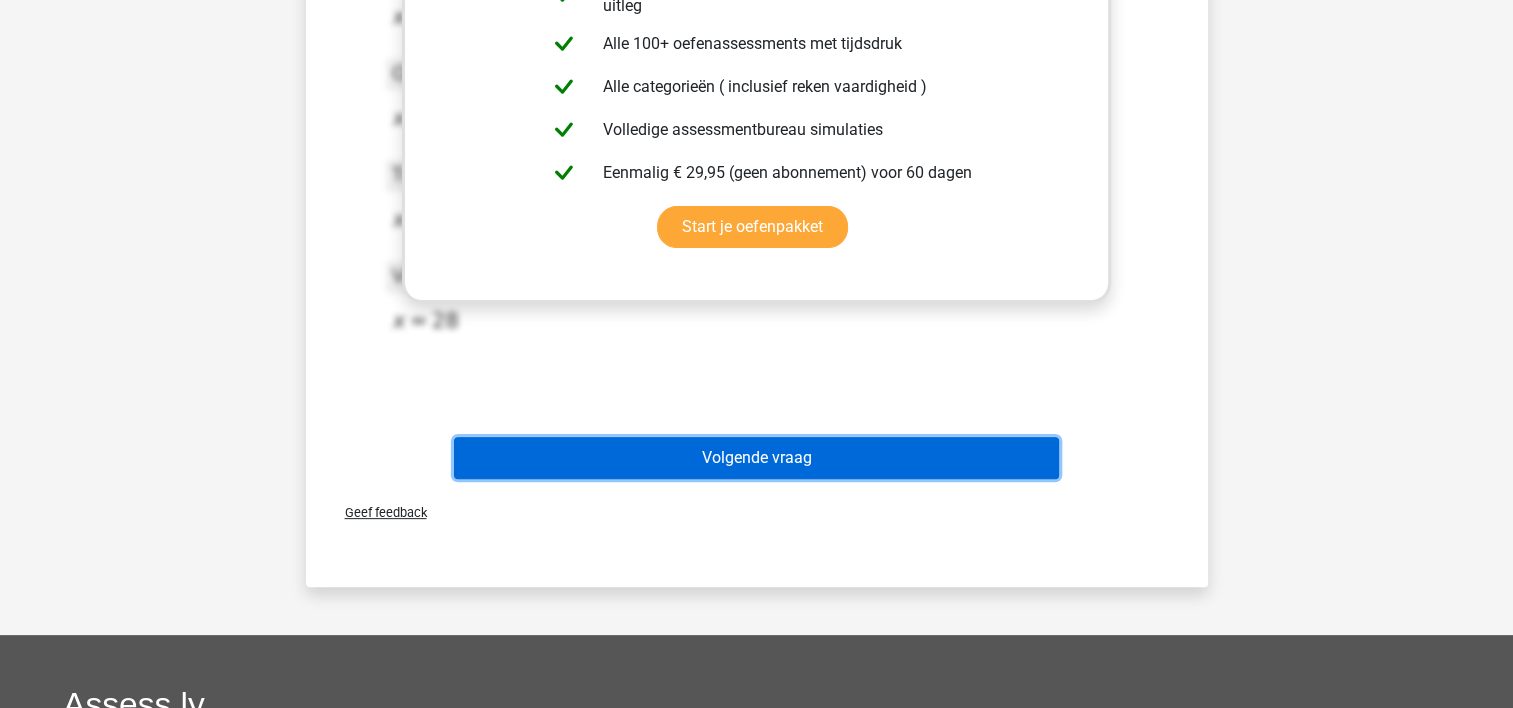 click on "Volgende vraag" at bounding box center [756, 458] 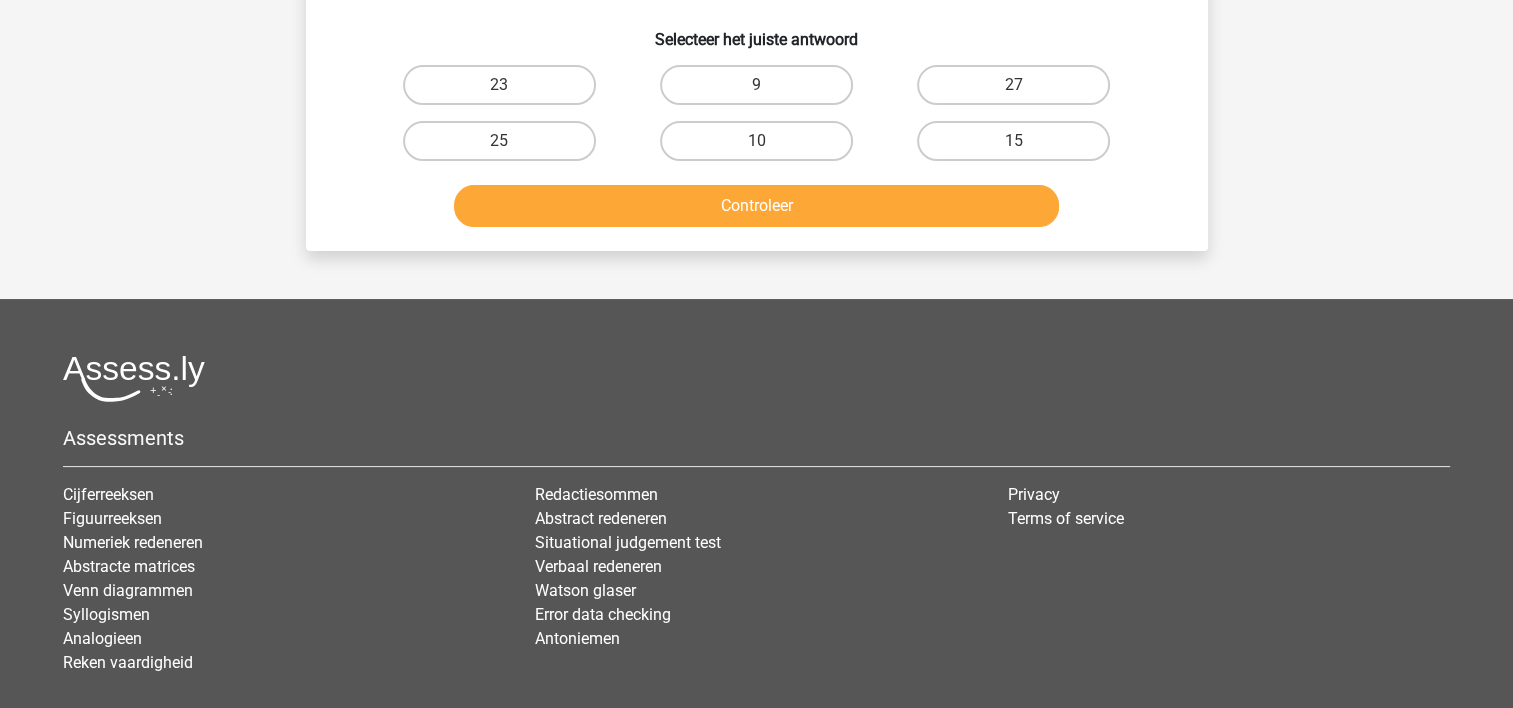 scroll, scrollTop: 92, scrollLeft: 0, axis: vertical 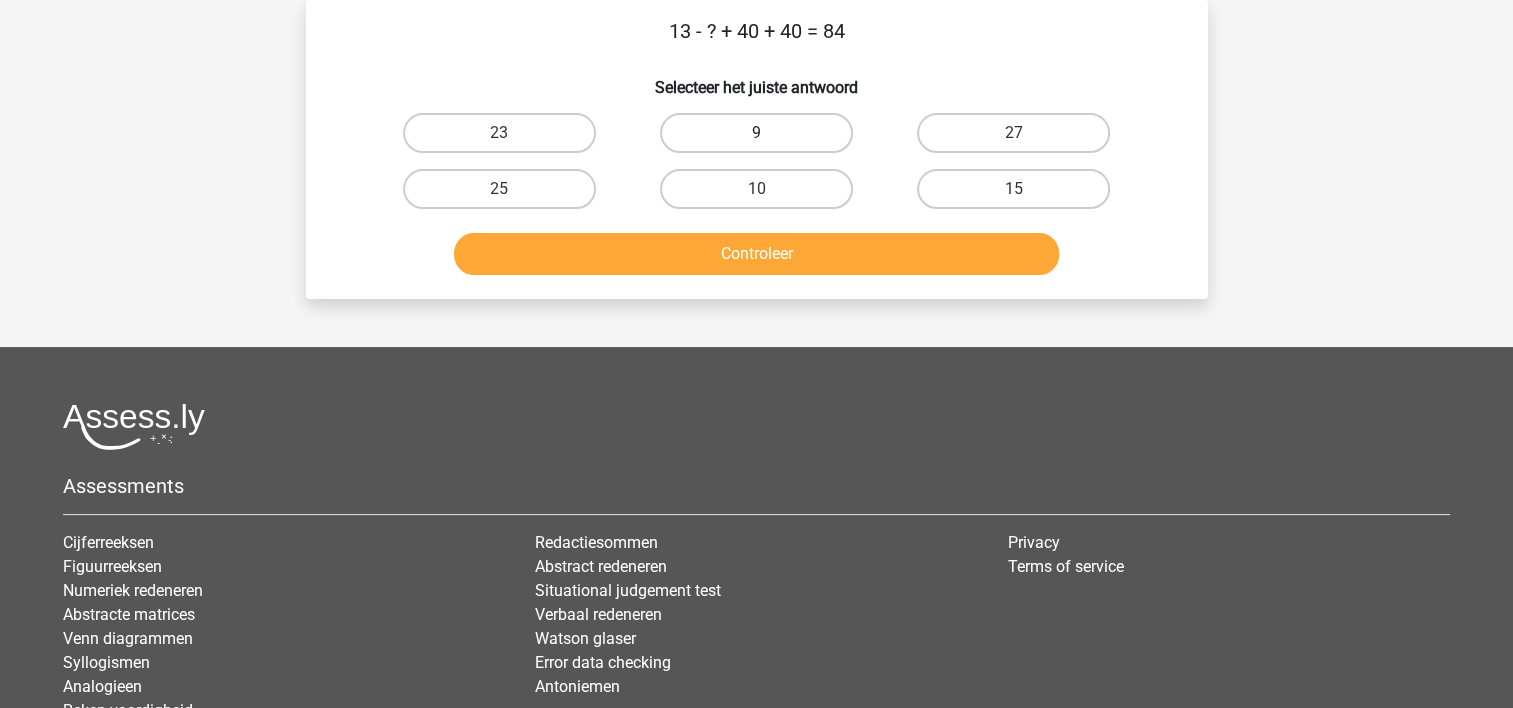 click on "9" at bounding box center [756, 133] 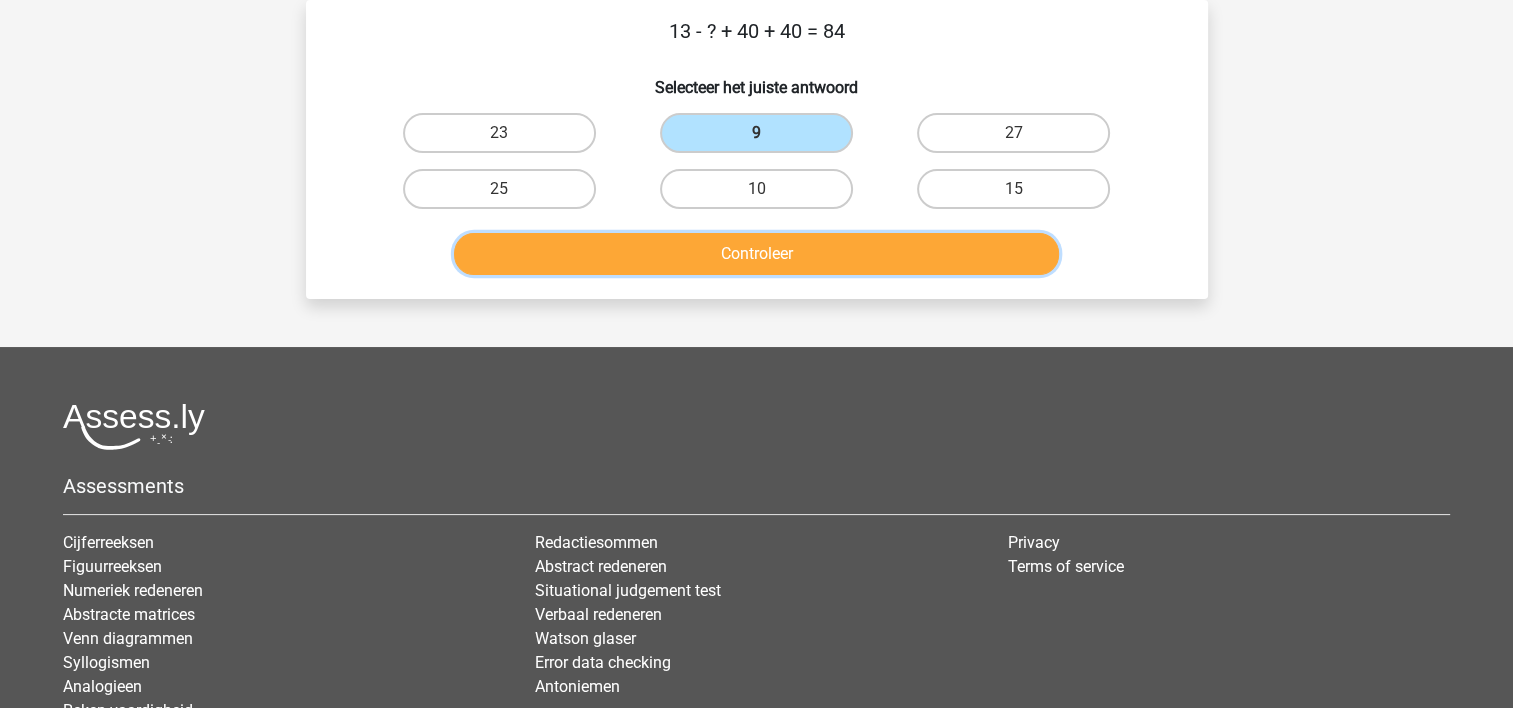 click on "Controleer" at bounding box center (756, 254) 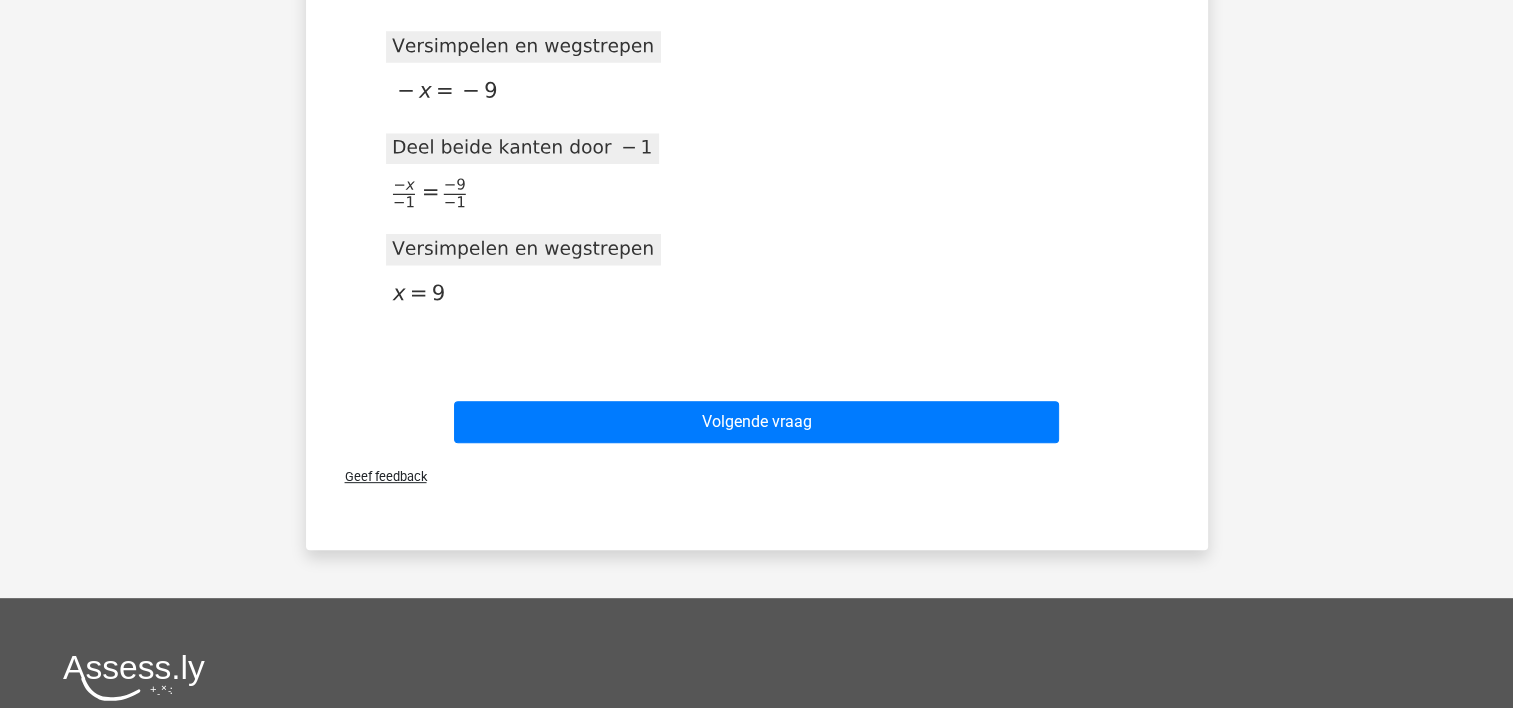 scroll, scrollTop: 812, scrollLeft: 0, axis: vertical 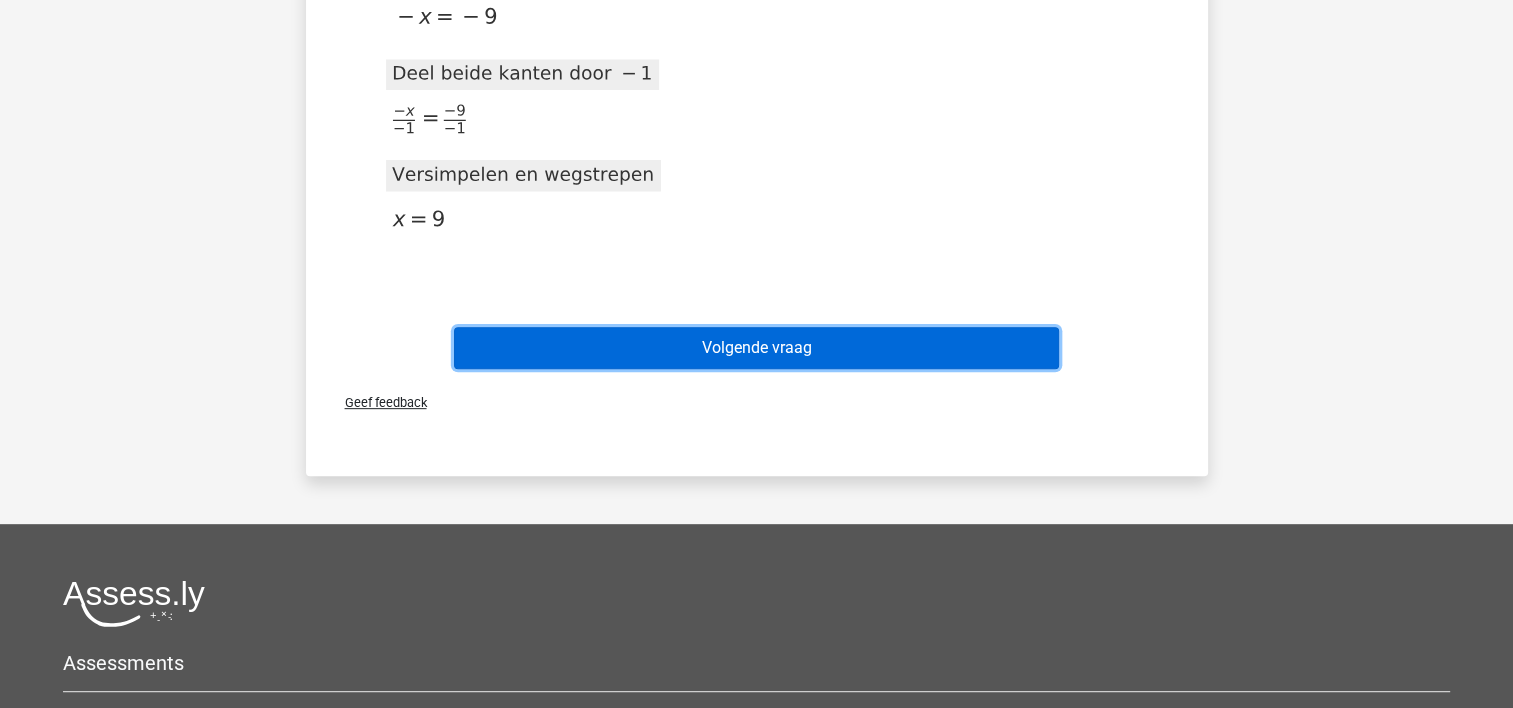 click on "Volgende vraag" at bounding box center (756, 348) 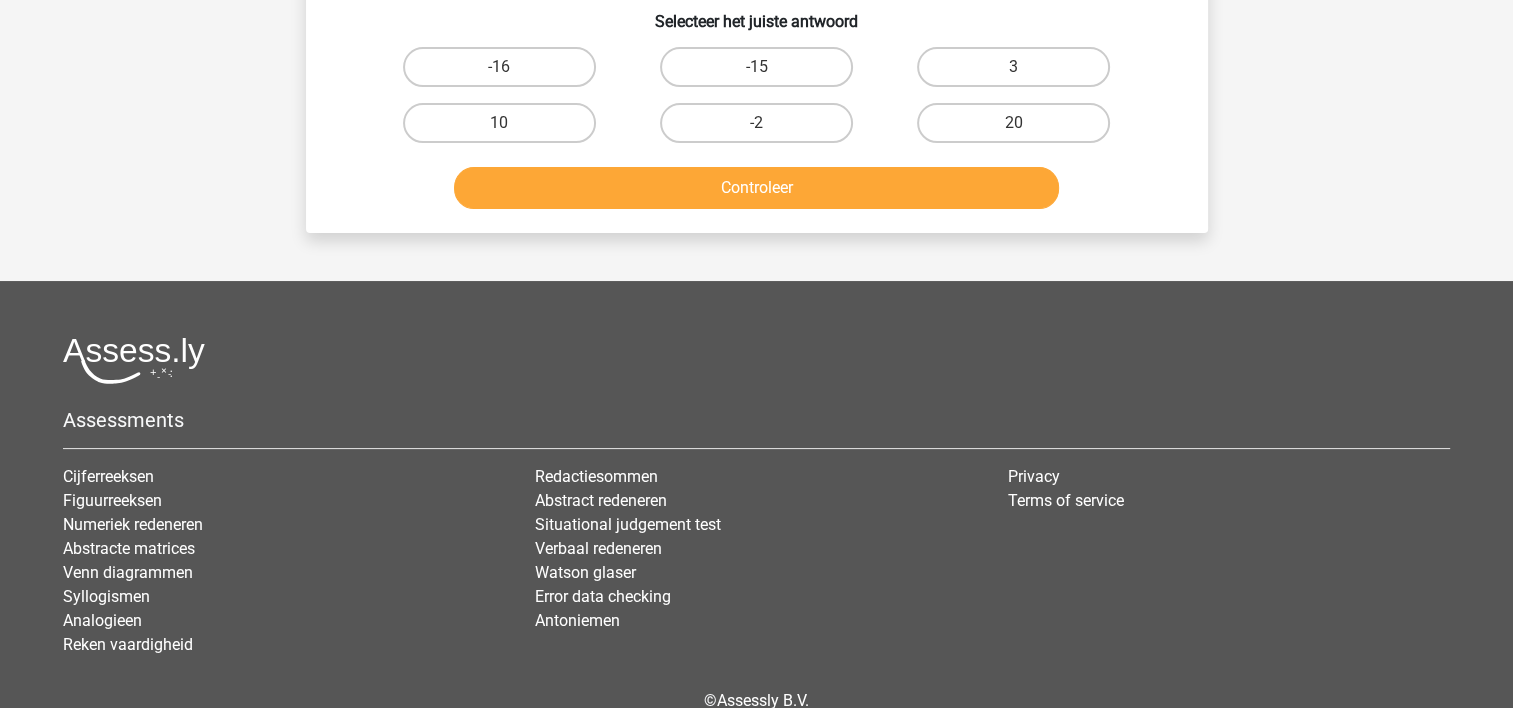scroll, scrollTop: 92, scrollLeft: 0, axis: vertical 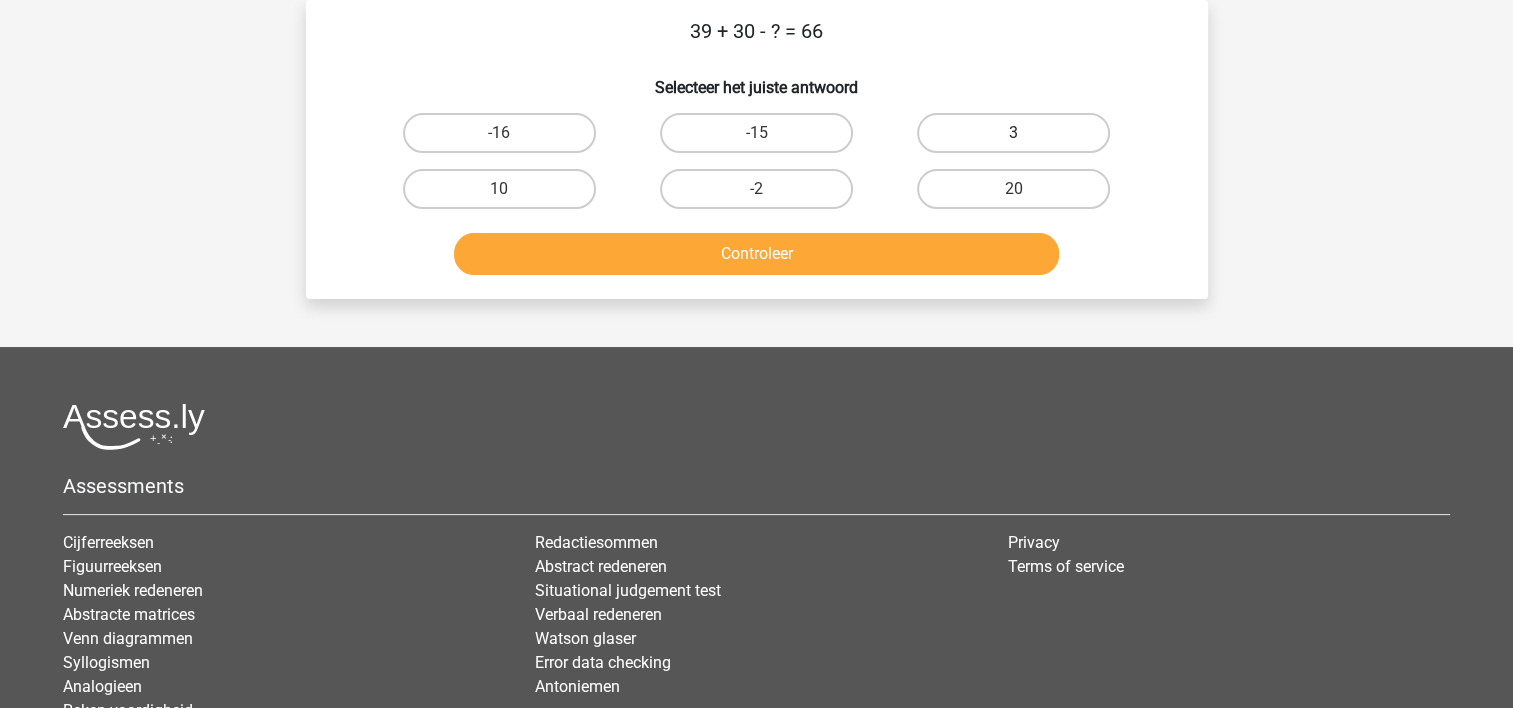 click on "3" at bounding box center (1013, 133) 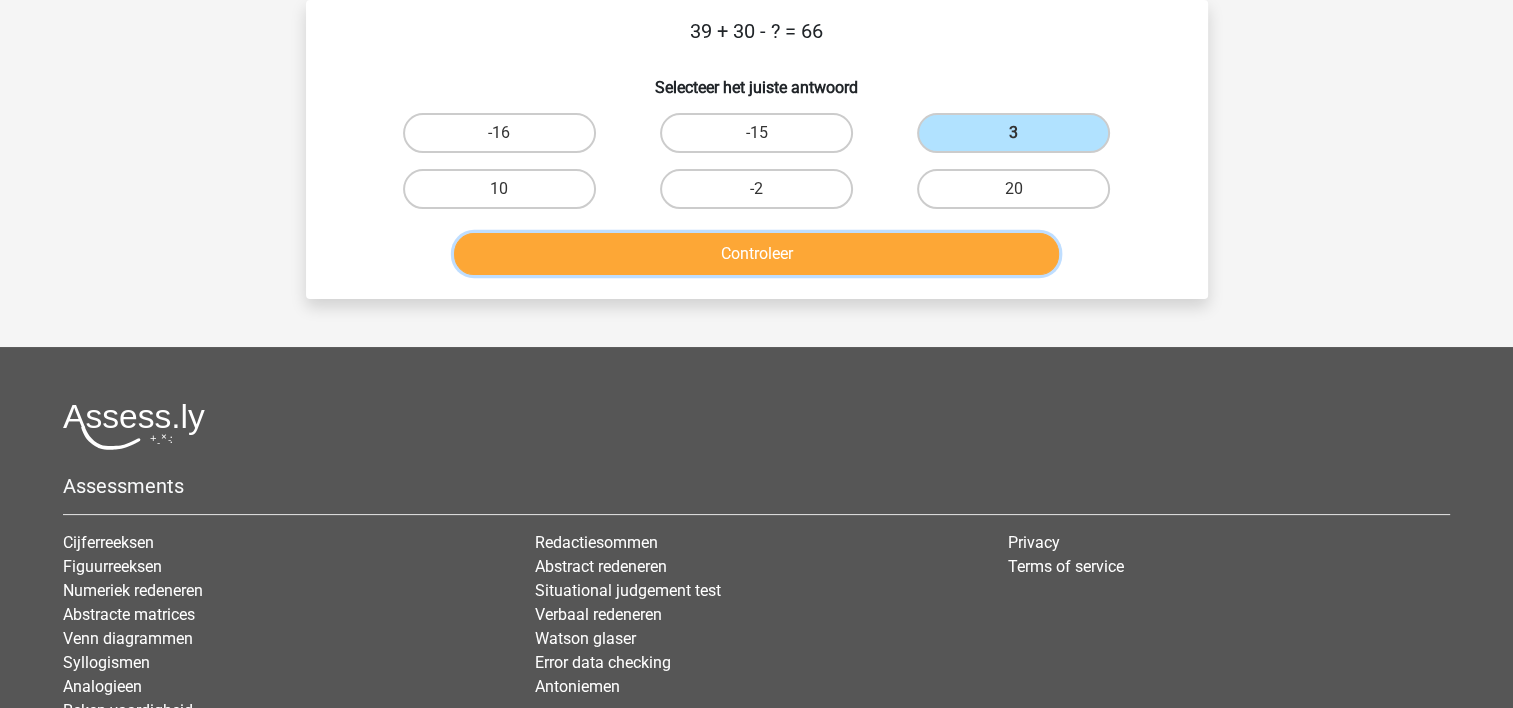 click on "Controleer" at bounding box center (756, 254) 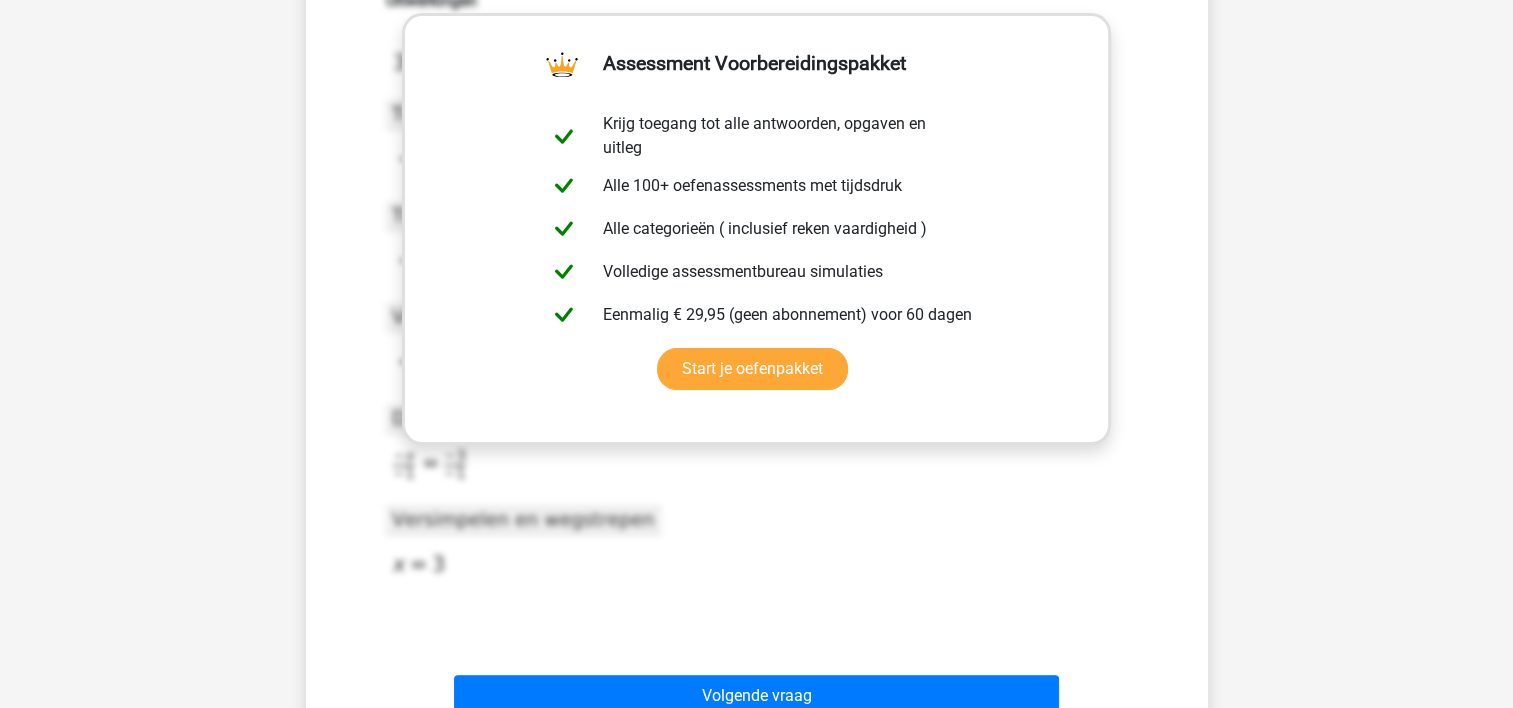 scroll, scrollTop: 412, scrollLeft: 0, axis: vertical 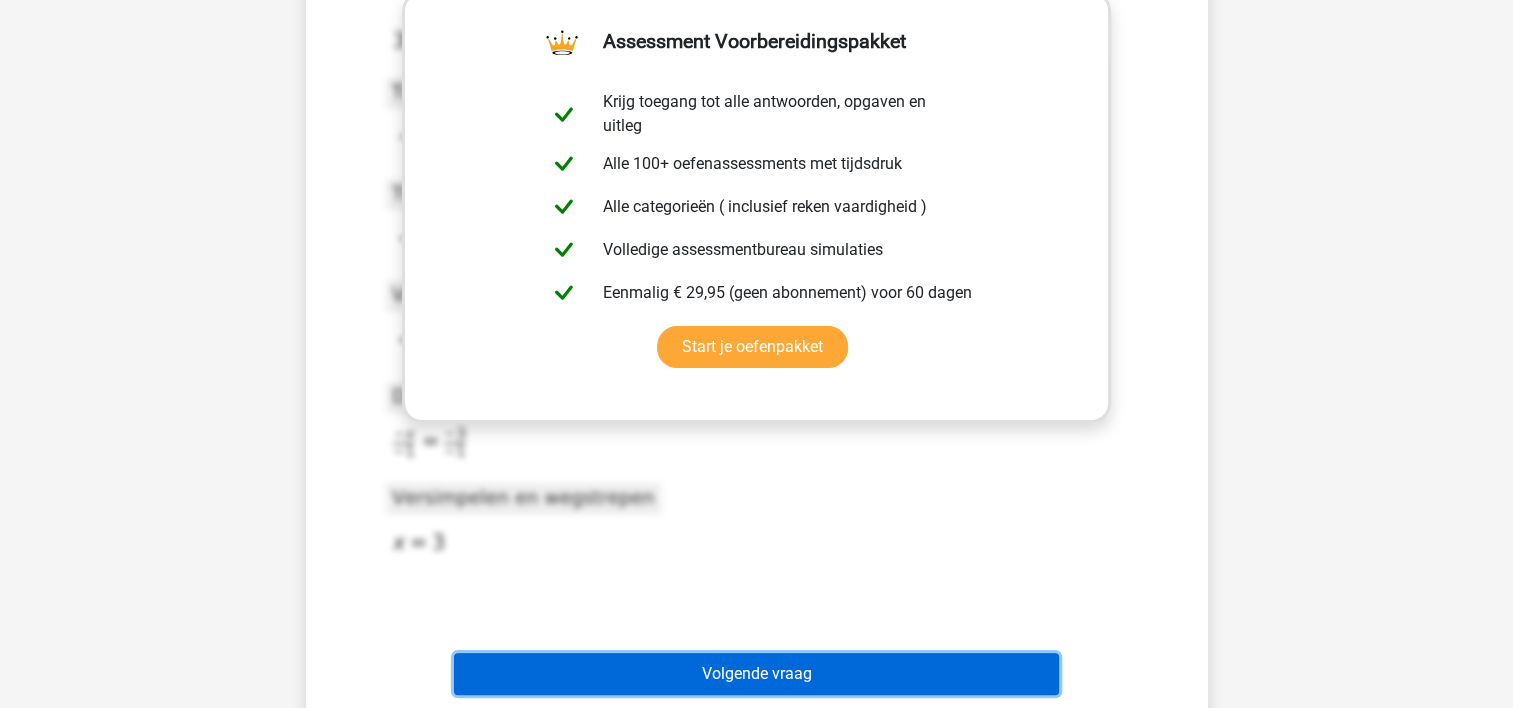 click on "Volgende vraag" at bounding box center (756, 674) 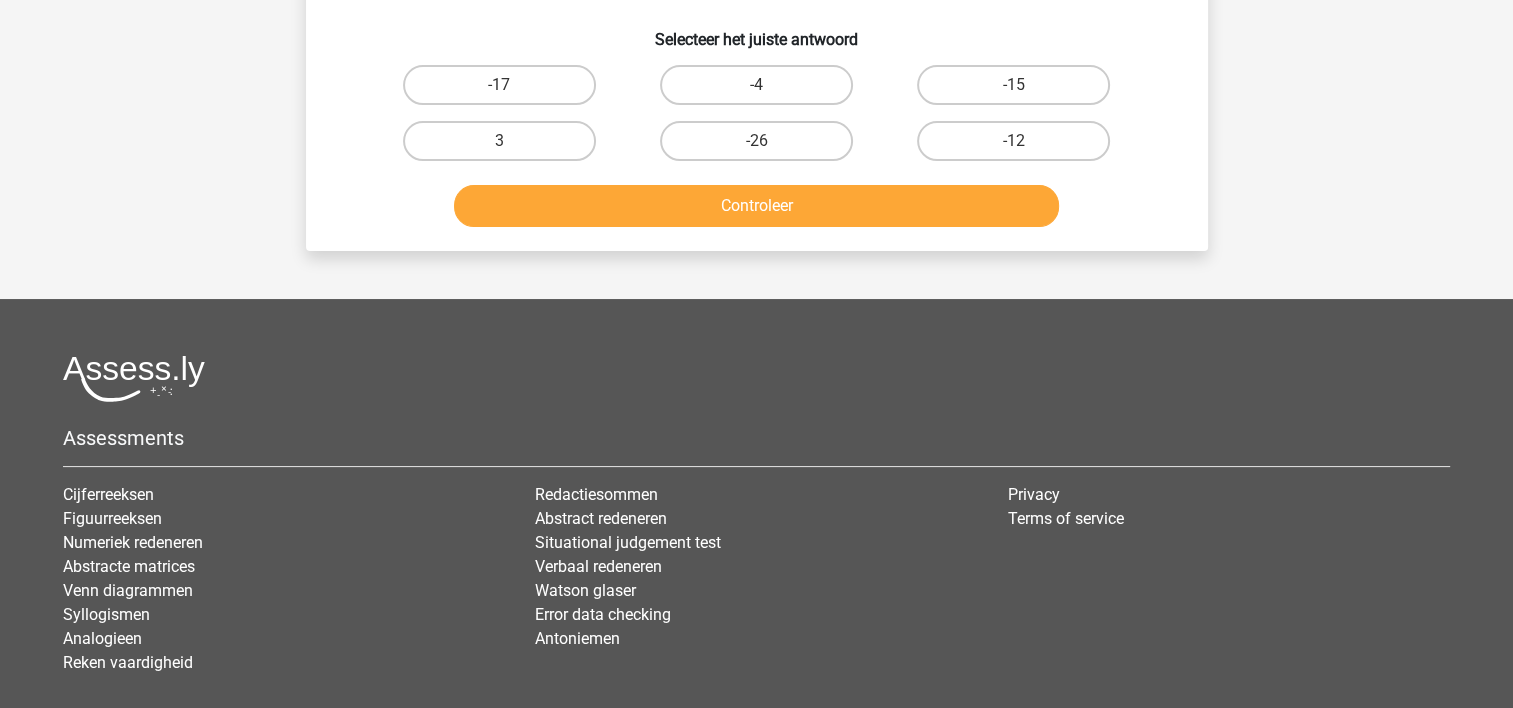 scroll, scrollTop: 92, scrollLeft: 0, axis: vertical 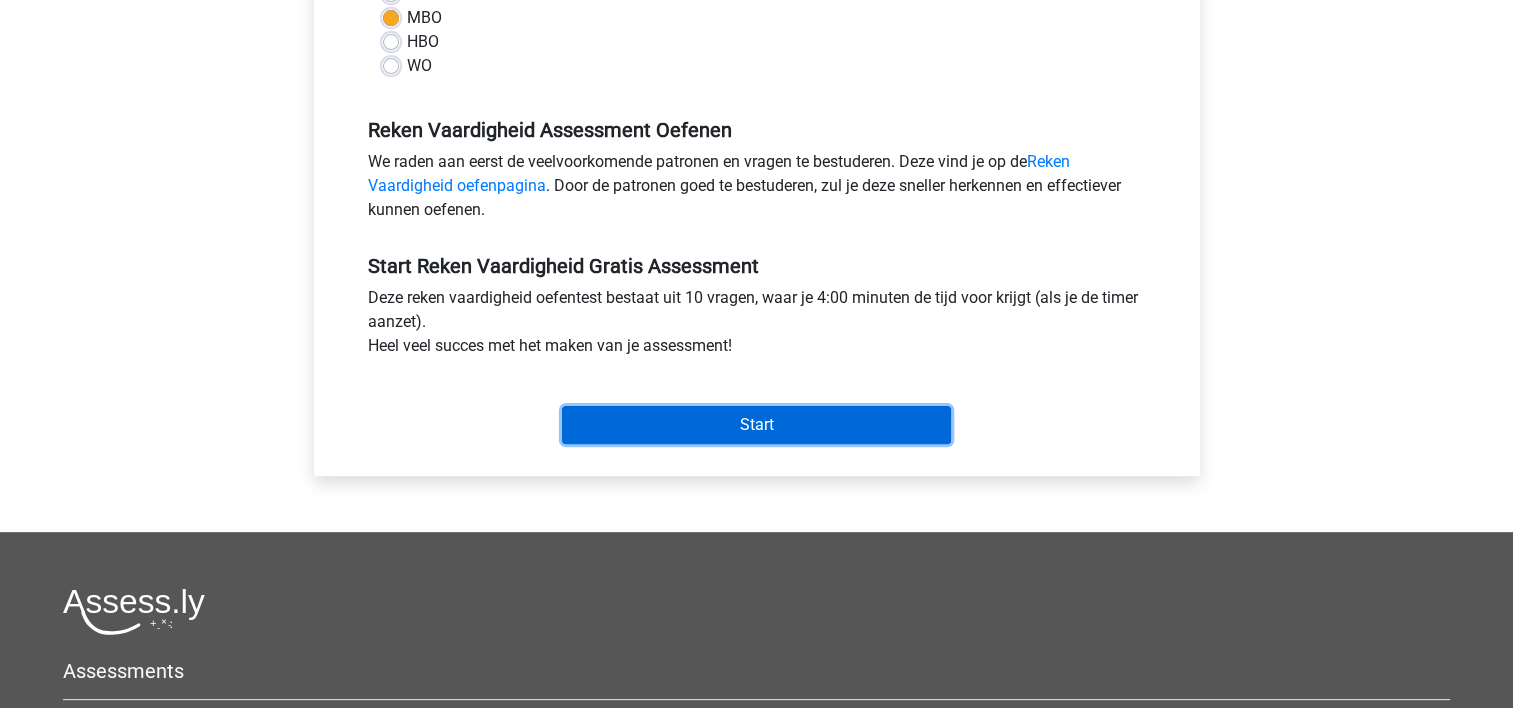 click on "Start" at bounding box center [756, 425] 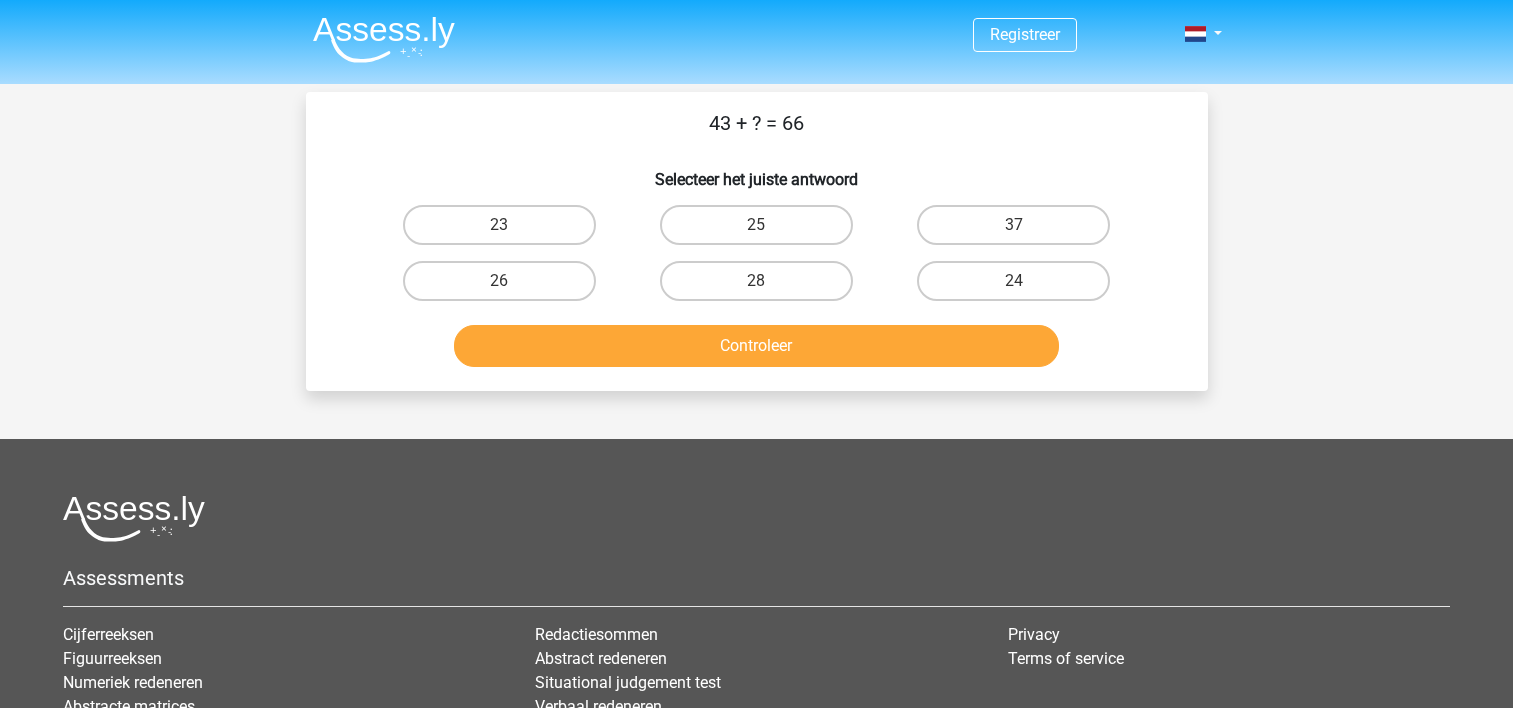scroll, scrollTop: 0, scrollLeft: 0, axis: both 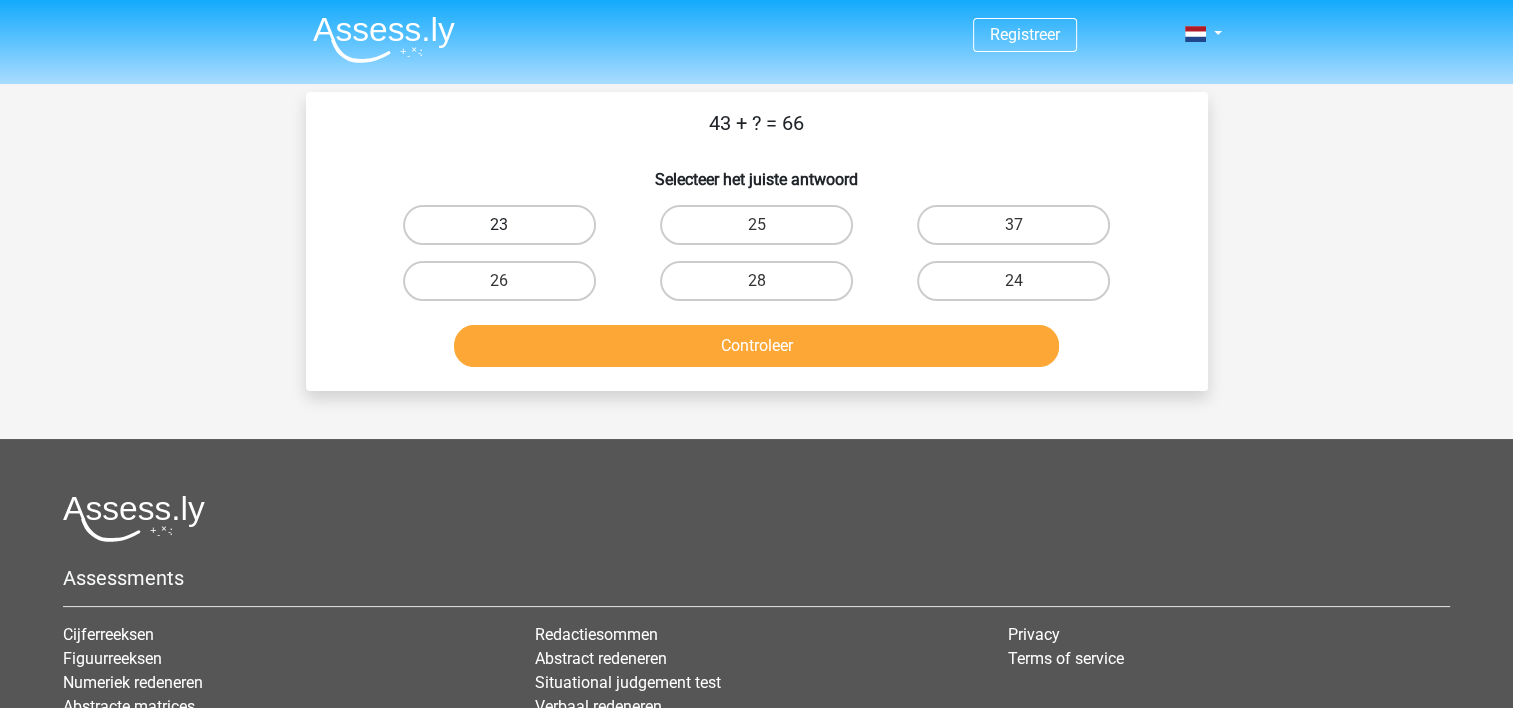 click on "23" at bounding box center [499, 225] 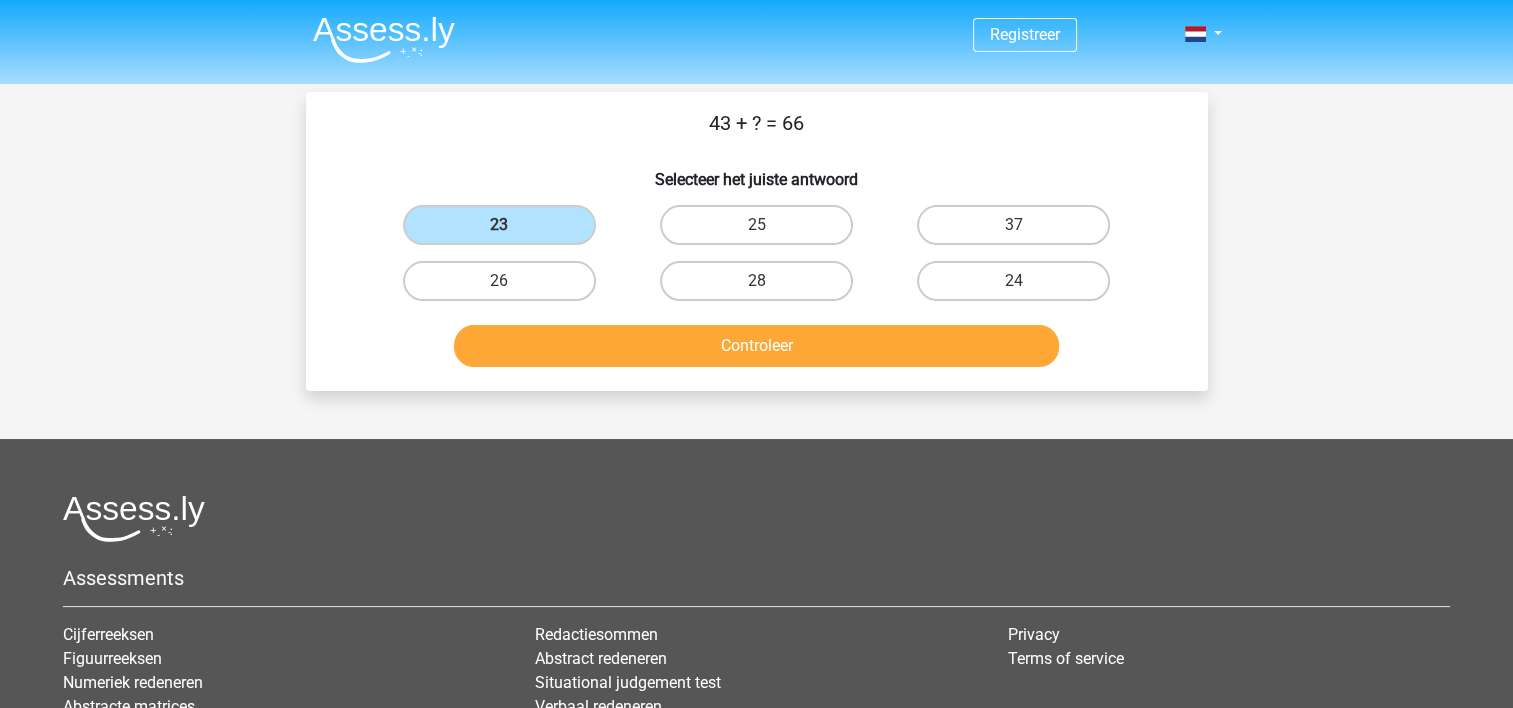 click on "Controleer" at bounding box center [757, 342] 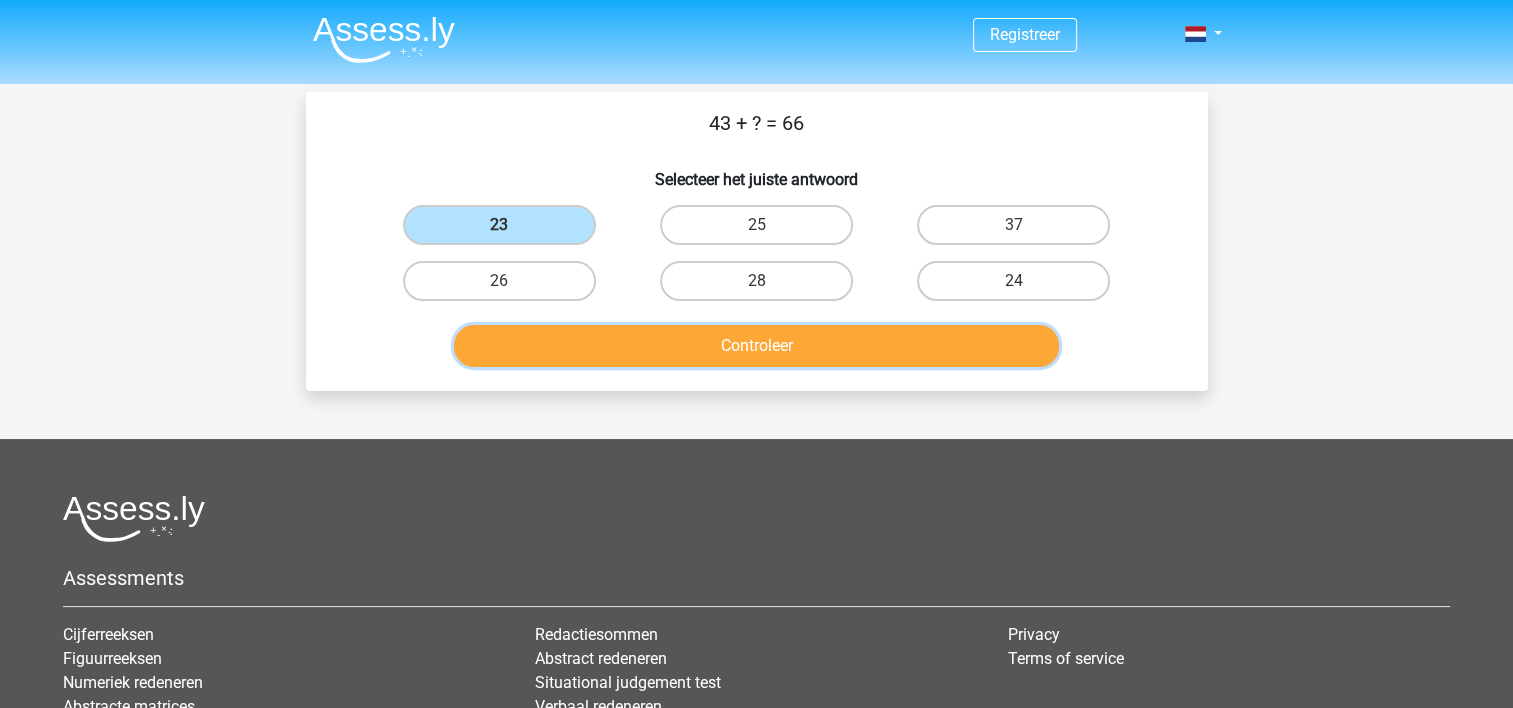 click on "Controleer" at bounding box center (756, 346) 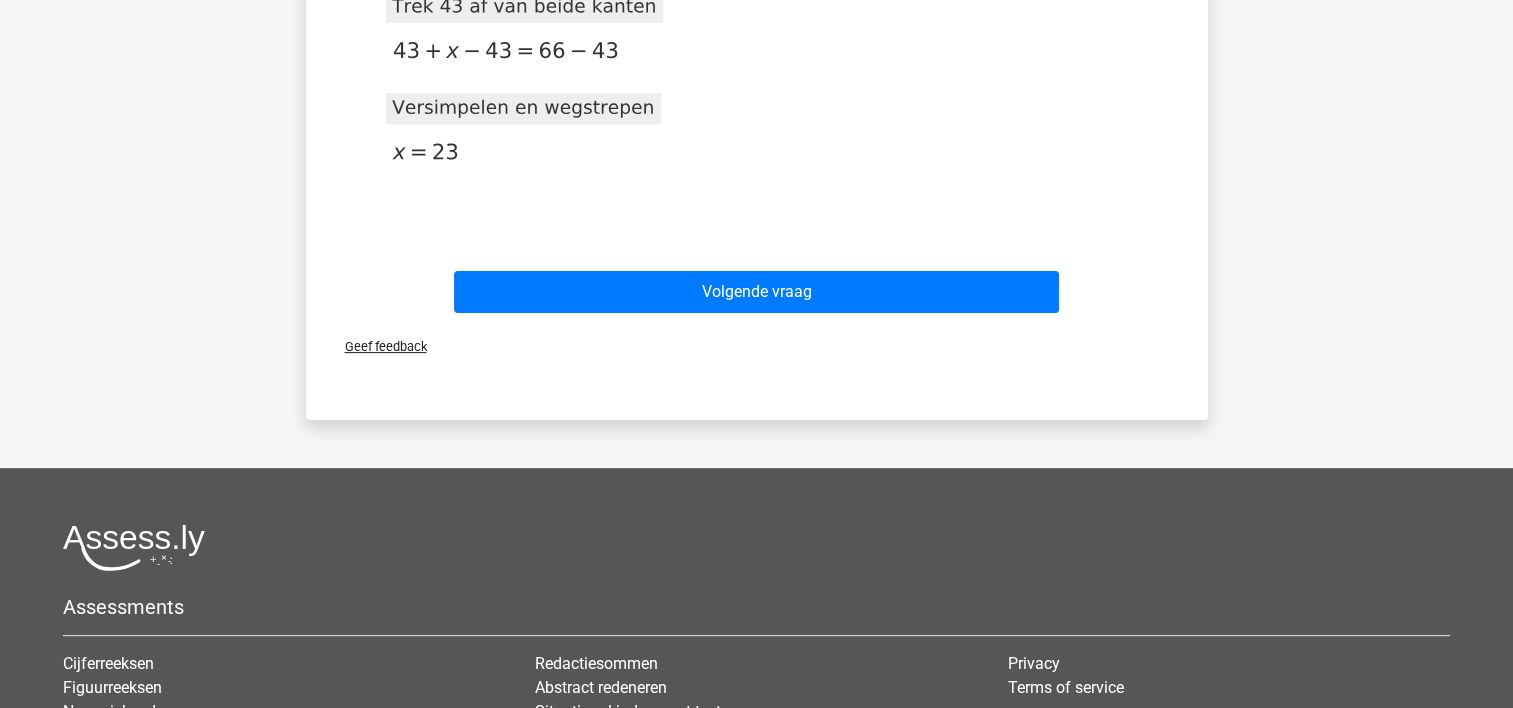 scroll, scrollTop: 480, scrollLeft: 0, axis: vertical 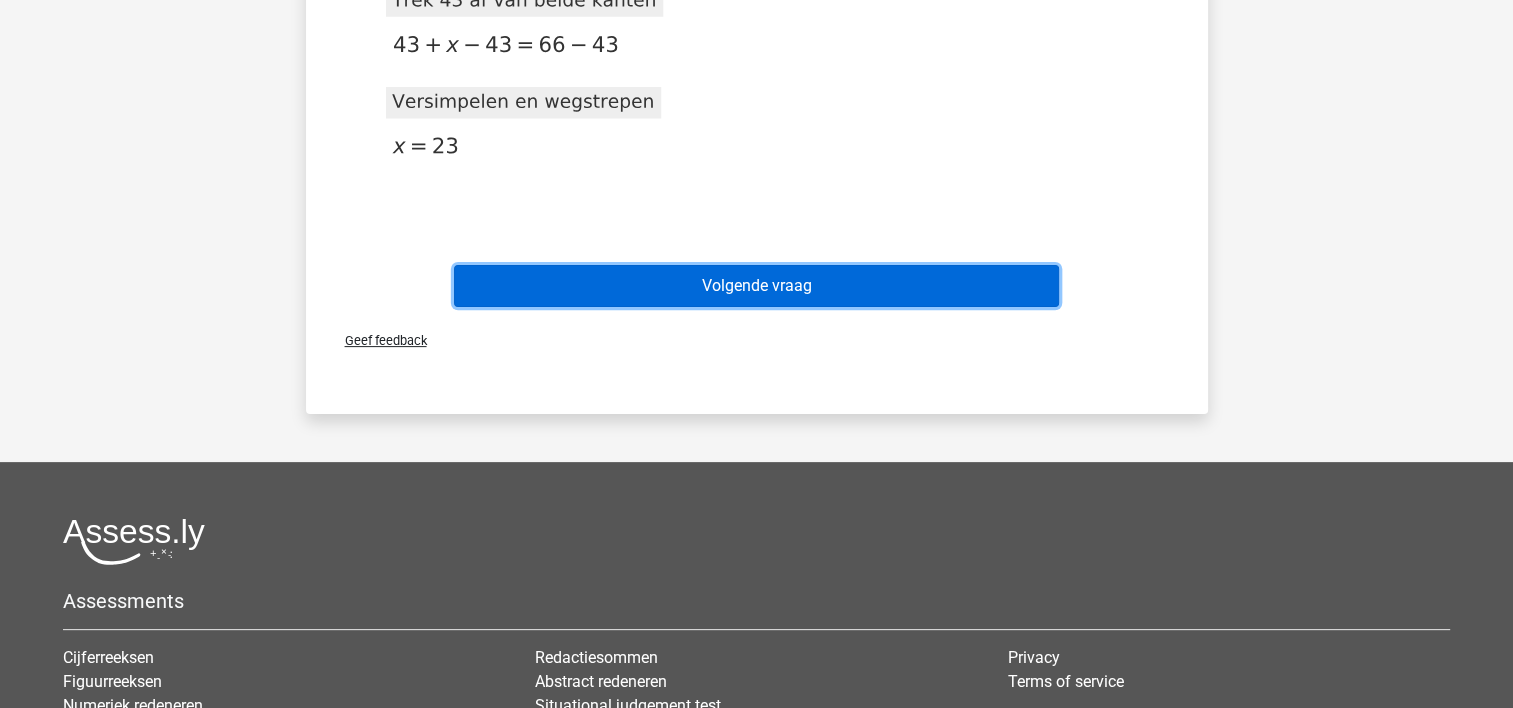 click on "Volgende vraag" at bounding box center (756, 286) 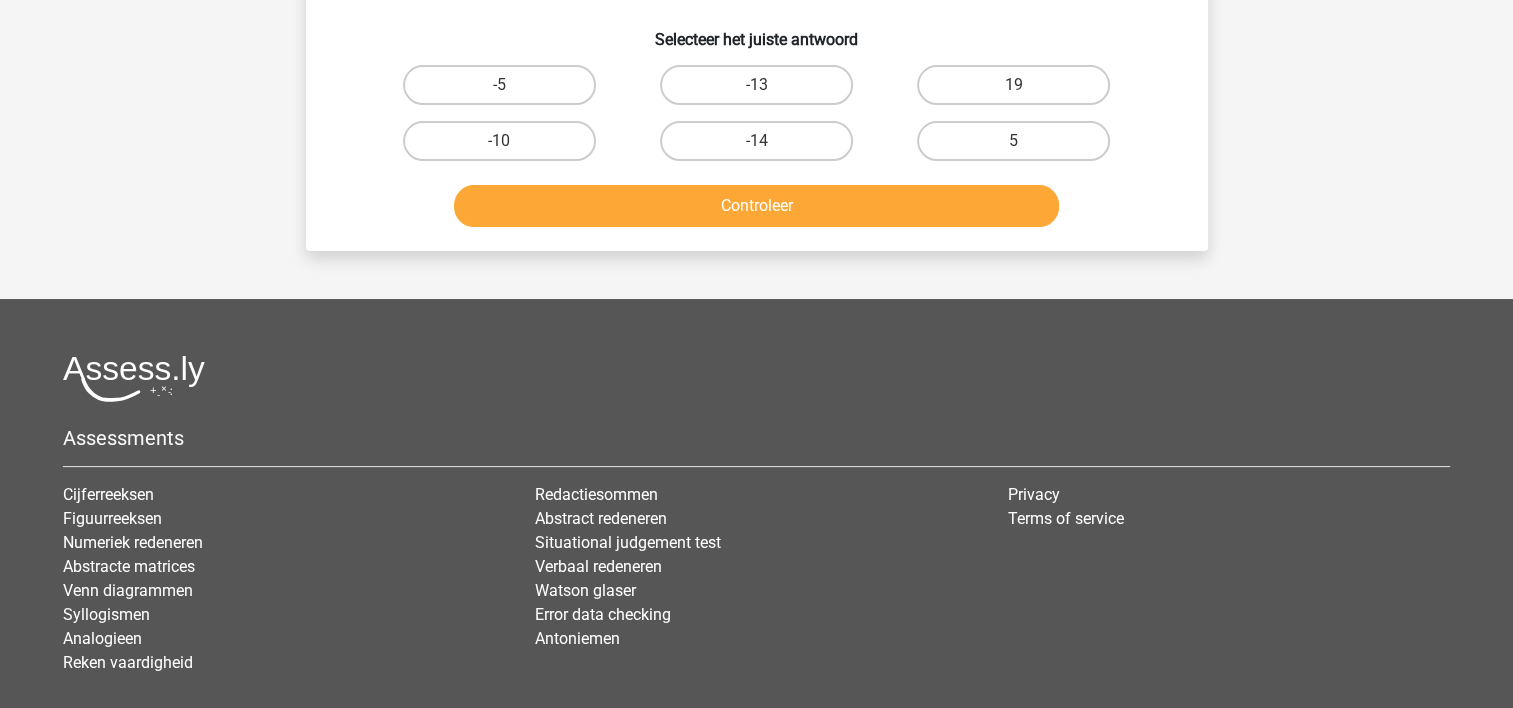 scroll, scrollTop: 92, scrollLeft: 0, axis: vertical 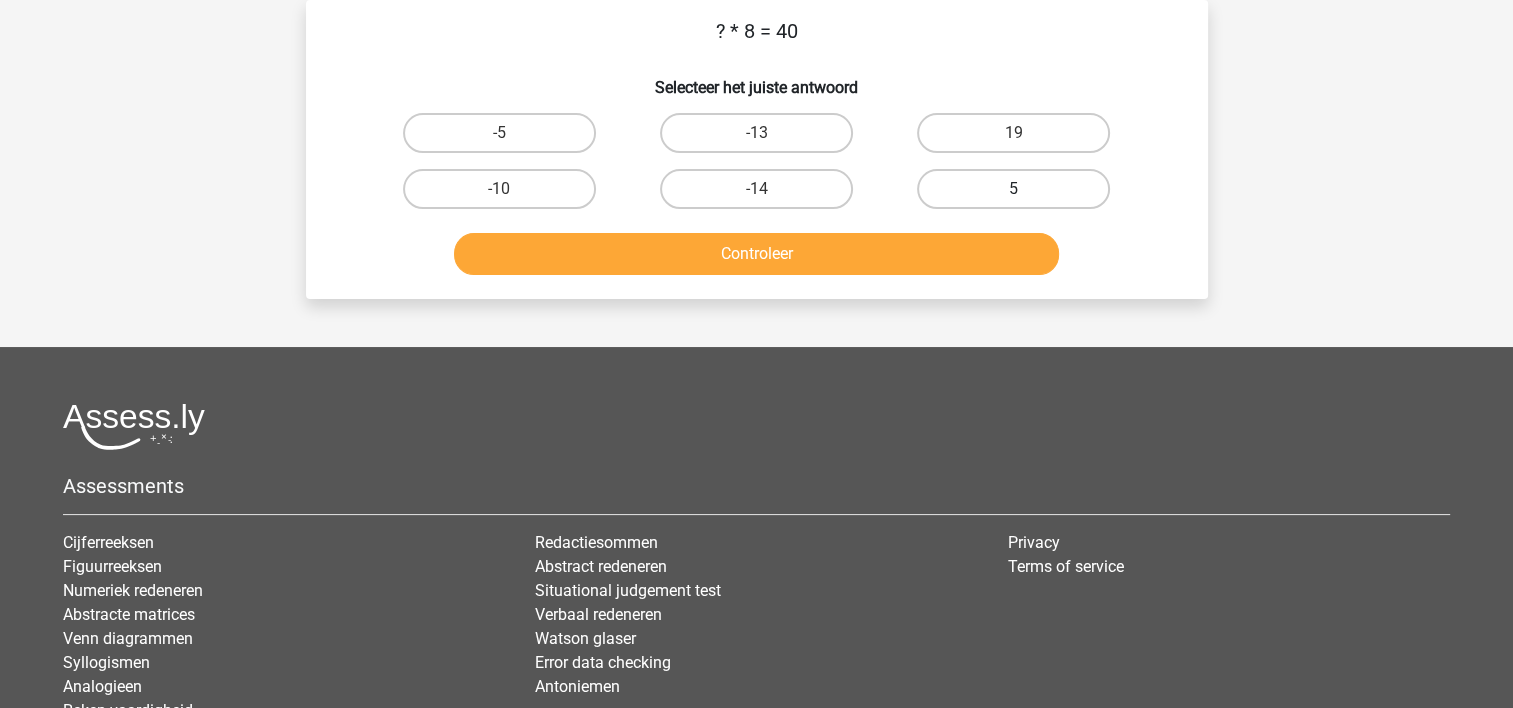click on "5" at bounding box center [1013, 189] 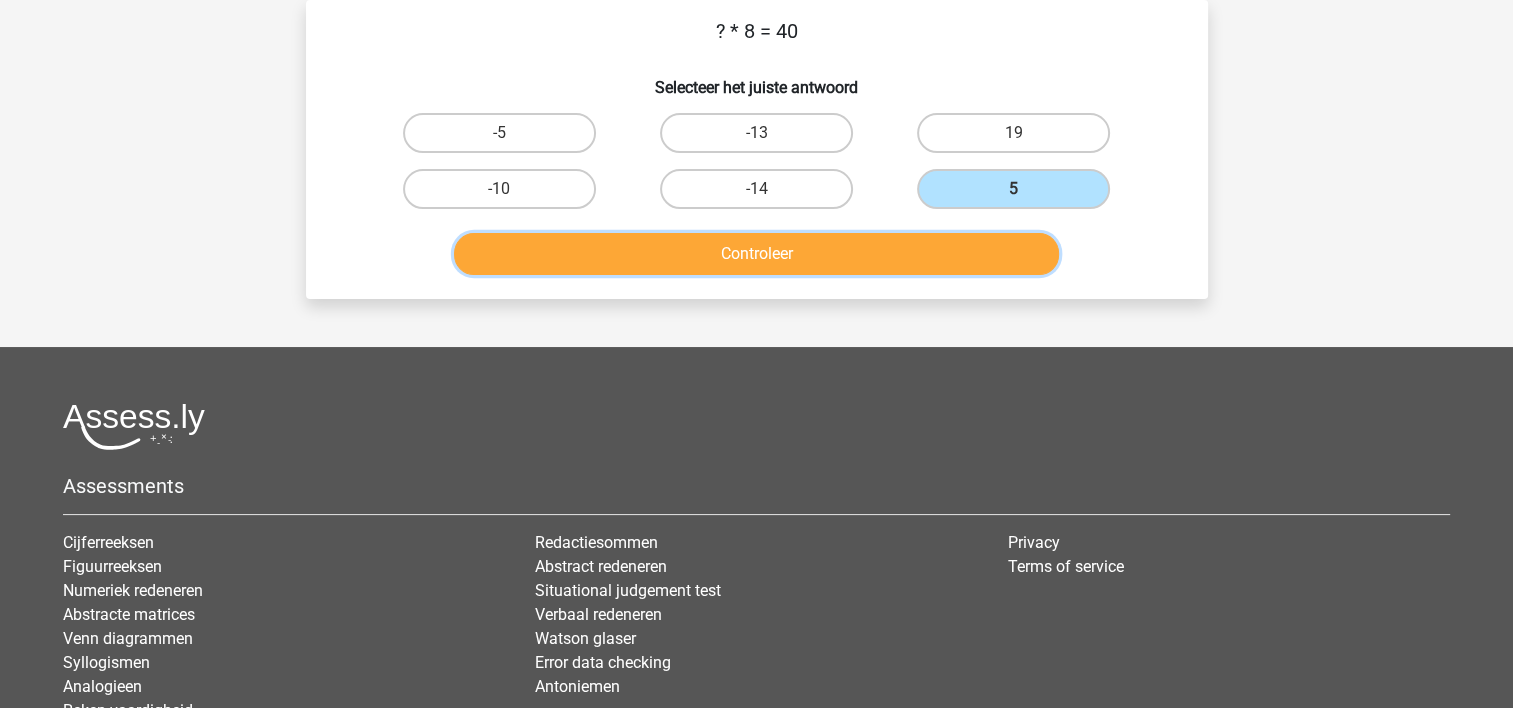 click on "Controleer" at bounding box center (756, 254) 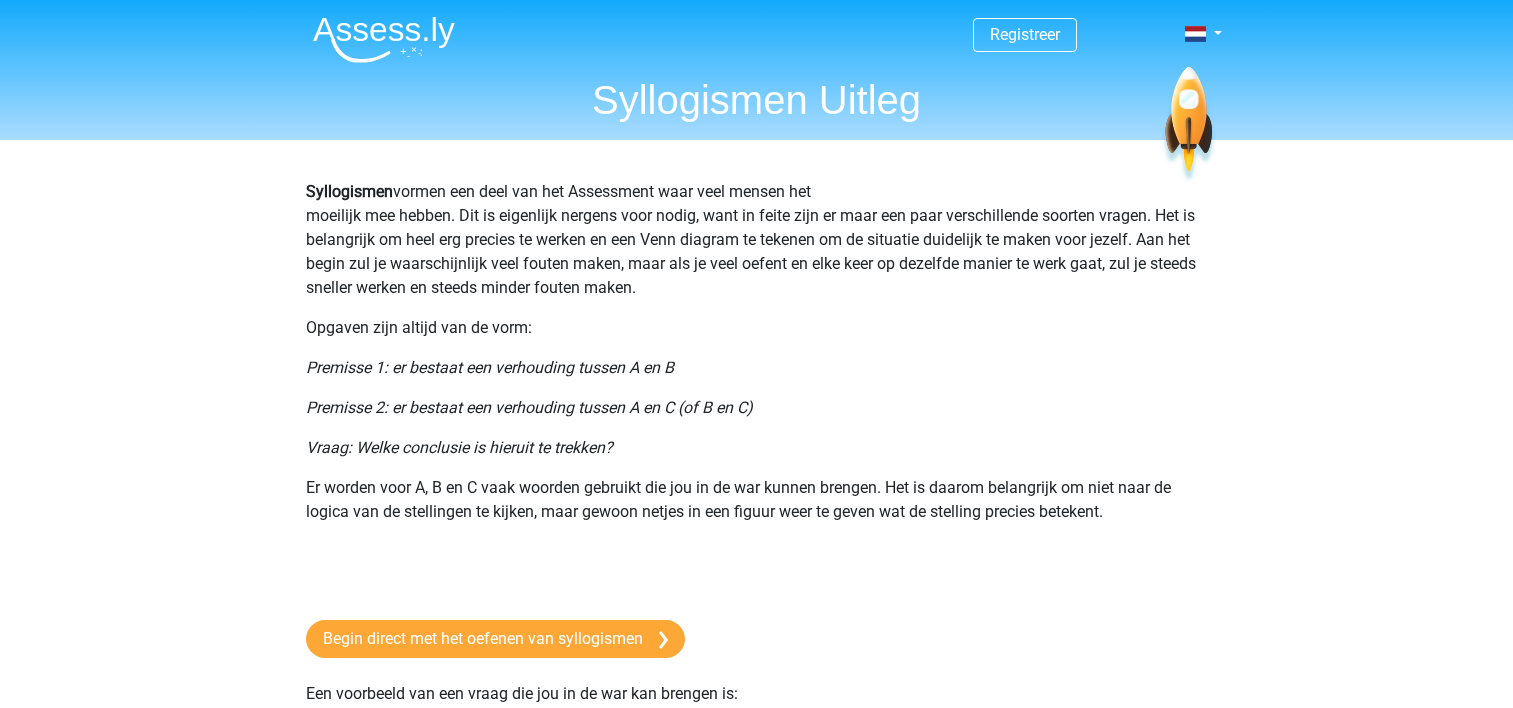 scroll, scrollTop: 0, scrollLeft: 0, axis: both 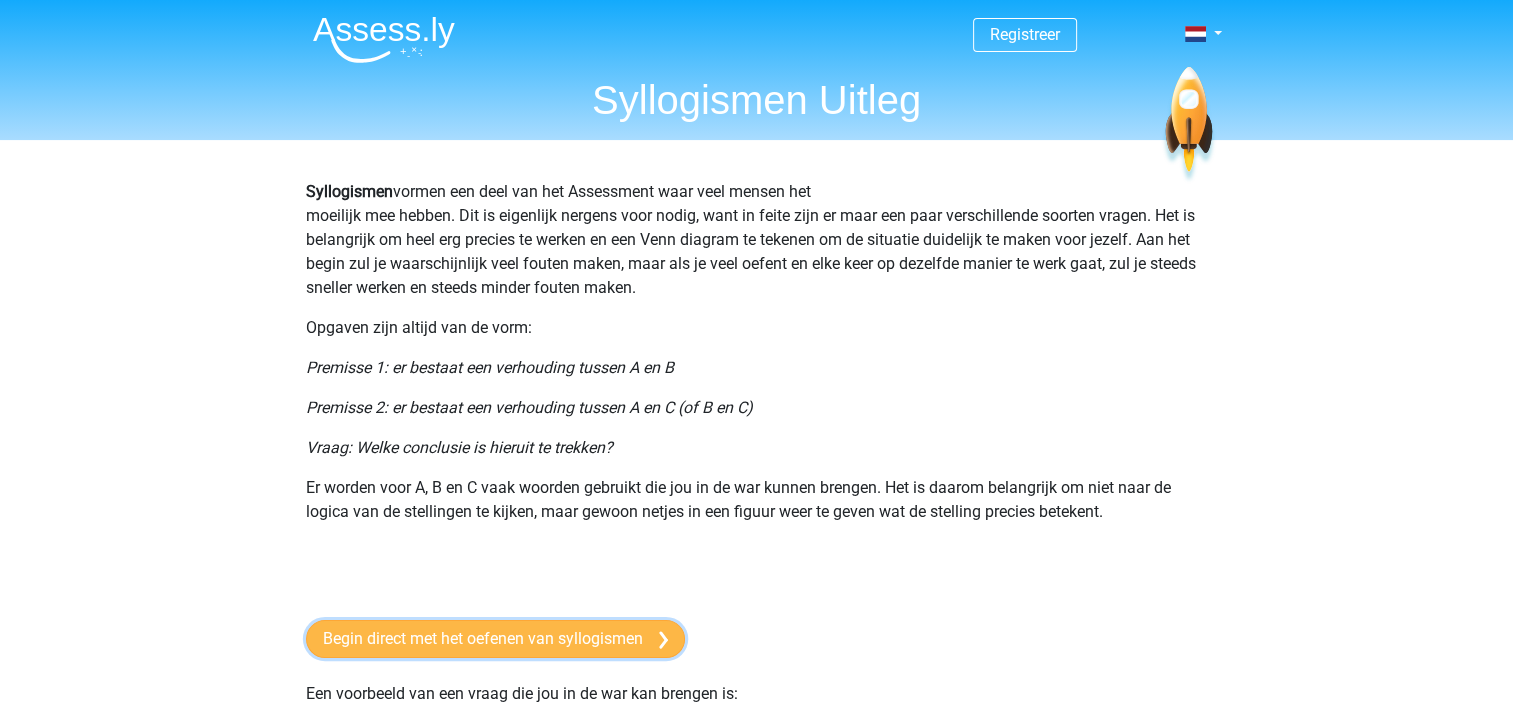 click on "Begin direct met het oefenen van syllogismen" at bounding box center (495, 639) 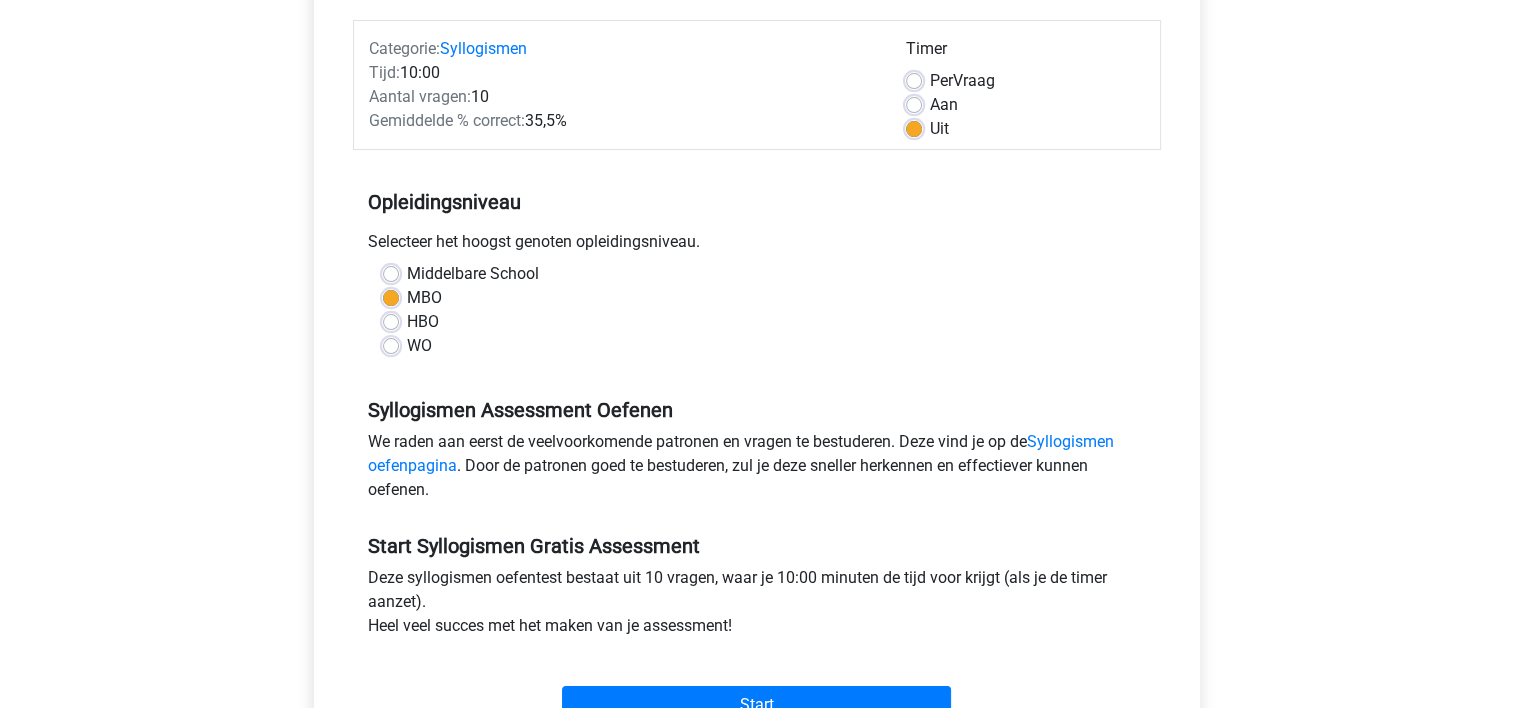 scroll, scrollTop: 360, scrollLeft: 0, axis: vertical 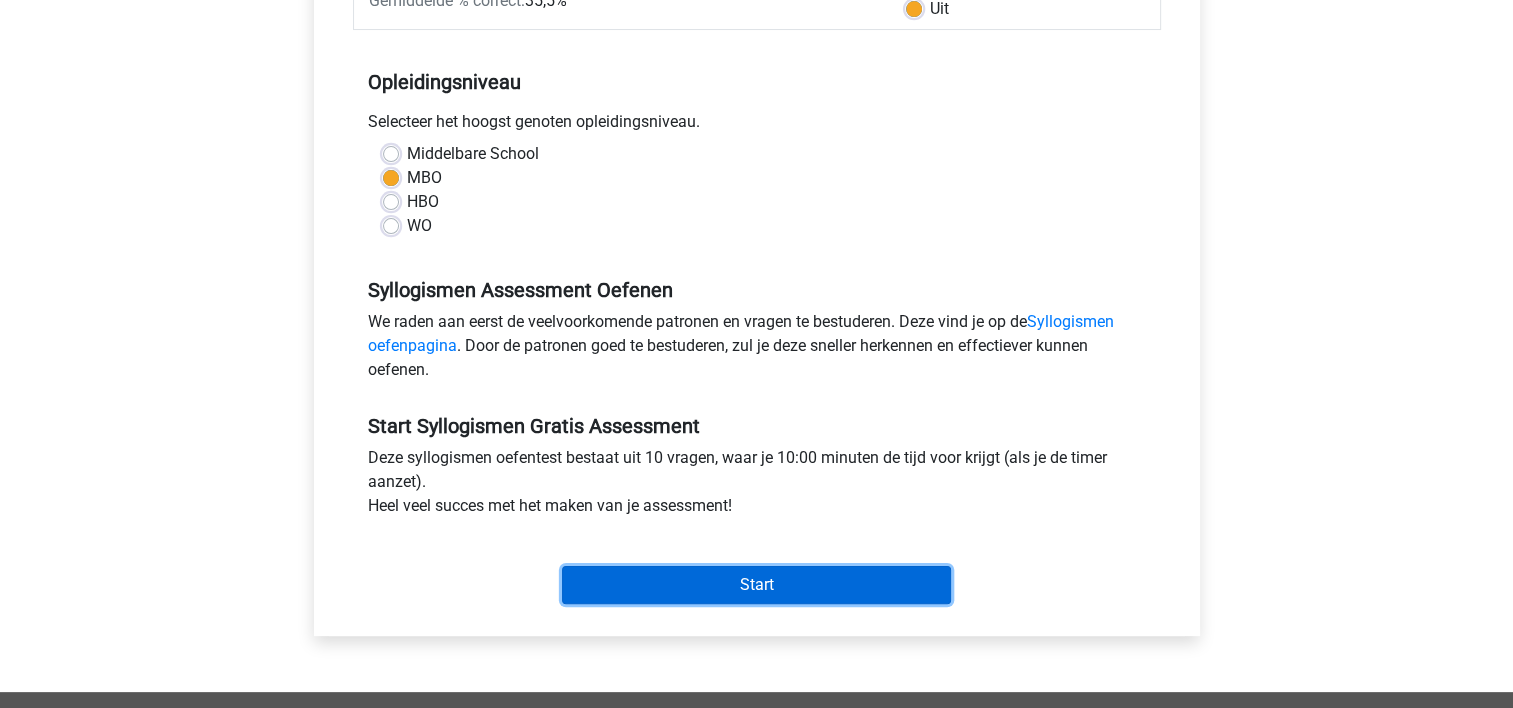 click on "Start" at bounding box center (756, 585) 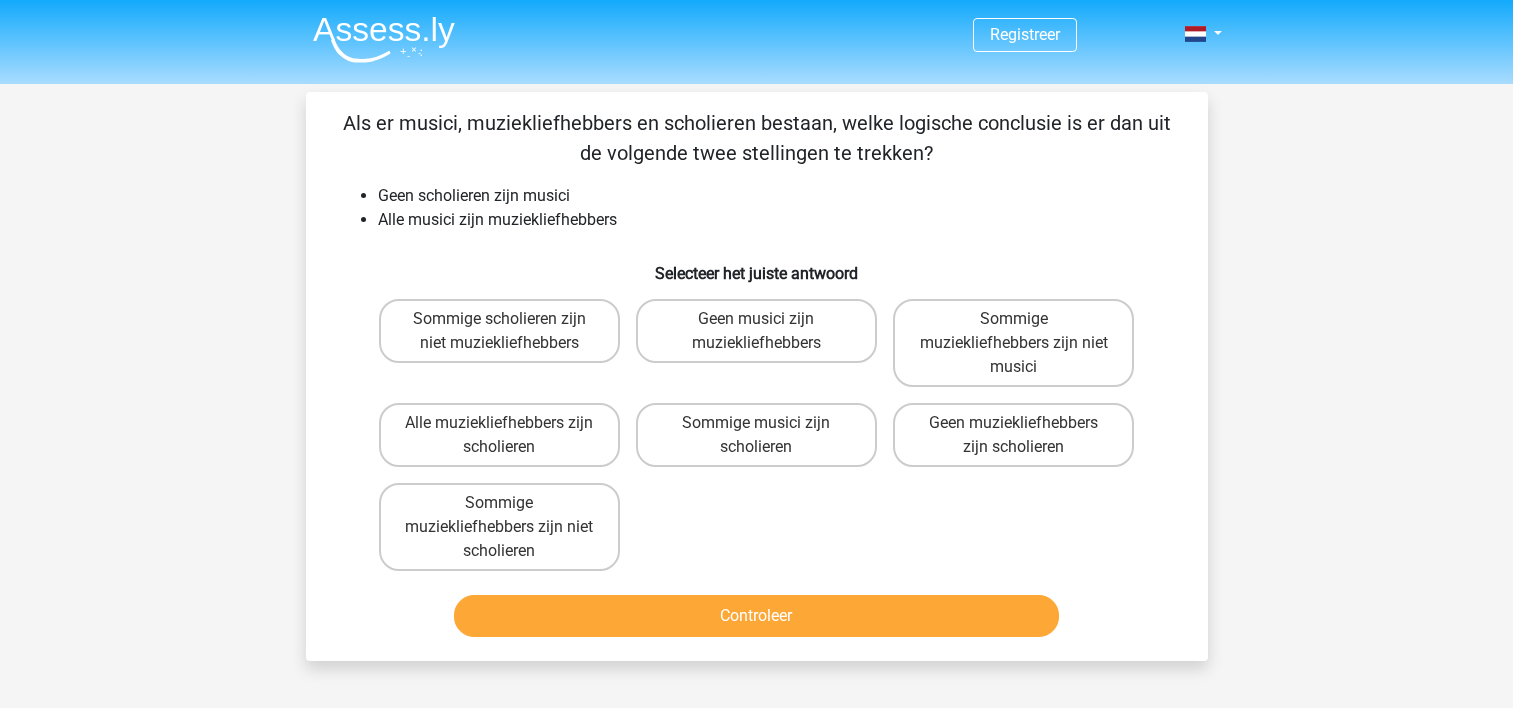 scroll, scrollTop: 0, scrollLeft: 0, axis: both 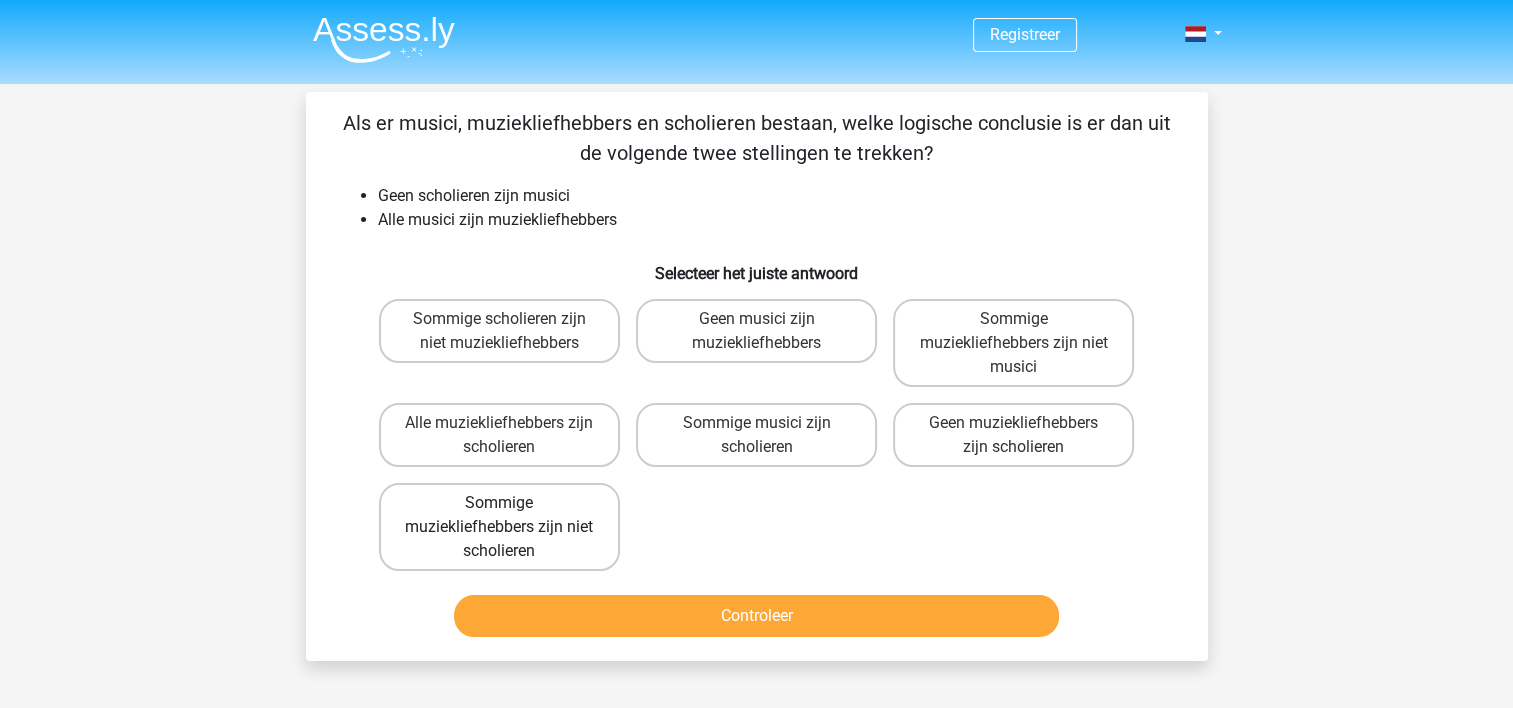click on "Sommige muziekliefhebbers zijn niet scholieren" at bounding box center [499, 527] 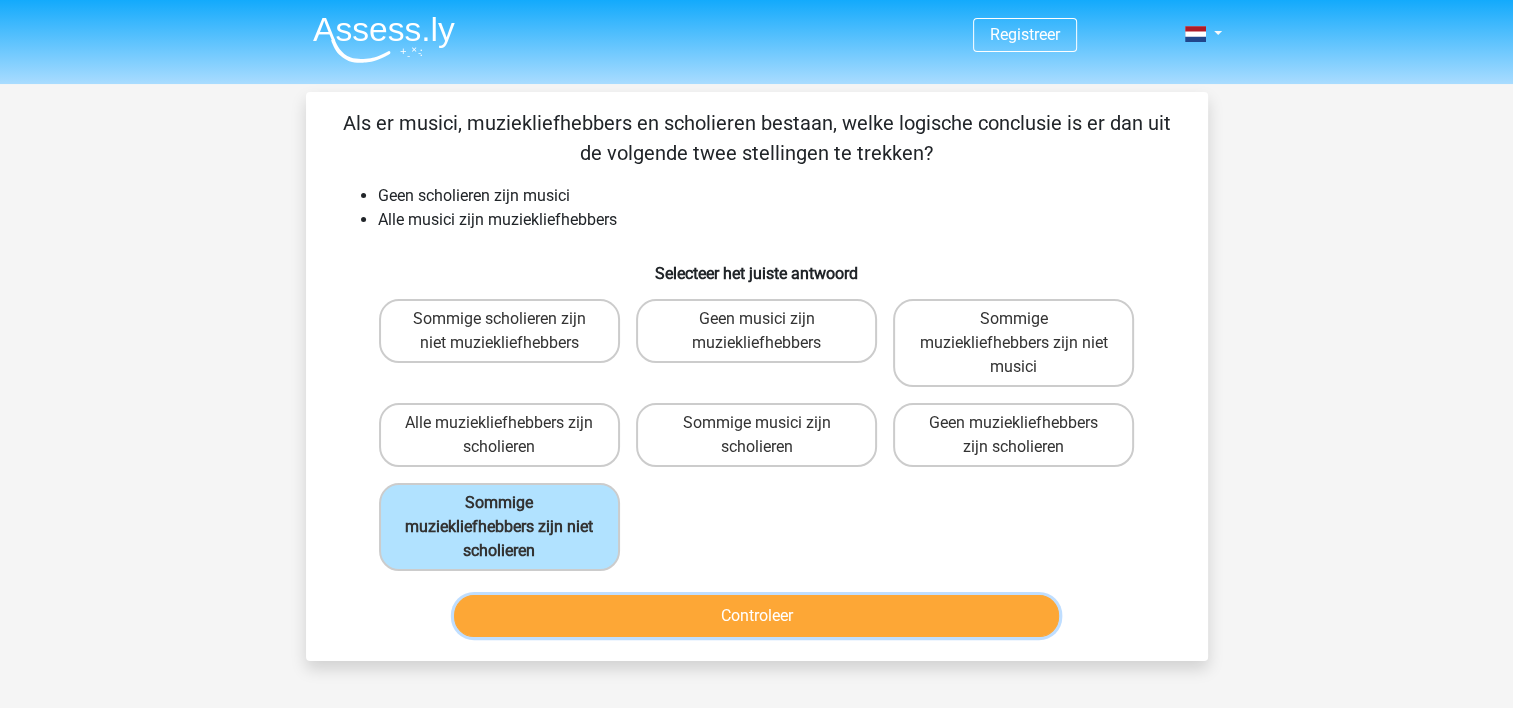 click on "Controleer" at bounding box center [756, 616] 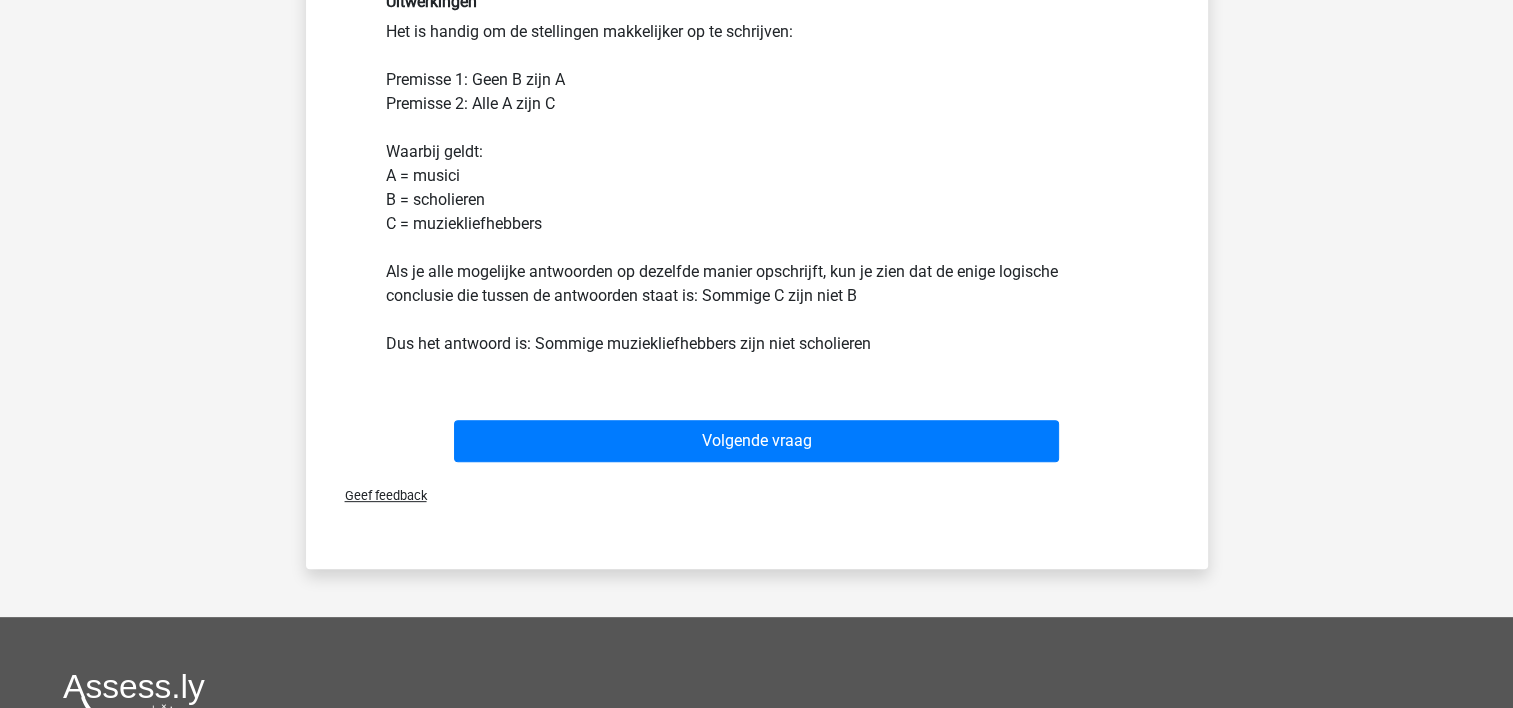scroll, scrollTop: 640, scrollLeft: 0, axis: vertical 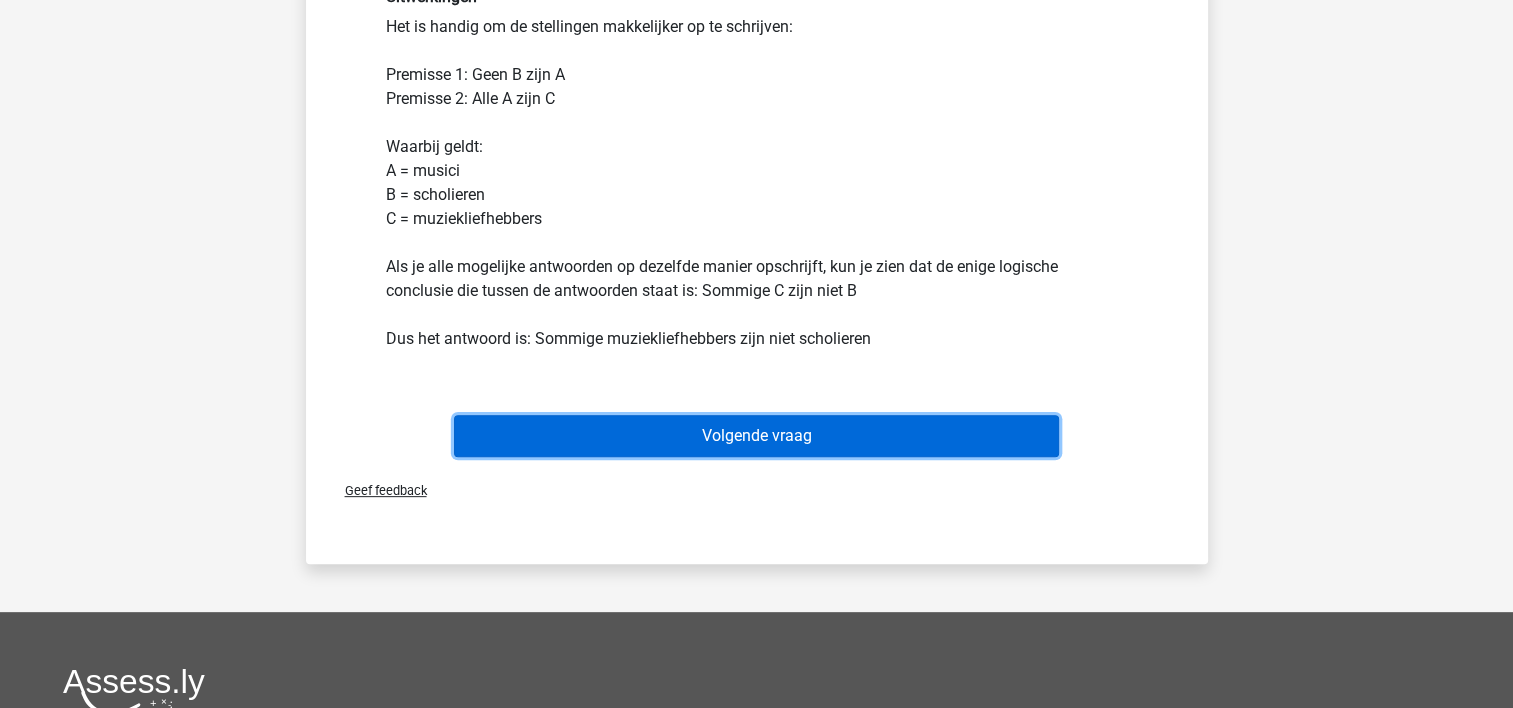 click on "Volgende vraag" at bounding box center (756, 436) 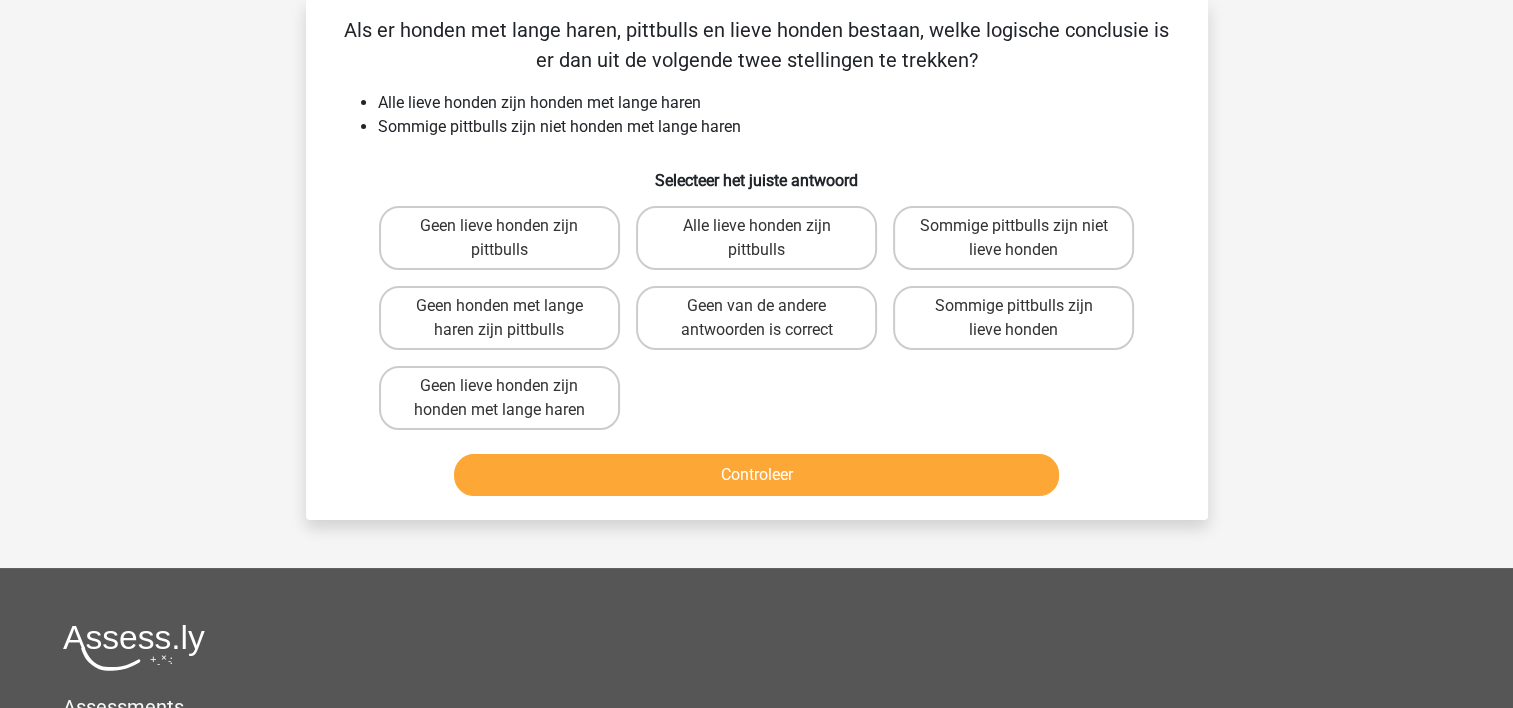 scroll, scrollTop: 92, scrollLeft: 0, axis: vertical 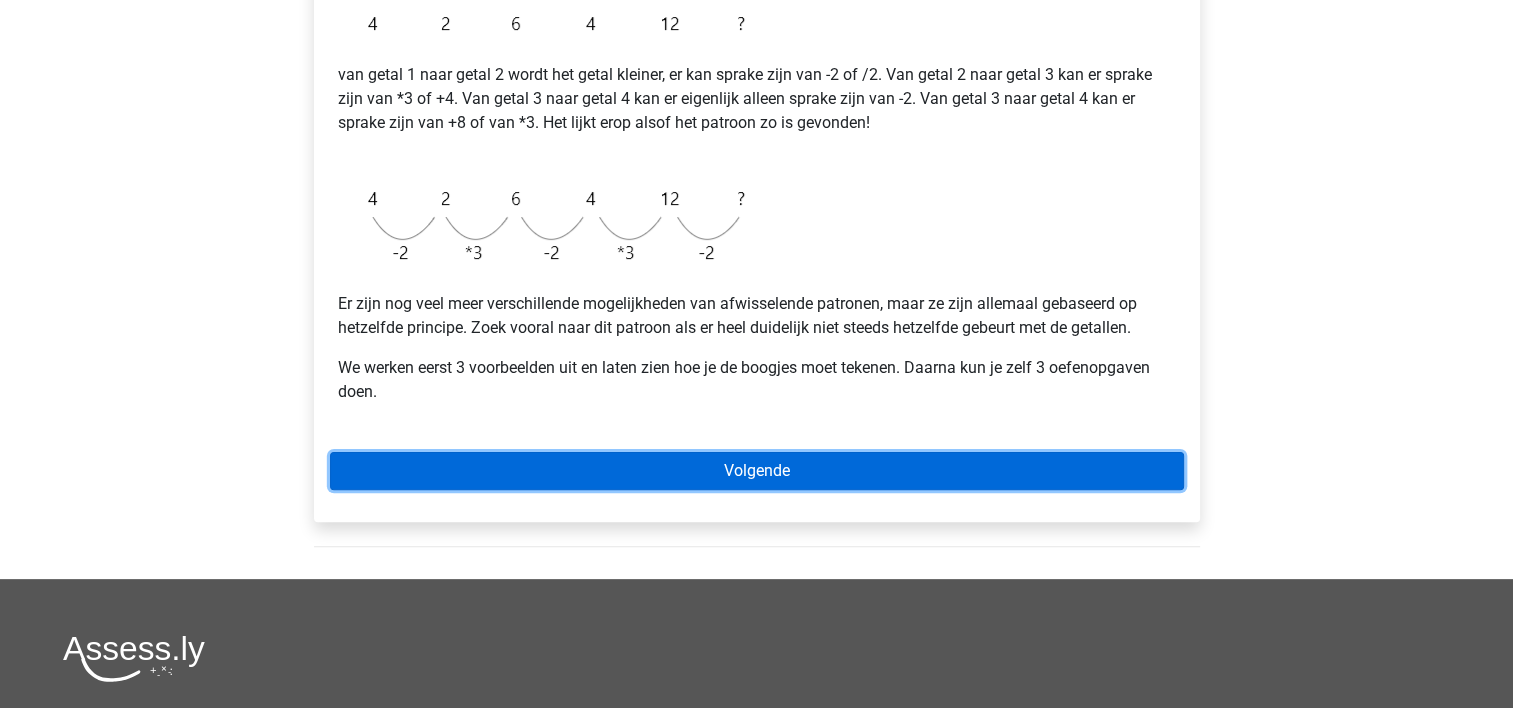click on "Volgende" at bounding box center [757, 471] 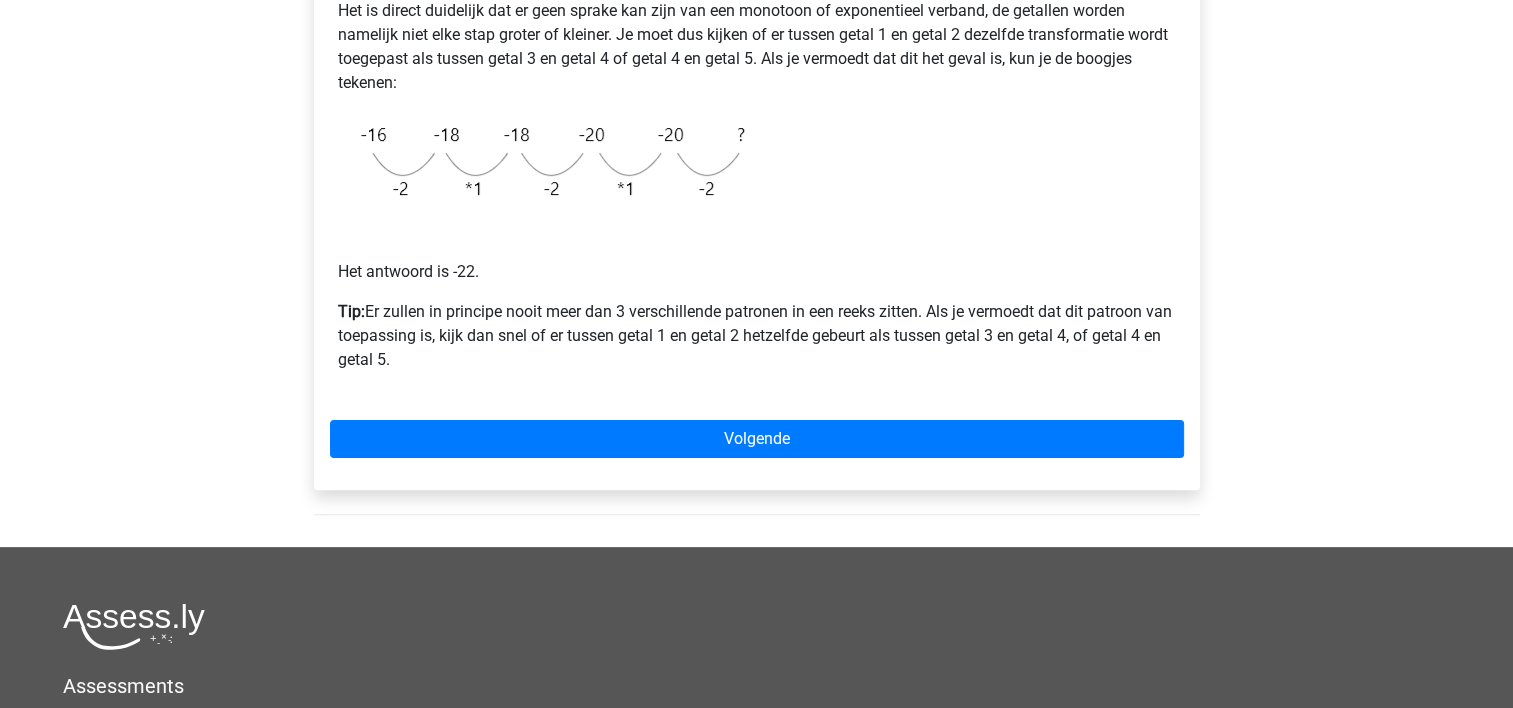 scroll, scrollTop: 480, scrollLeft: 0, axis: vertical 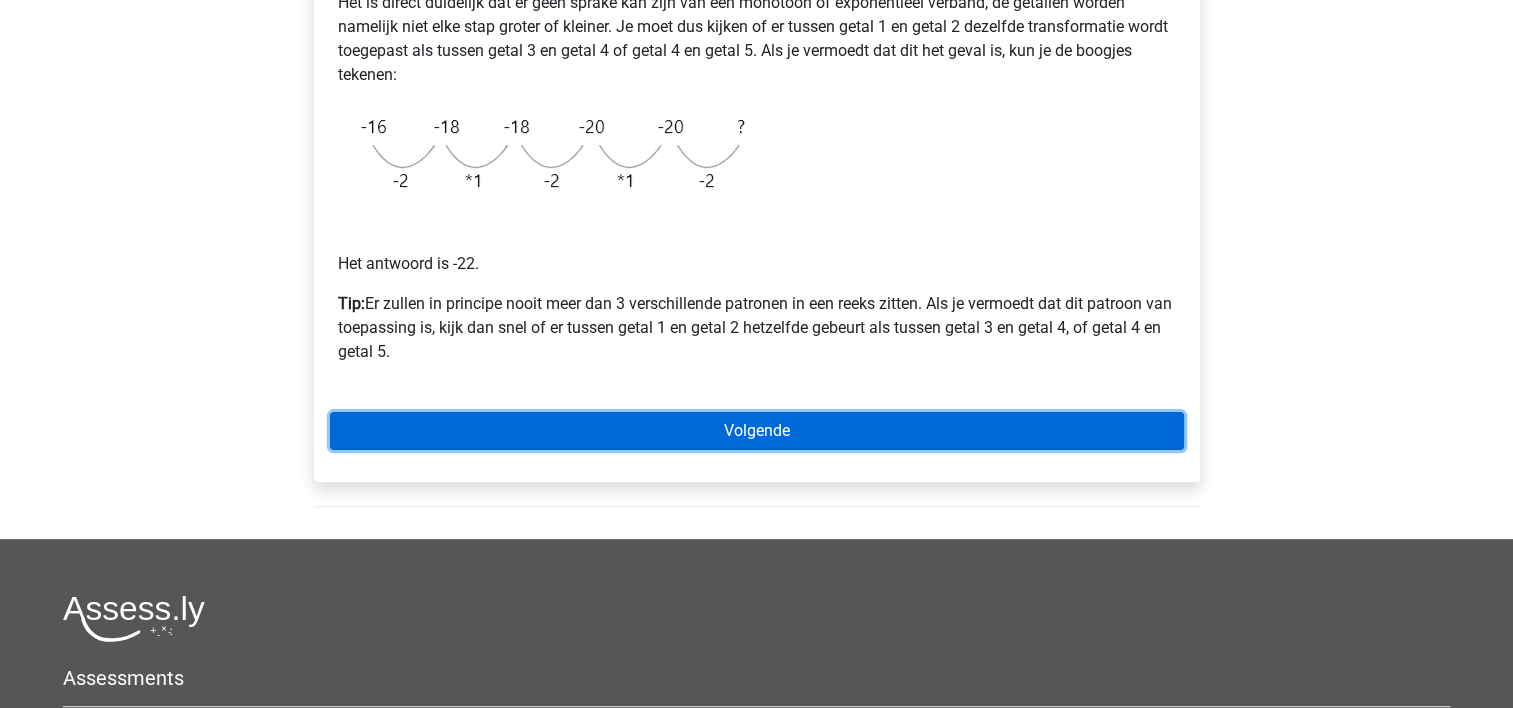 click on "Volgende" at bounding box center (757, 431) 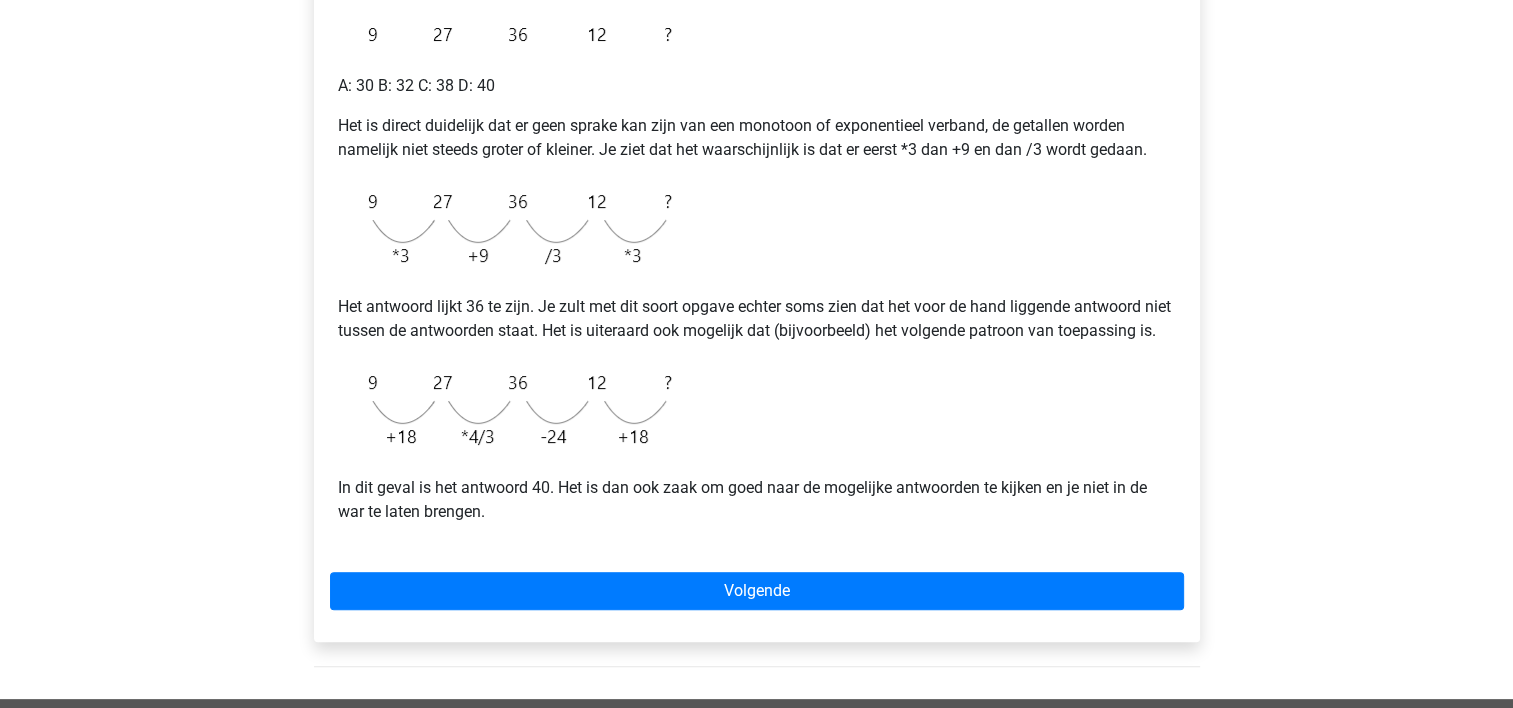 scroll, scrollTop: 400, scrollLeft: 0, axis: vertical 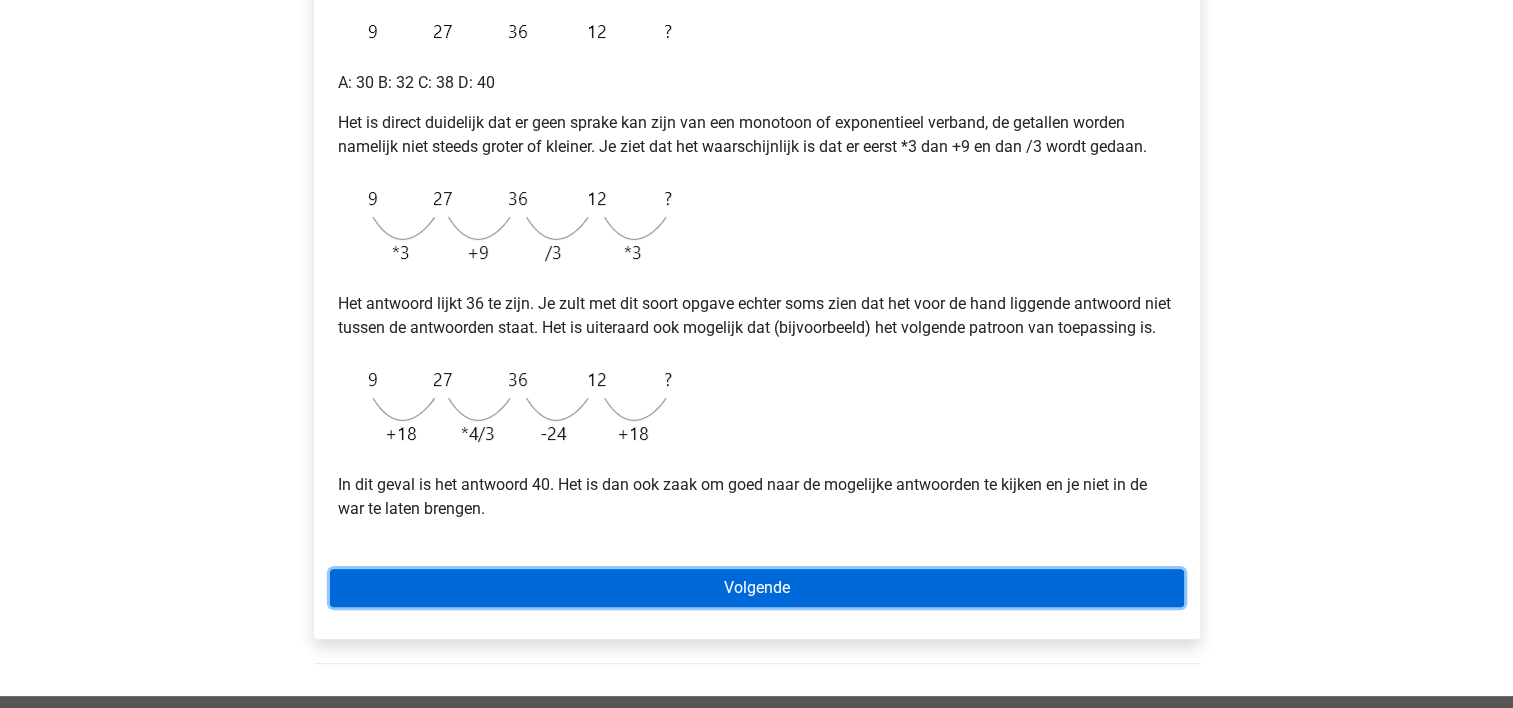 click on "Volgende" at bounding box center (757, 588) 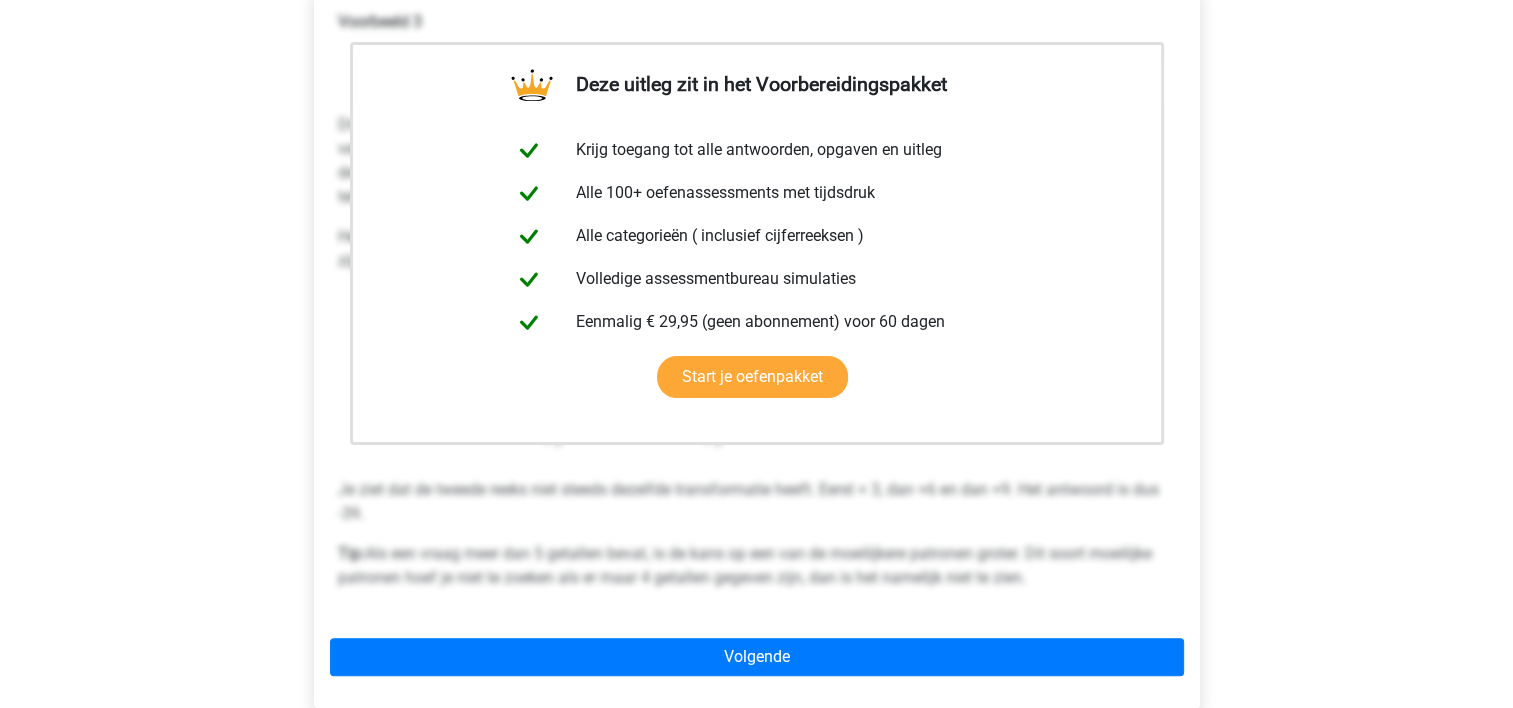 scroll, scrollTop: 360, scrollLeft: 0, axis: vertical 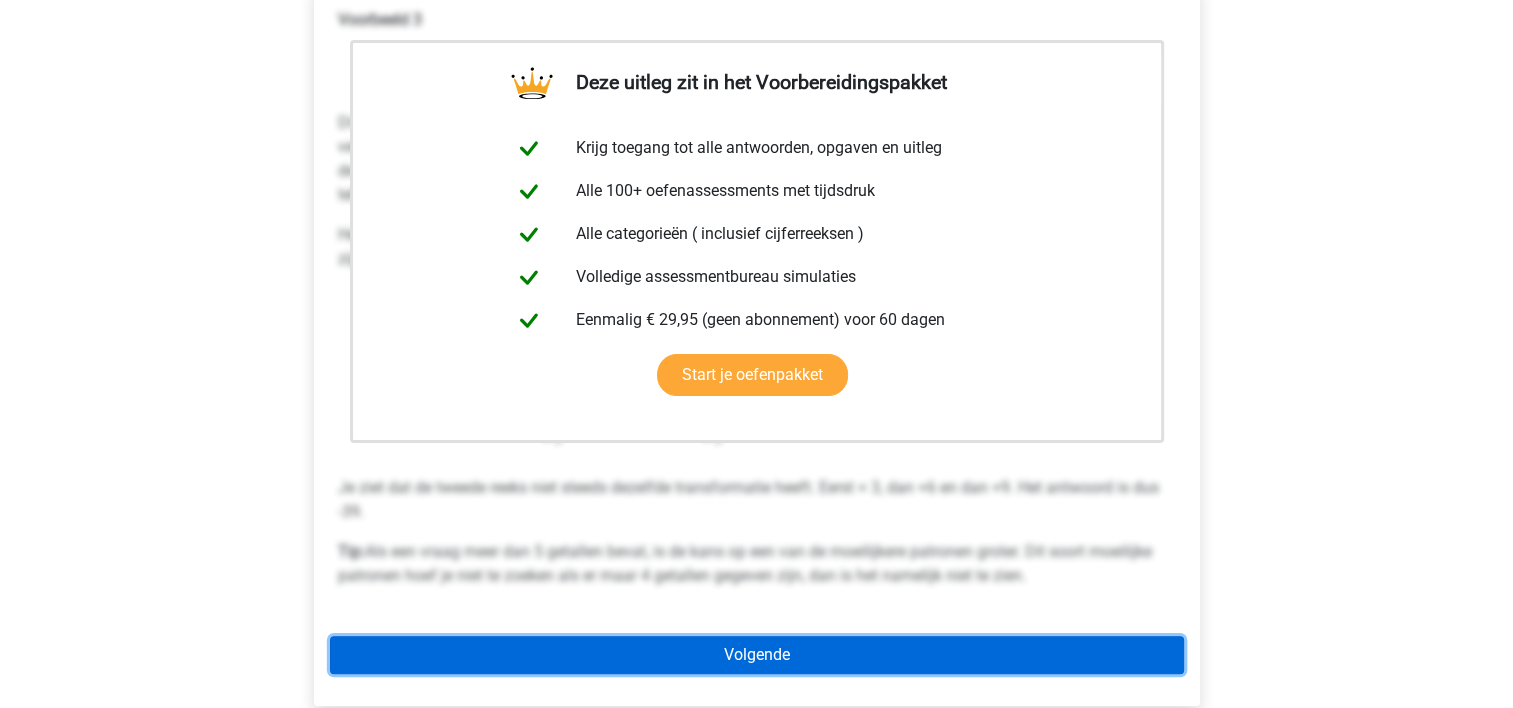 click on "Volgende" at bounding box center (757, 655) 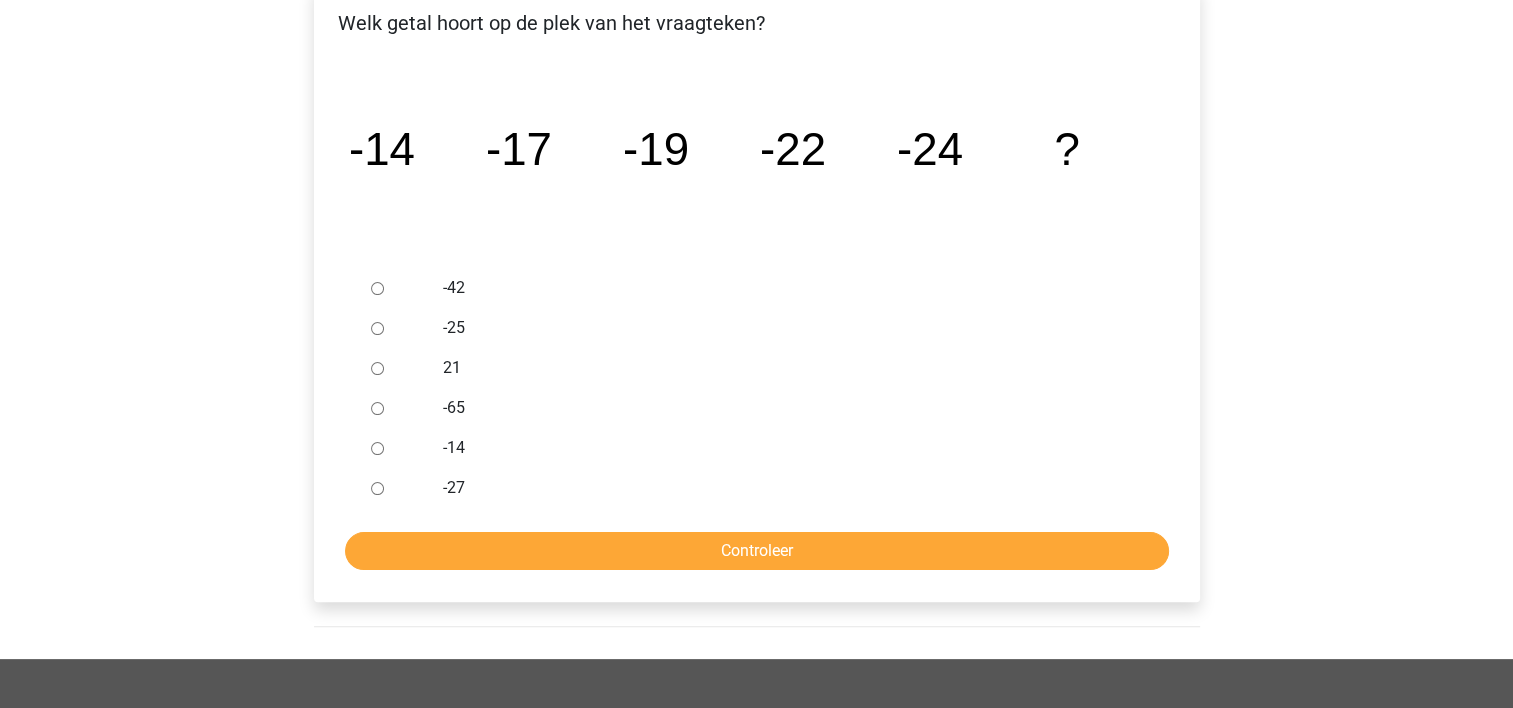 scroll, scrollTop: 240, scrollLeft: 0, axis: vertical 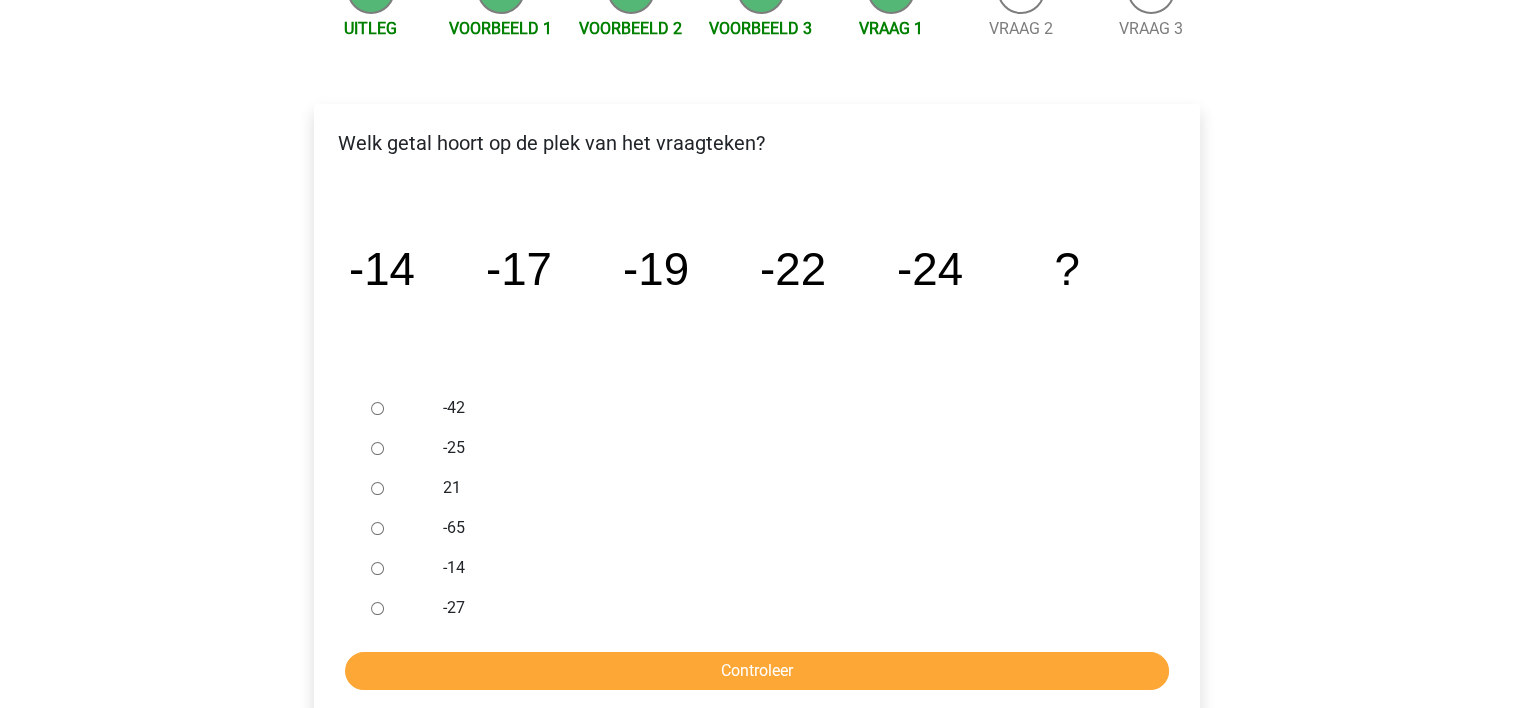 click on "-27" at bounding box center (377, 608) 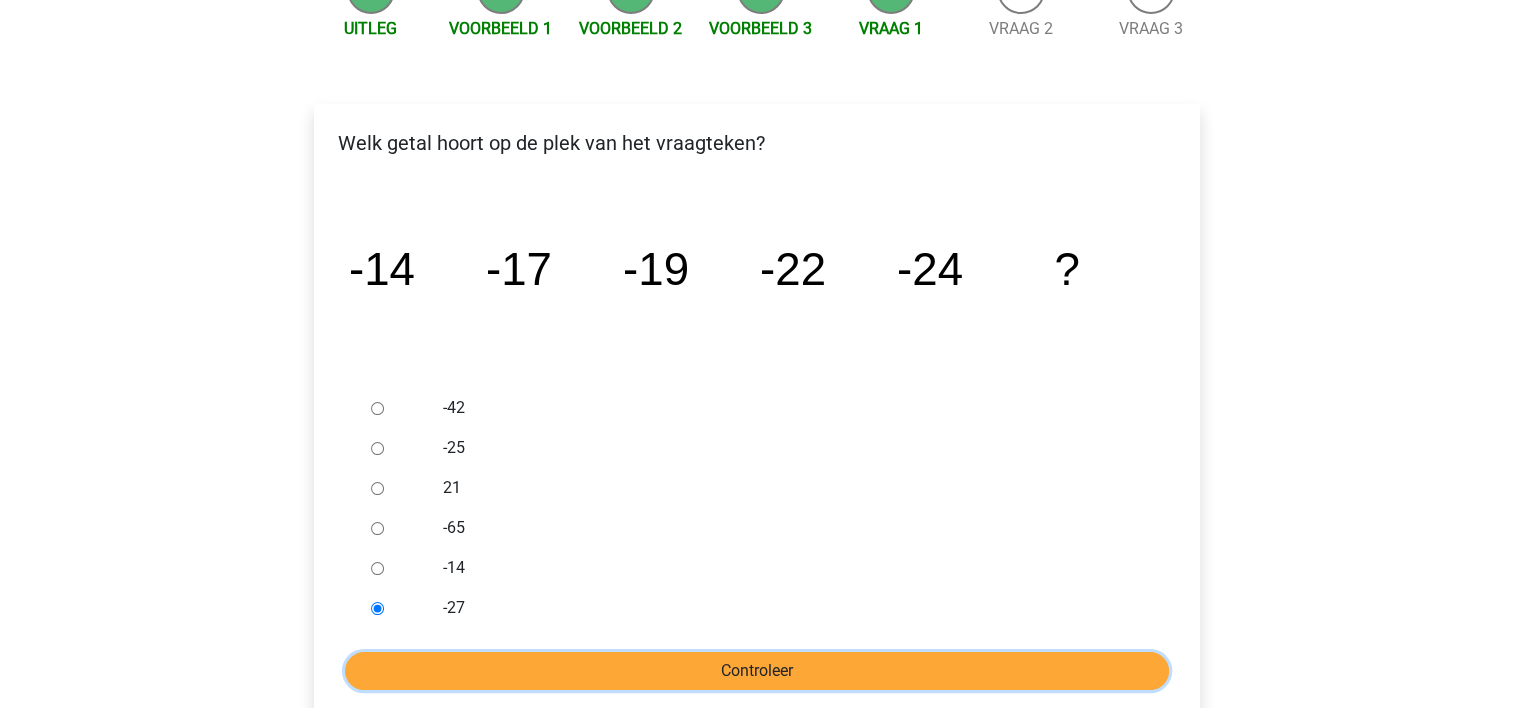 click on "Controleer" at bounding box center (757, 671) 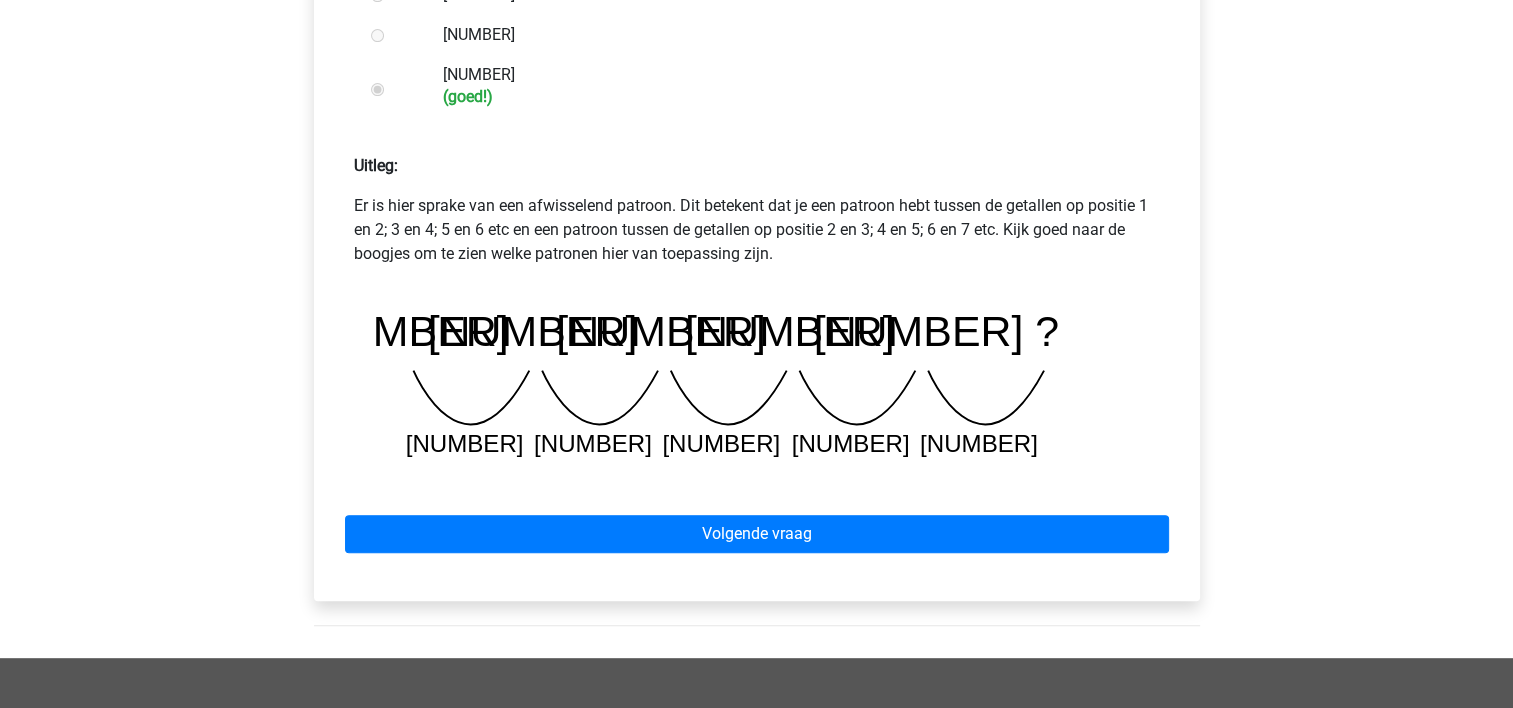 scroll, scrollTop: 800, scrollLeft: 0, axis: vertical 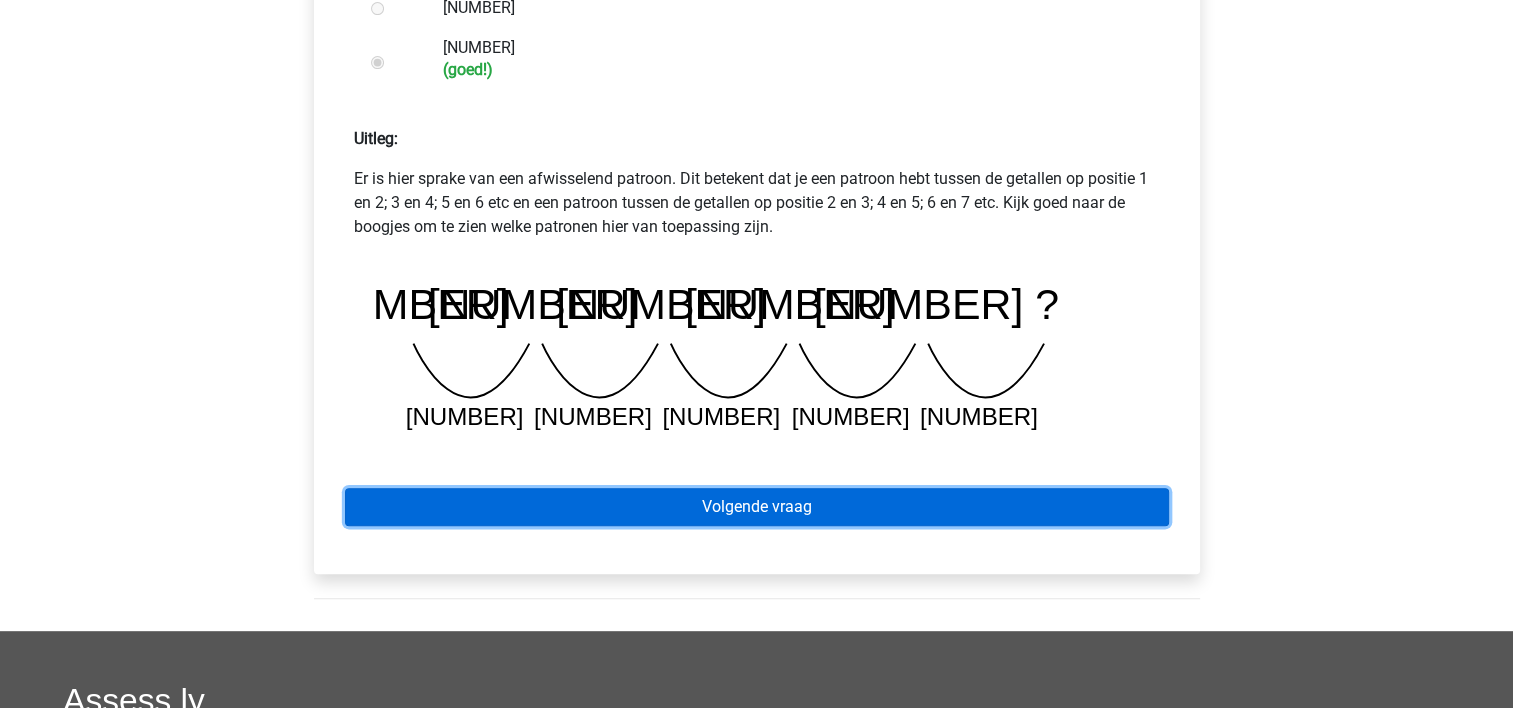 click on "Volgende vraag" at bounding box center (757, 507) 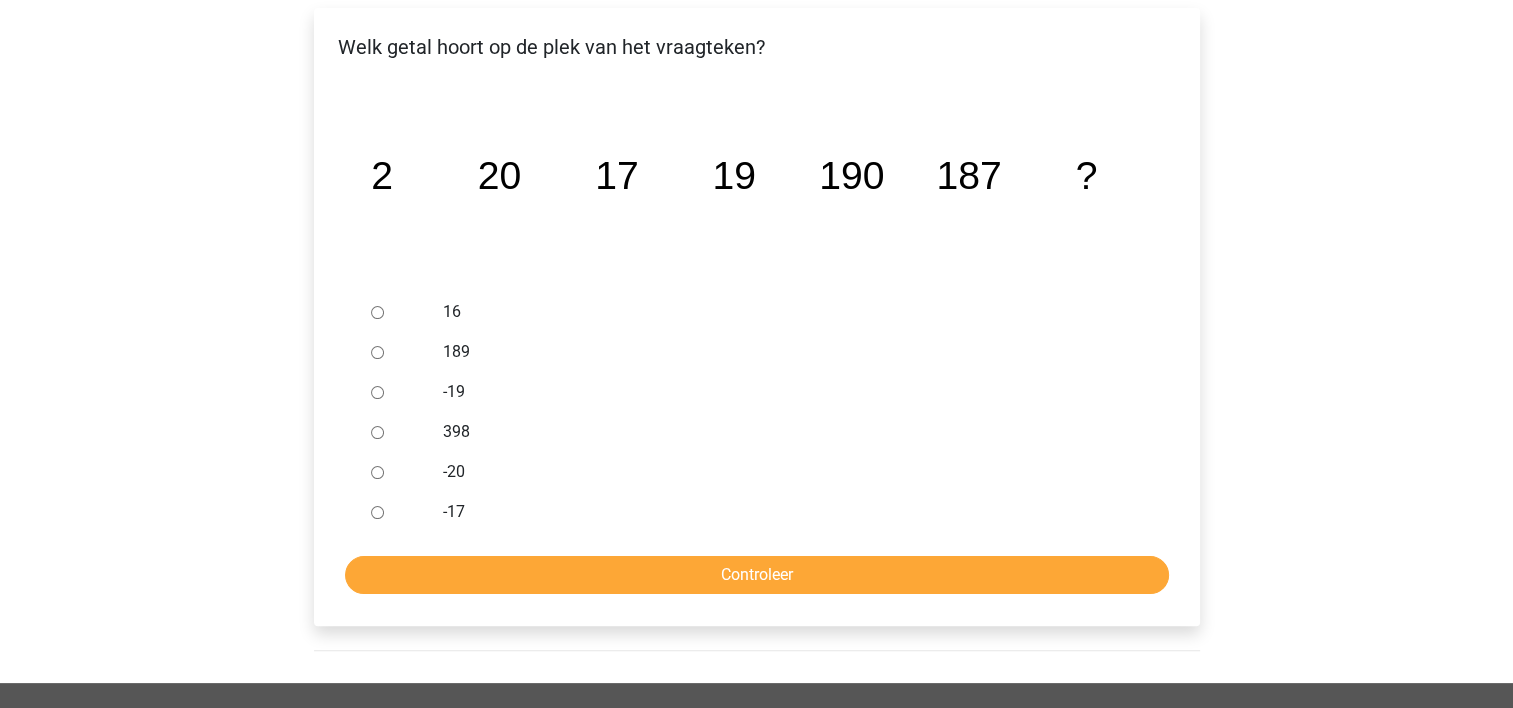 scroll, scrollTop: 360, scrollLeft: 0, axis: vertical 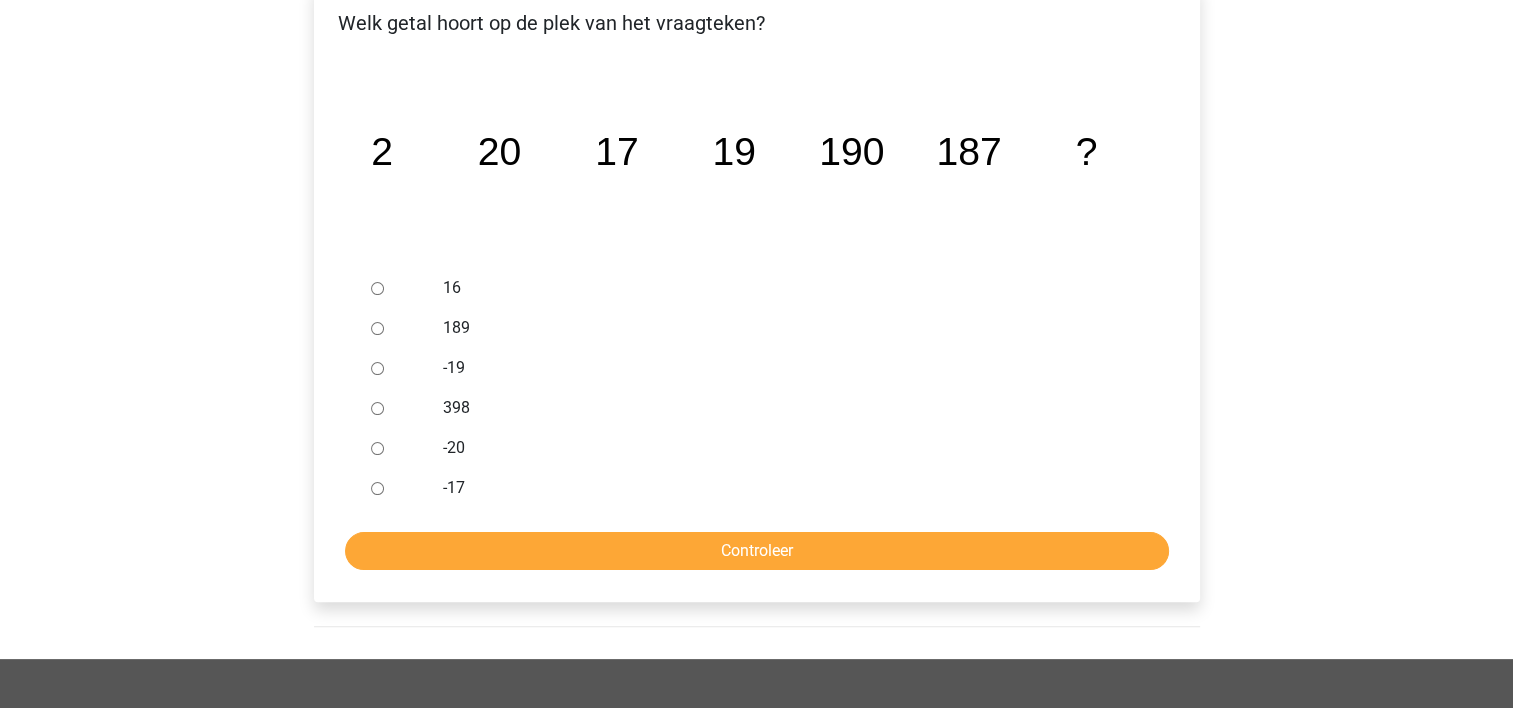 click on "189" at bounding box center (377, 328) 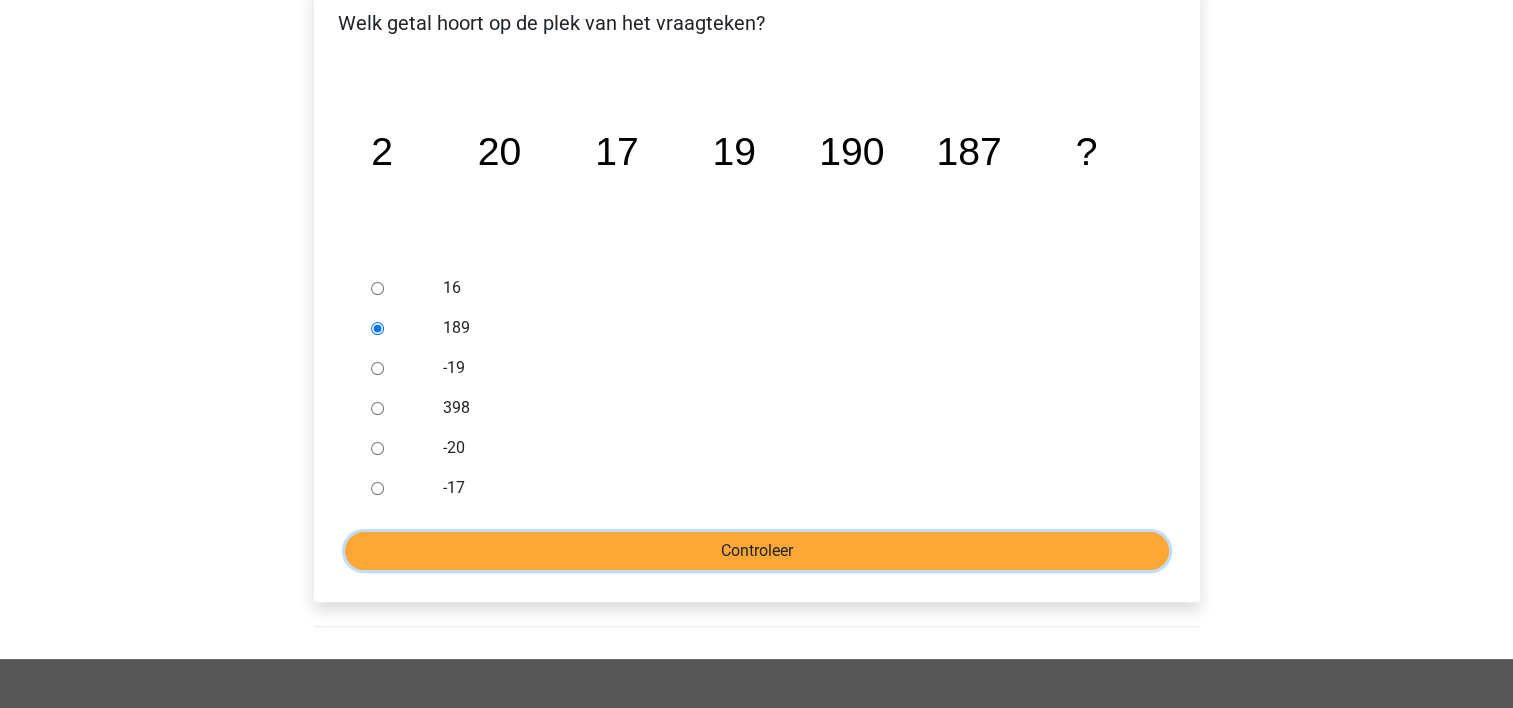 click on "Controleer" at bounding box center [757, 551] 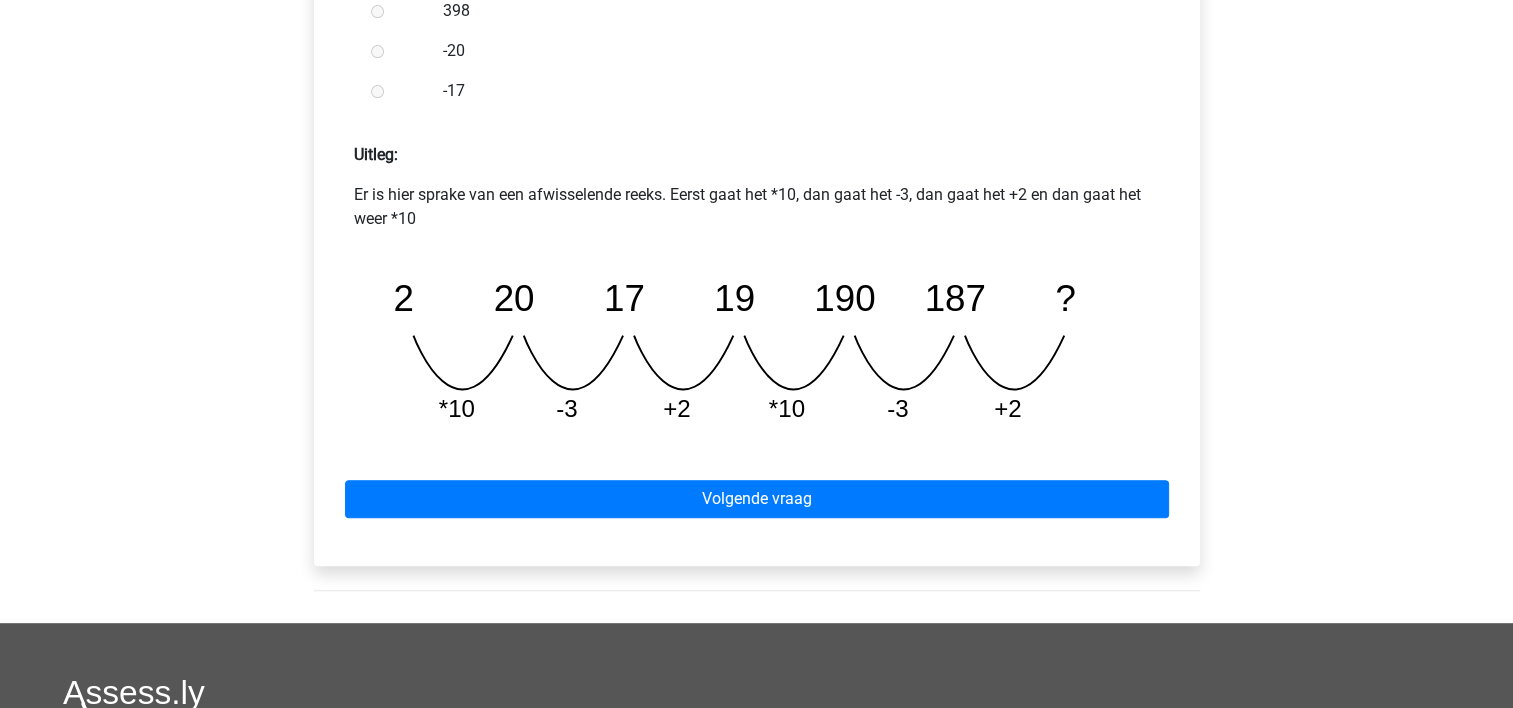 scroll, scrollTop: 800, scrollLeft: 0, axis: vertical 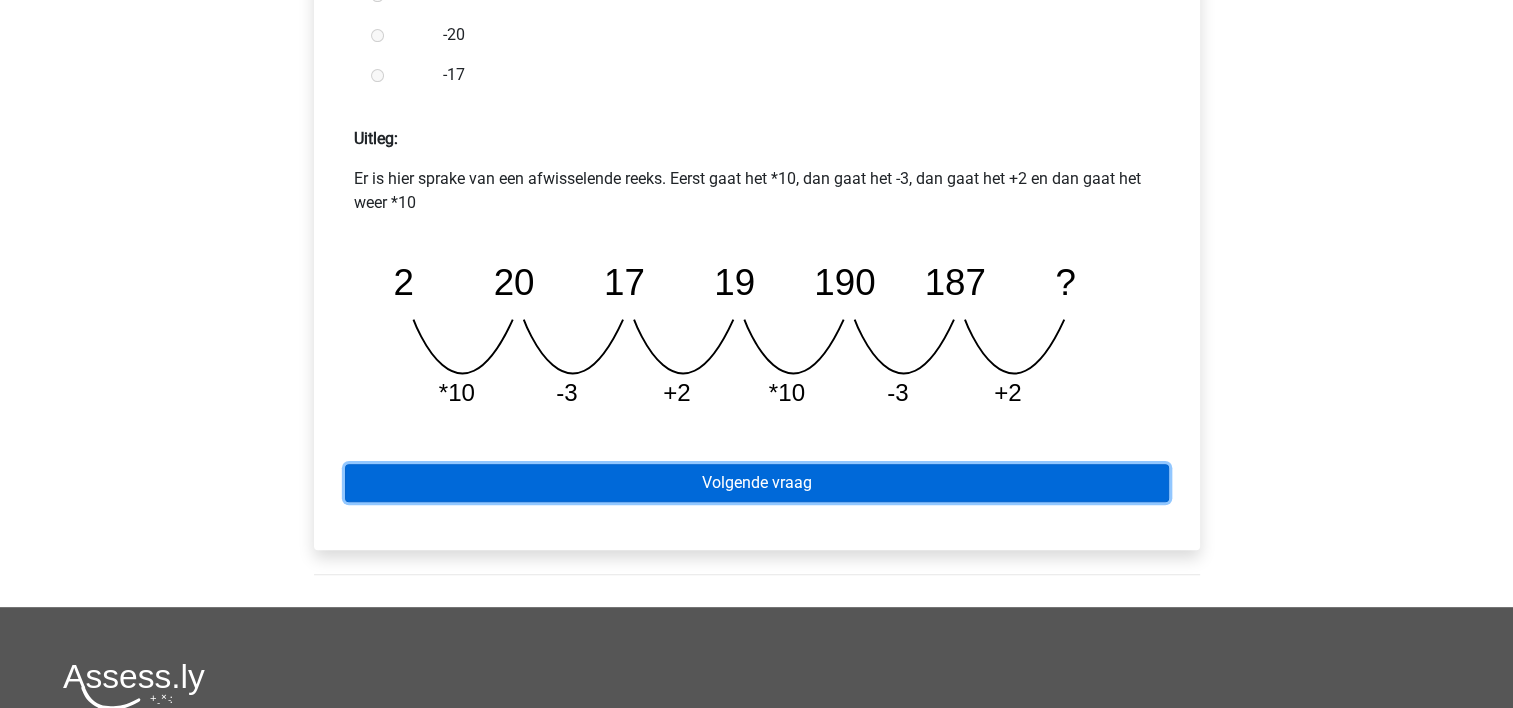 click on "Volgende vraag" at bounding box center (757, 483) 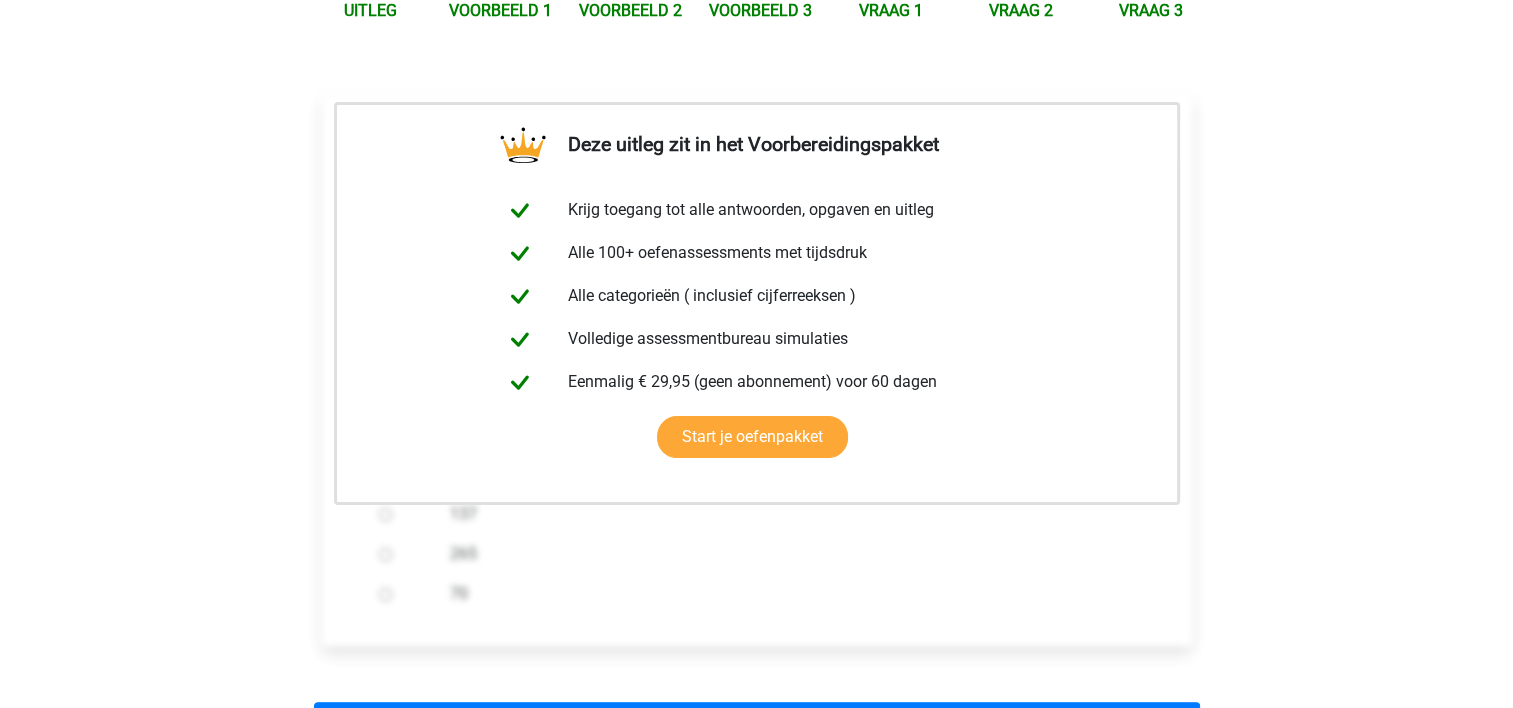 scroll, scrollTop: 320, scrollLeft: 0, axis: vertical 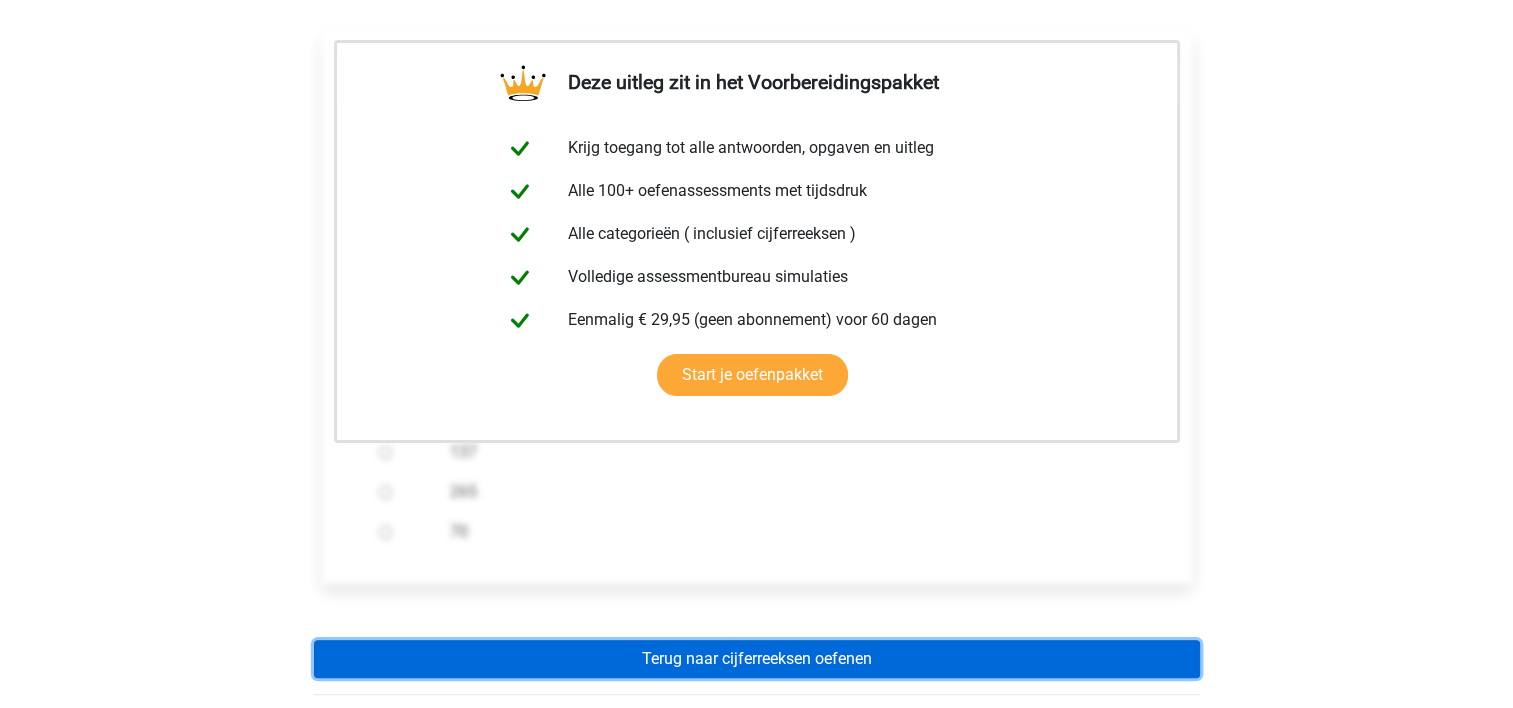 click on "Terug naar cijferreeksen oefenen" at bounding box center (757, 659) 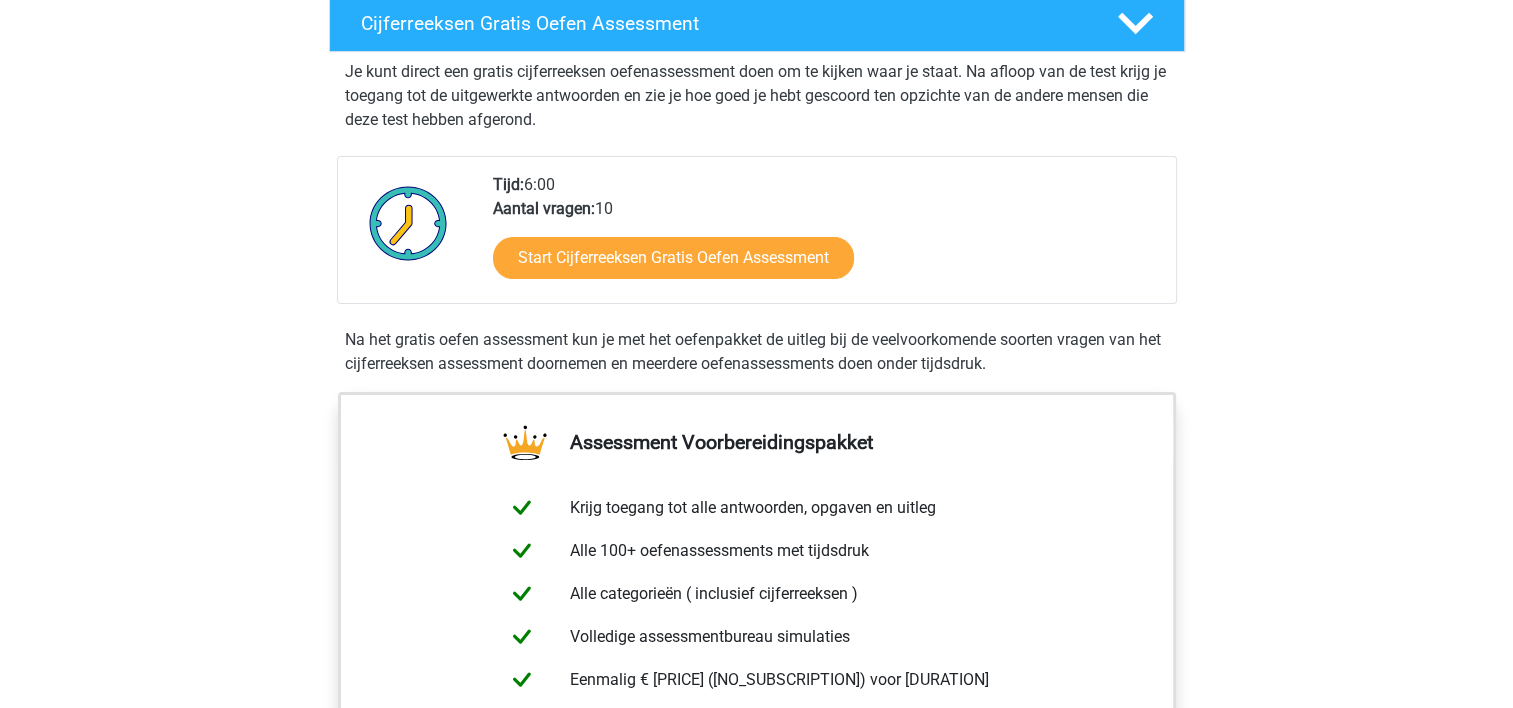 scroll, scrollTop: 360, scrollLeft: 0, axis: vertical 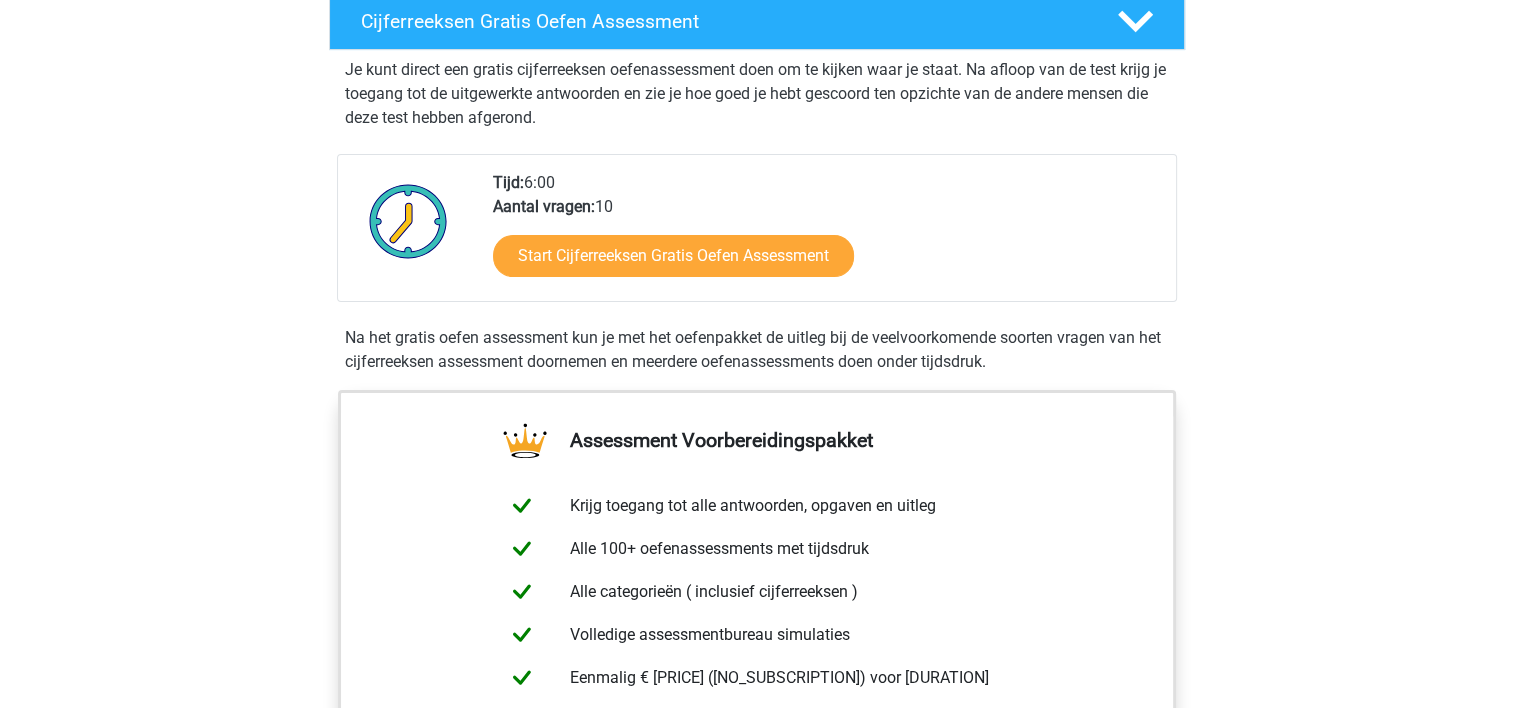 click on "Registreer
Nederlands
English" at bounding box center (756, 1021) 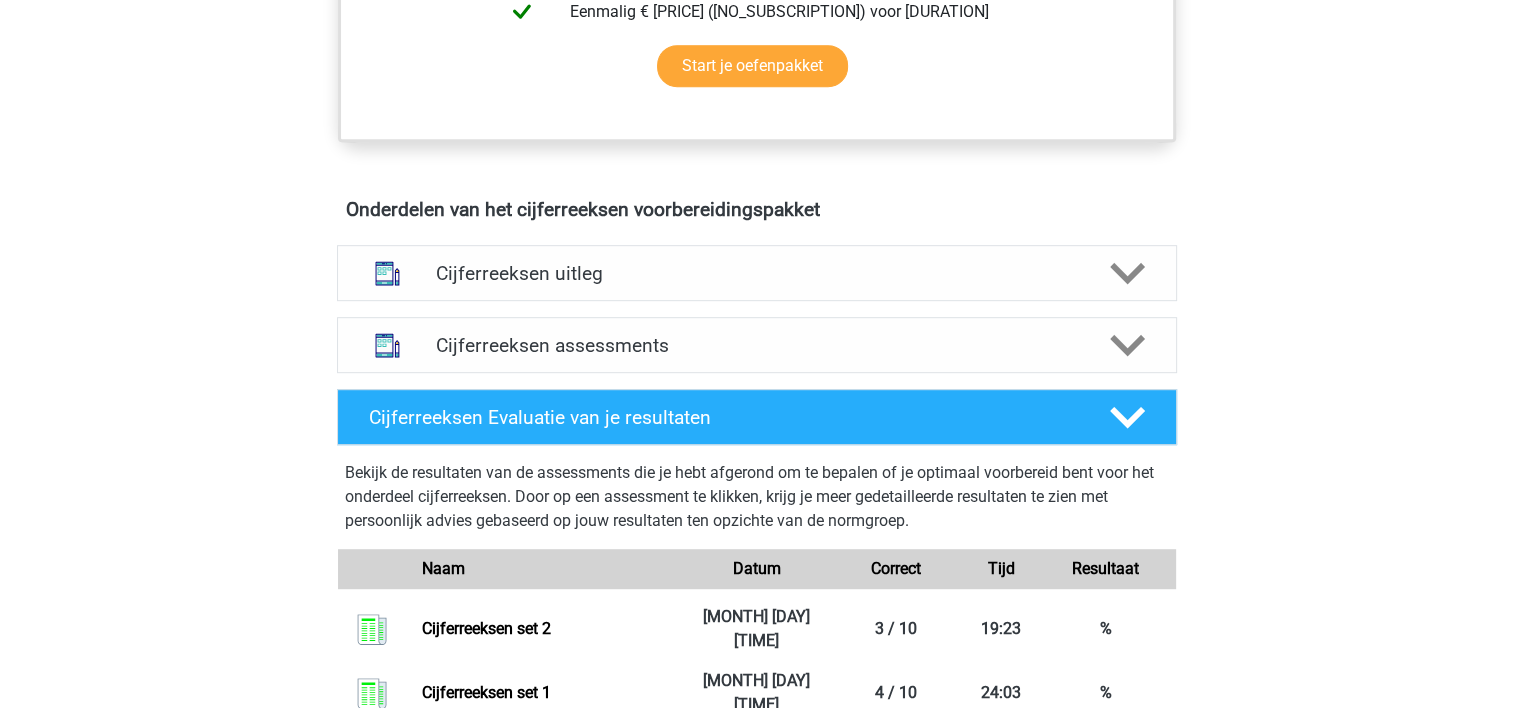 scroll, scrollTop: 1000, scrollLeft: 0, axis: vertical 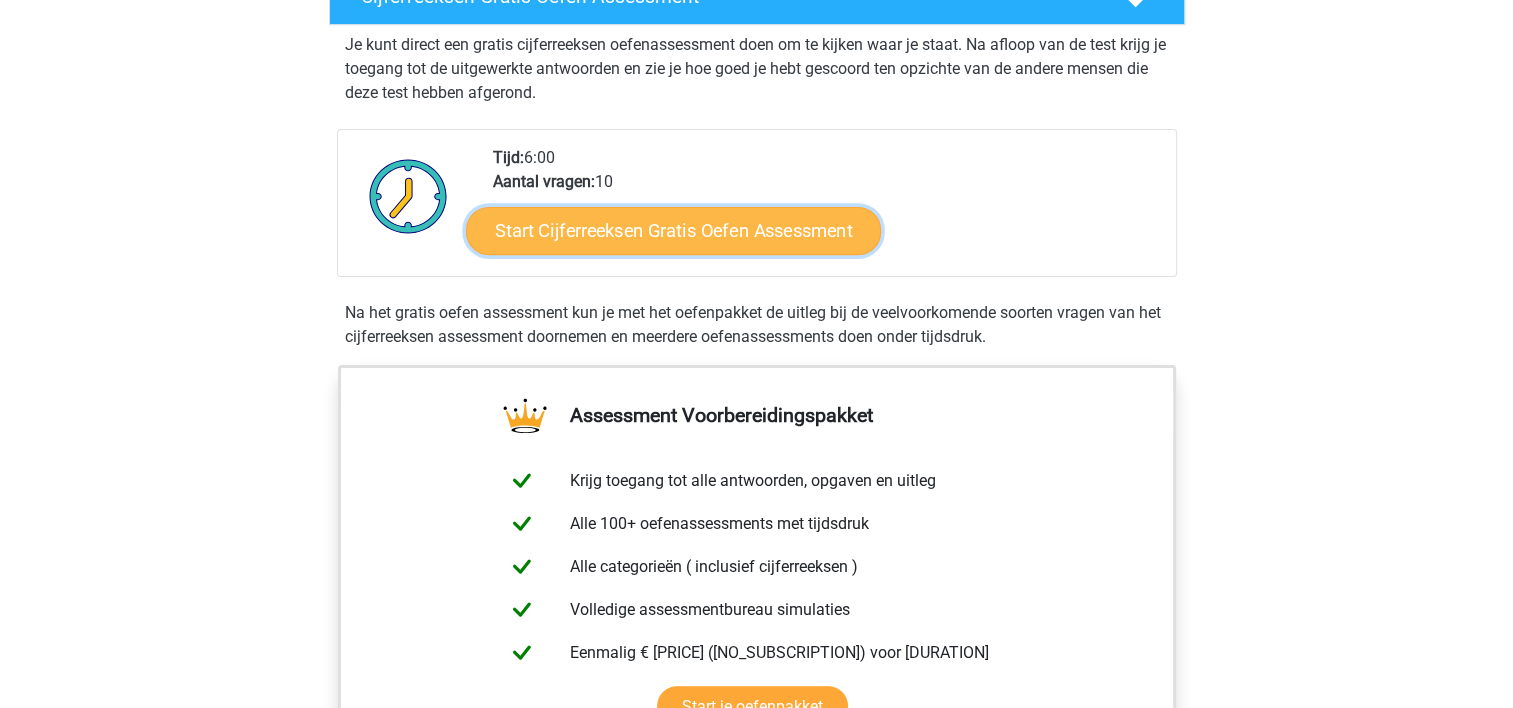 click on "Start Cijferreeksen
Gratis Oefen Assessment" at bounding box center [673, 230] 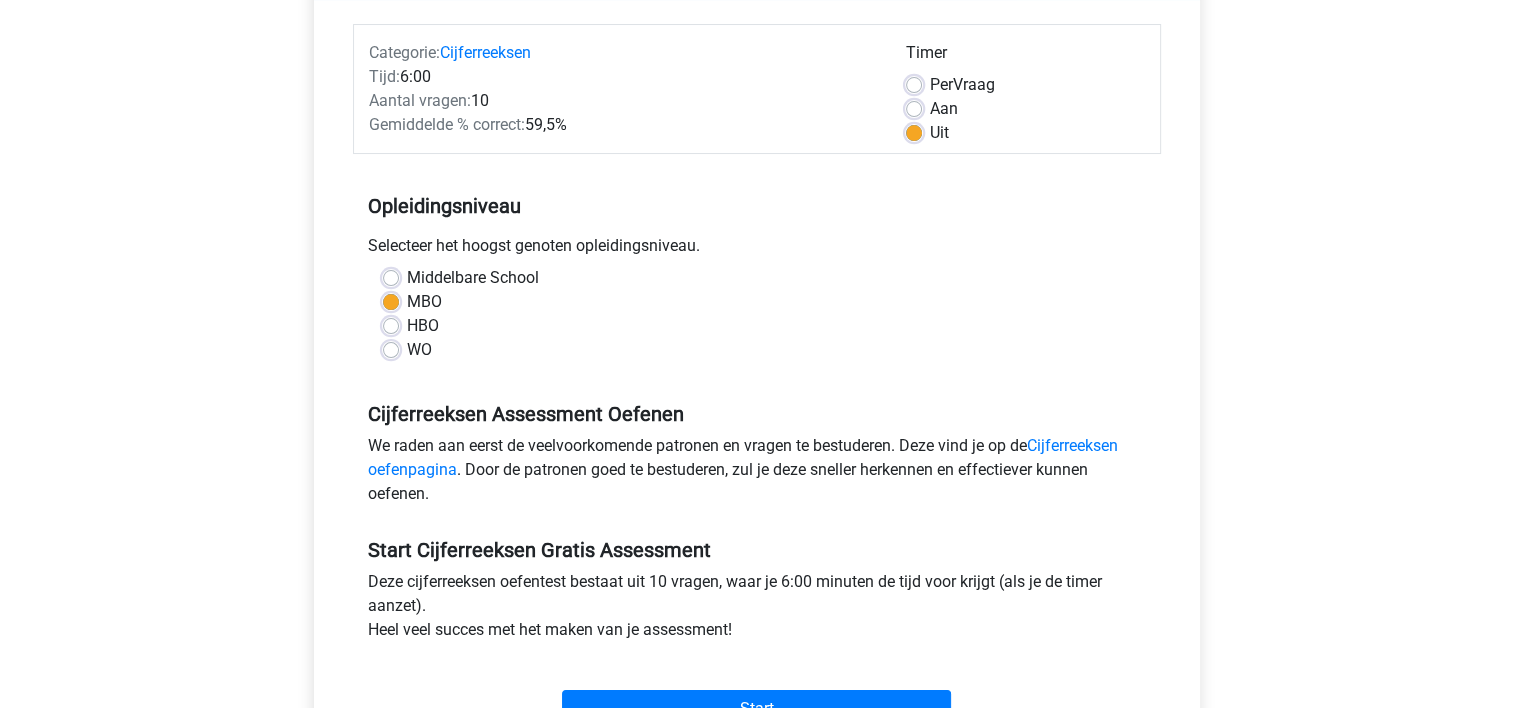 scroll, scrollTop: 440, scrollLeft: 0, axis: vertical 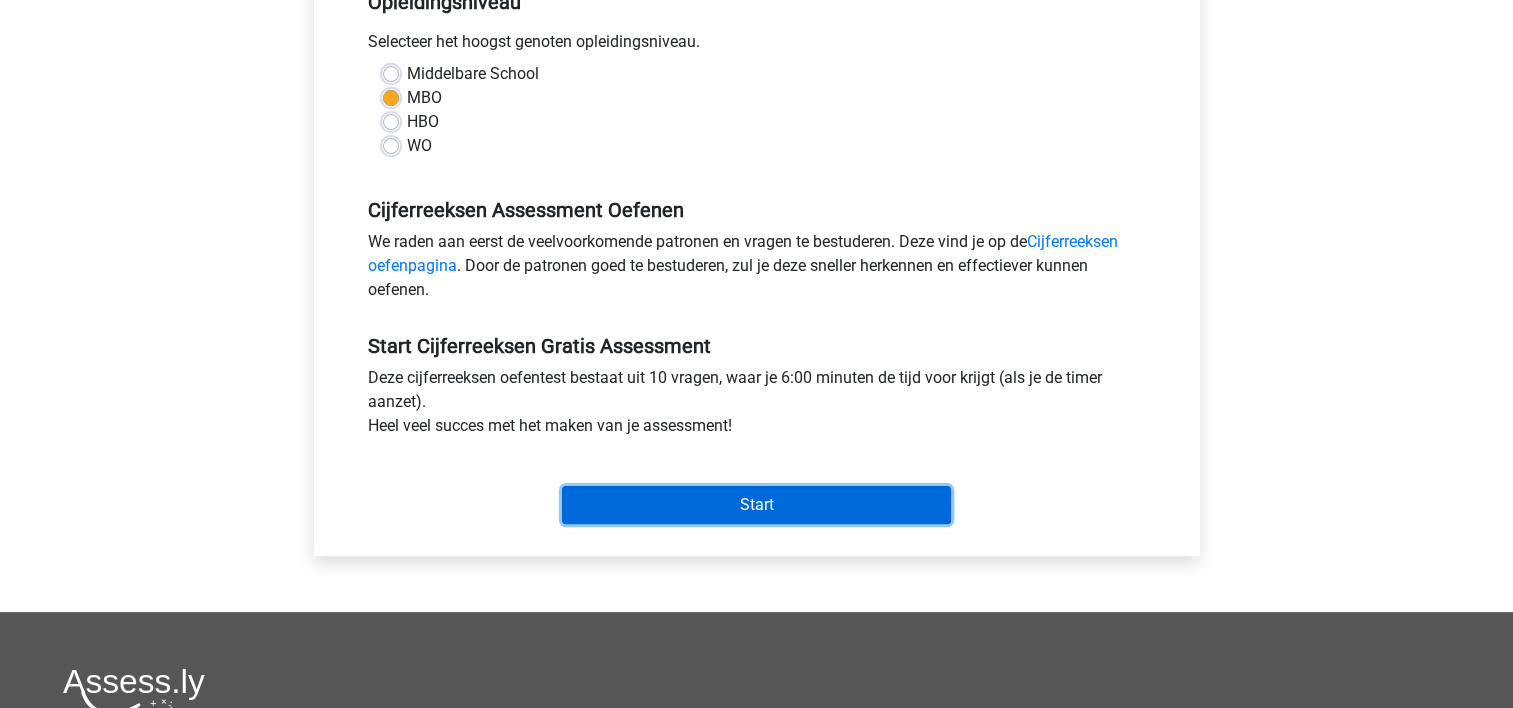 click on "Start" at bounding box center (756, 505) 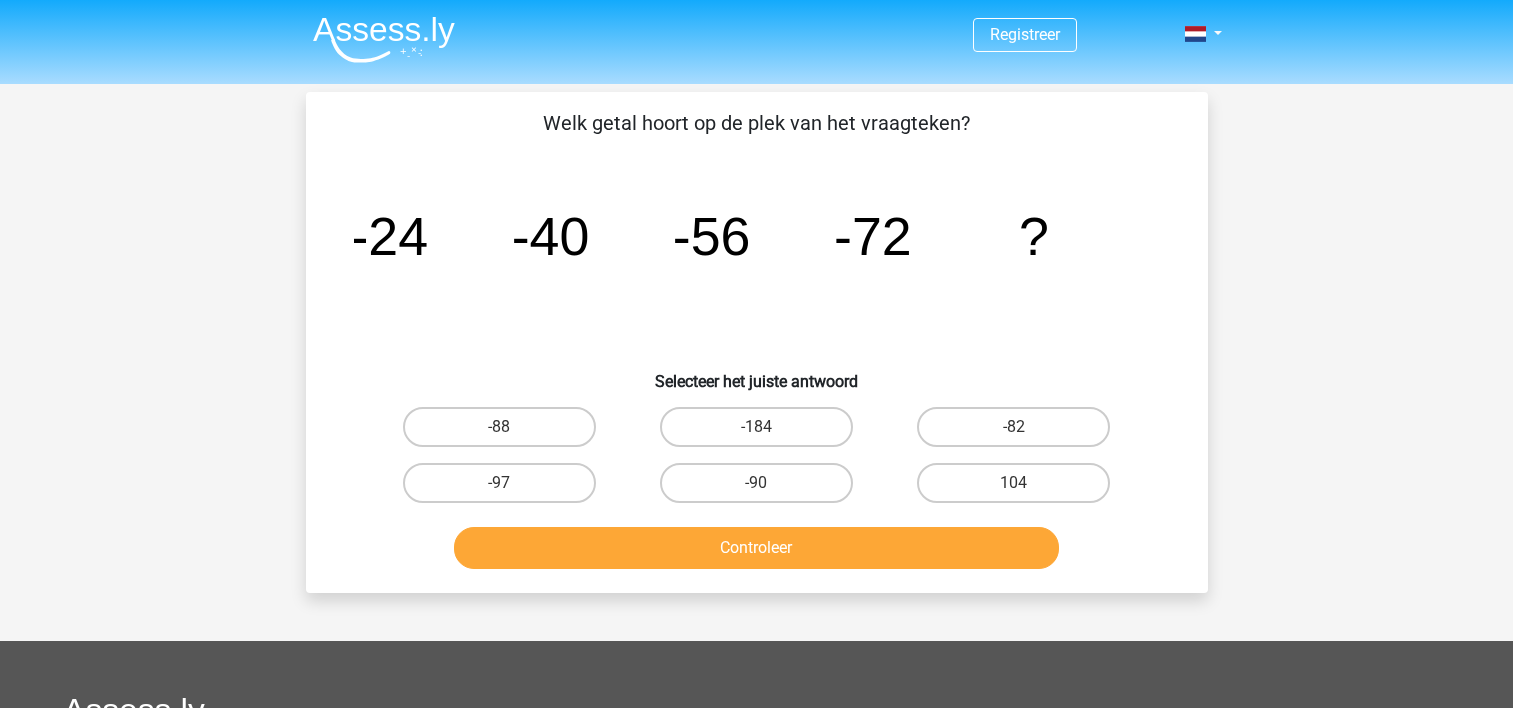 scroll, scrollTop: 0, scrollLeft: 0, axis: both 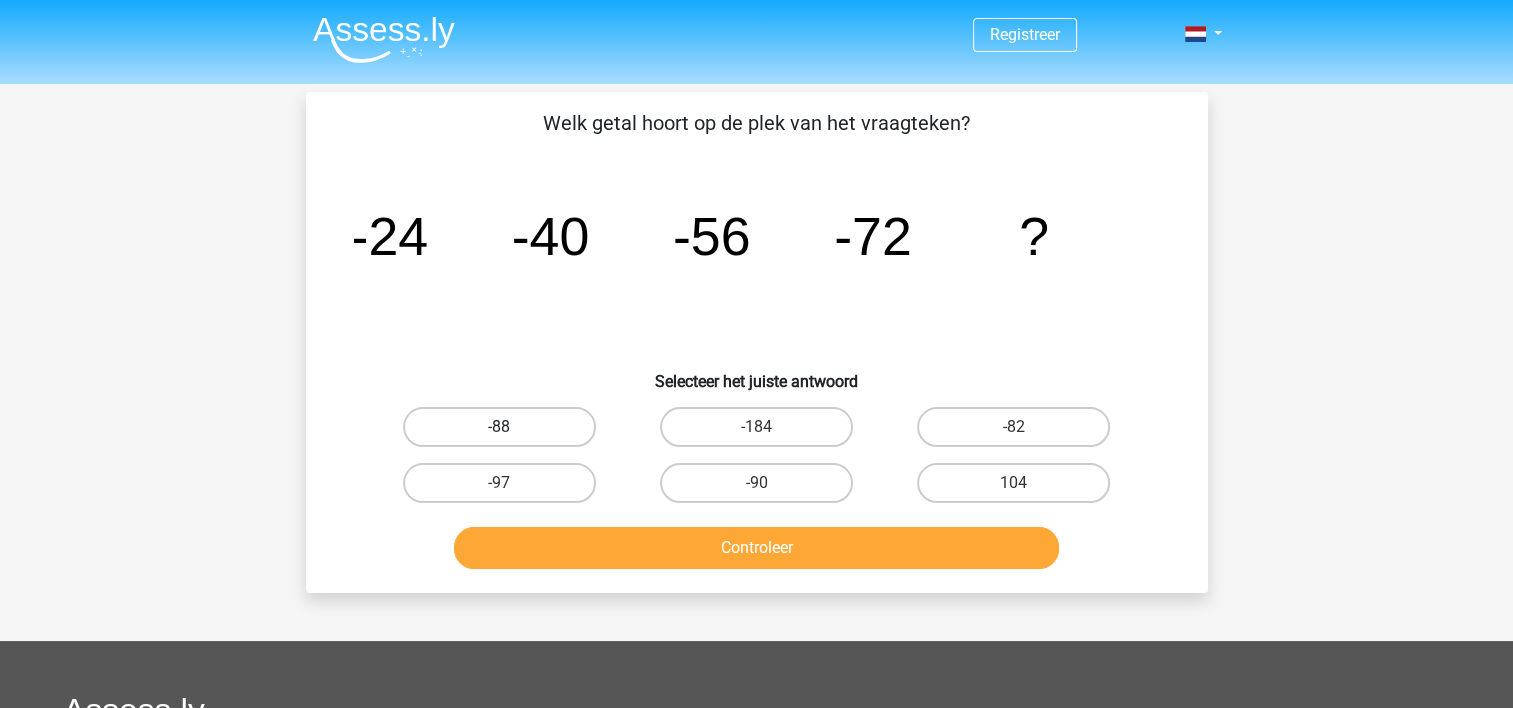 click on "-88" at bounding box center [499, 427] 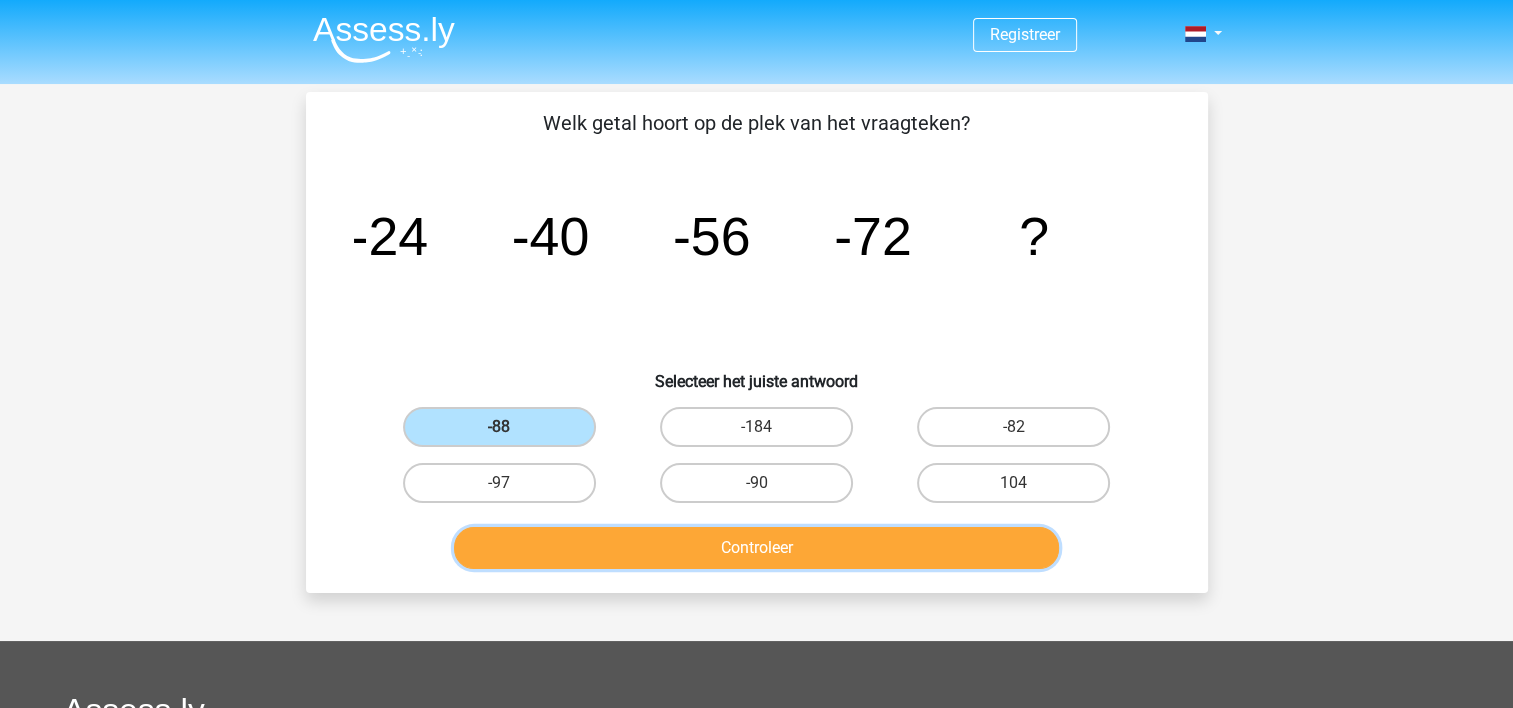 click on "Controleer" at bounding box center (756, 548) 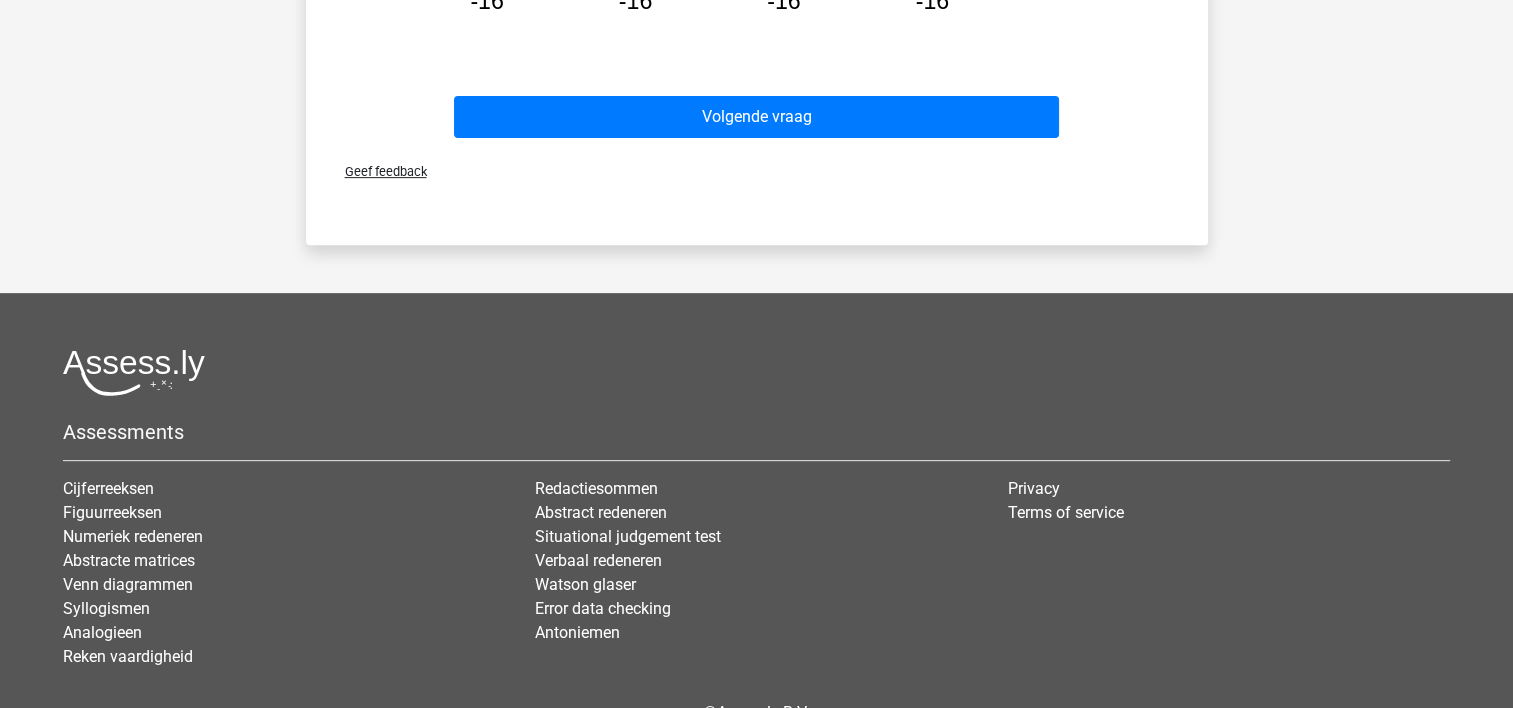 scroll, scrollTop: 760, scrollLeft: 0, axis: vertical 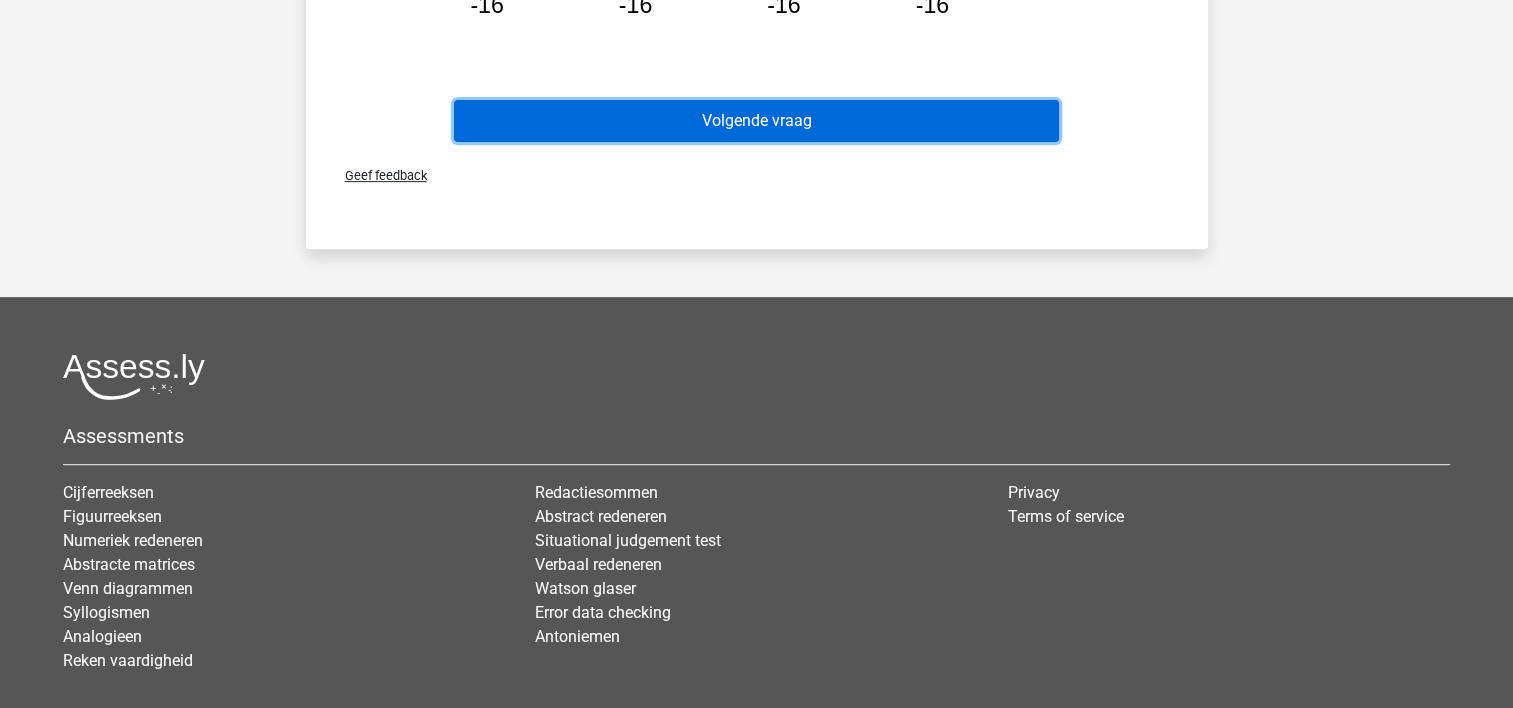 click on "Volgende vraag" at bounding box center [756, 121] 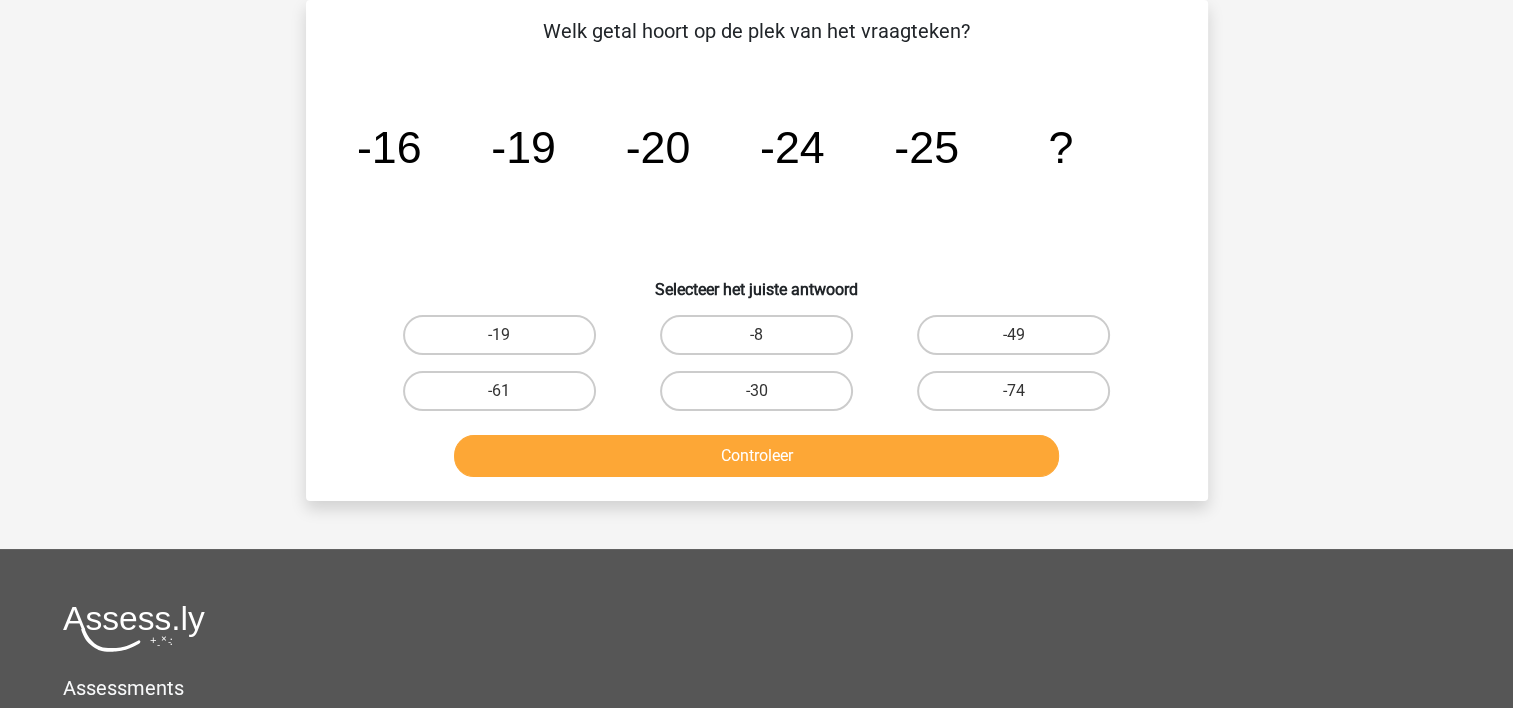 scroll, scrollTop: 92, scrollLeft: 0, axis: vertical 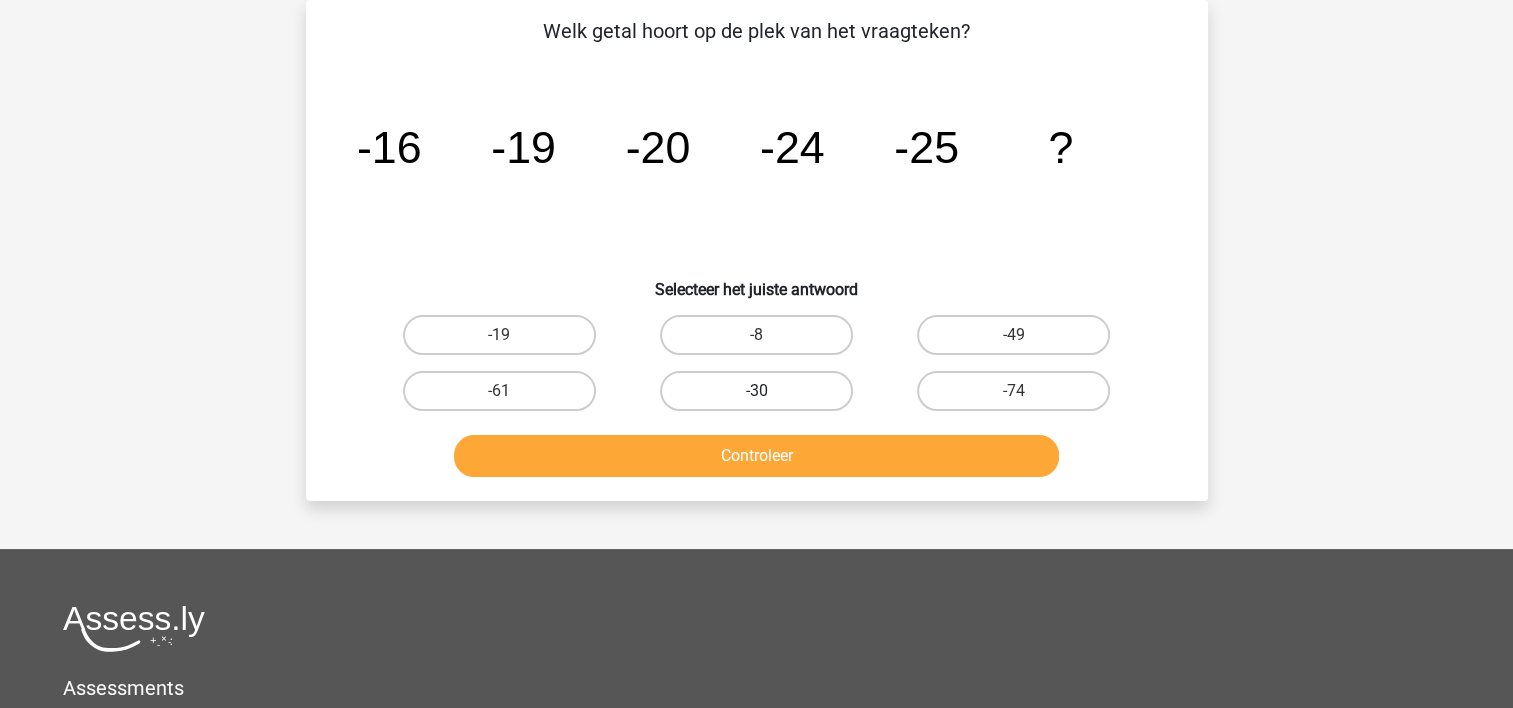 click on "-30" at bounding box center (756, 391) 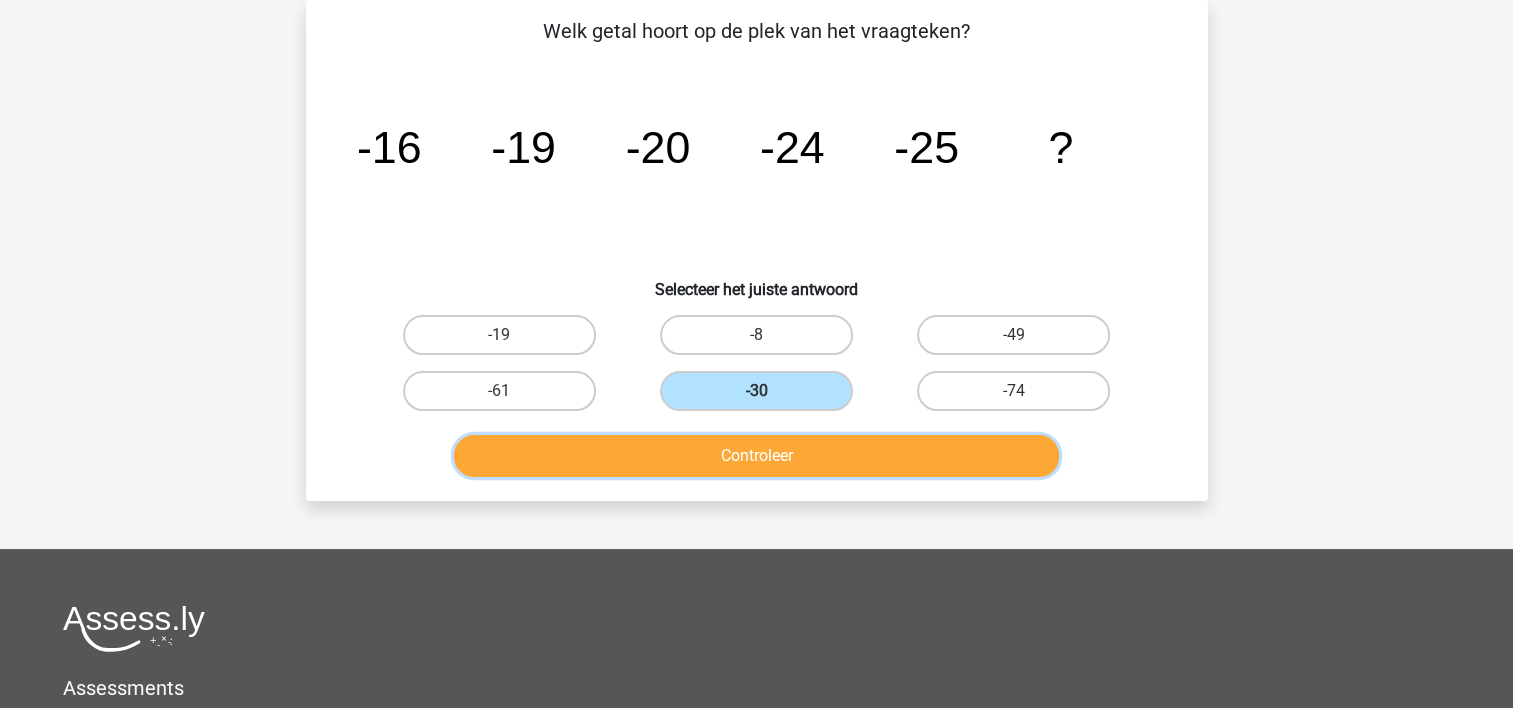 click on "Controleer" at bounding box center (756, 456) 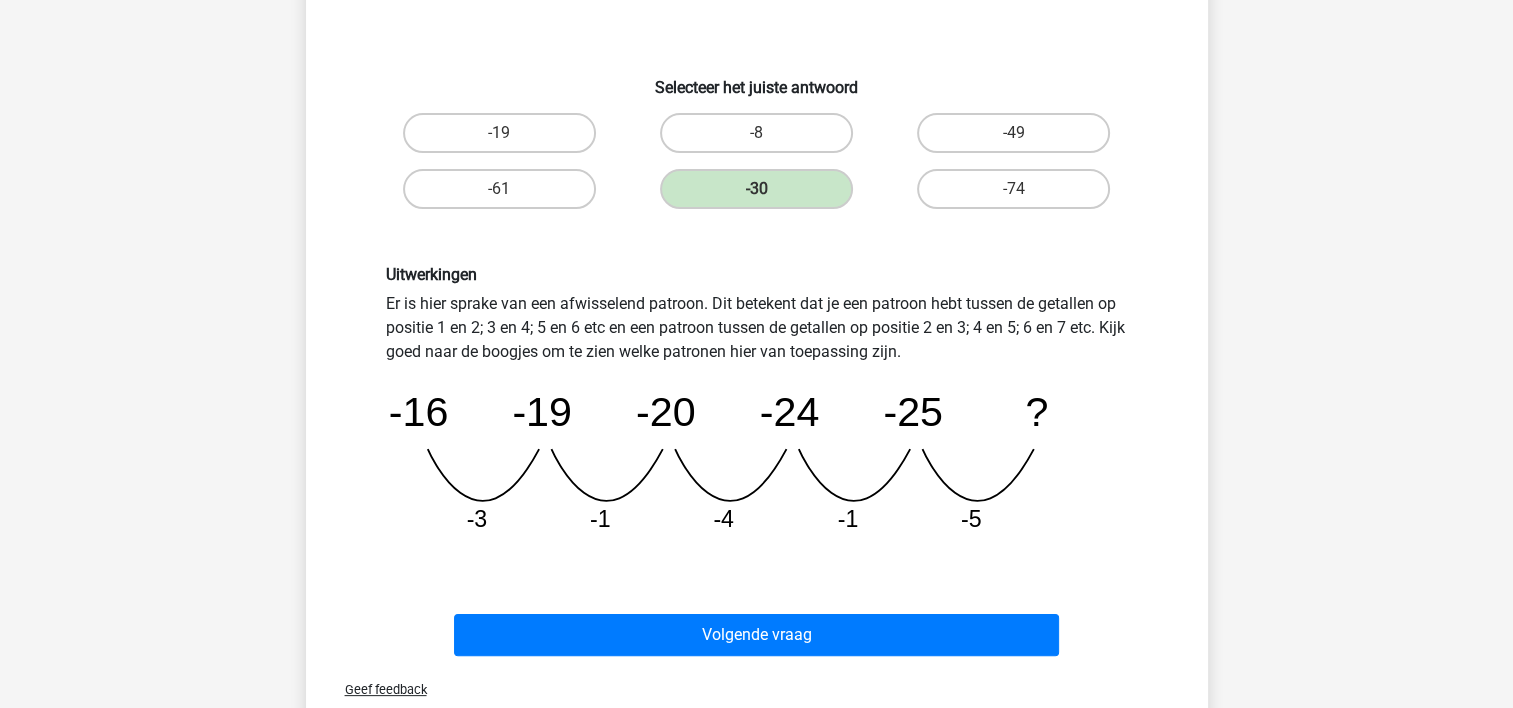 scroll, scrollTop: 292, scrollLeft: 0, axis: vertical 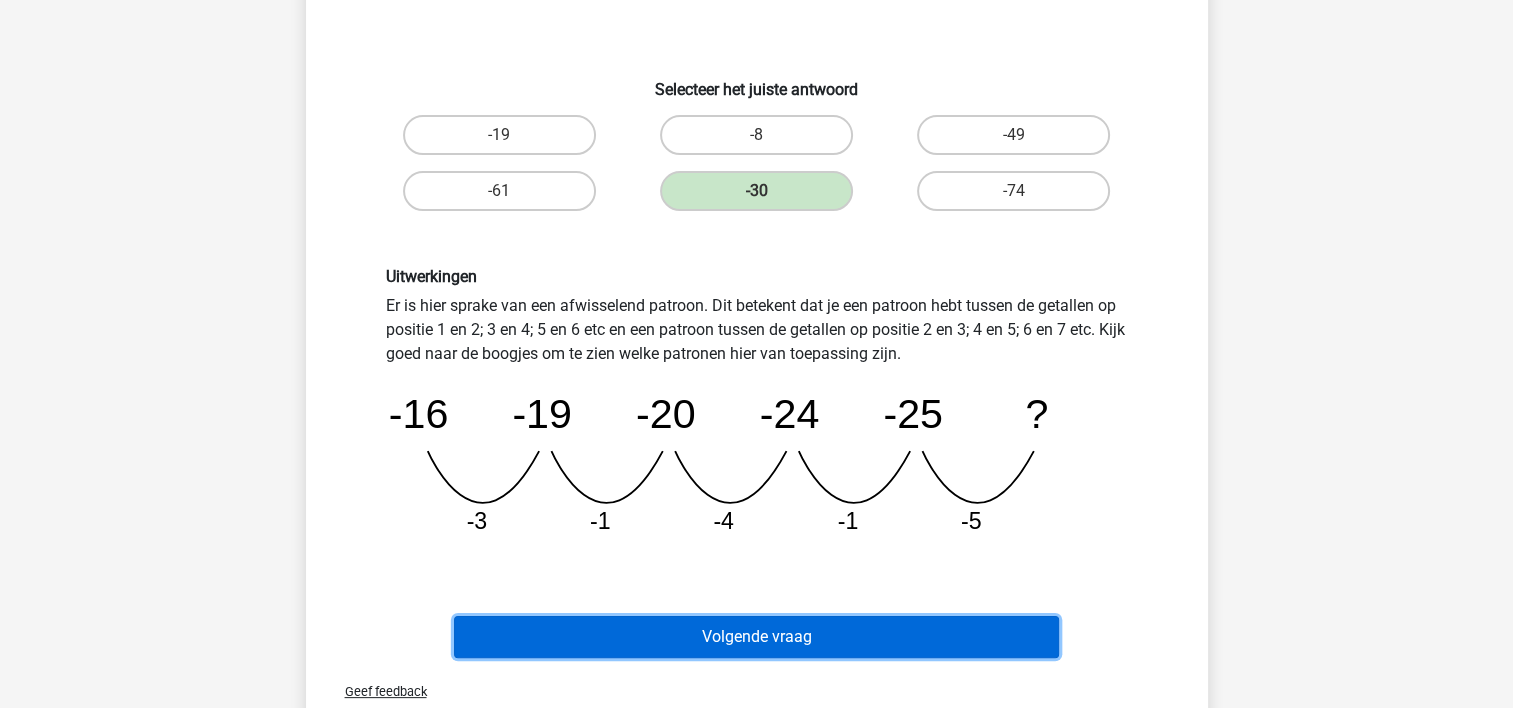 click on "Volgende vraag" at bounding box center [756, 637] 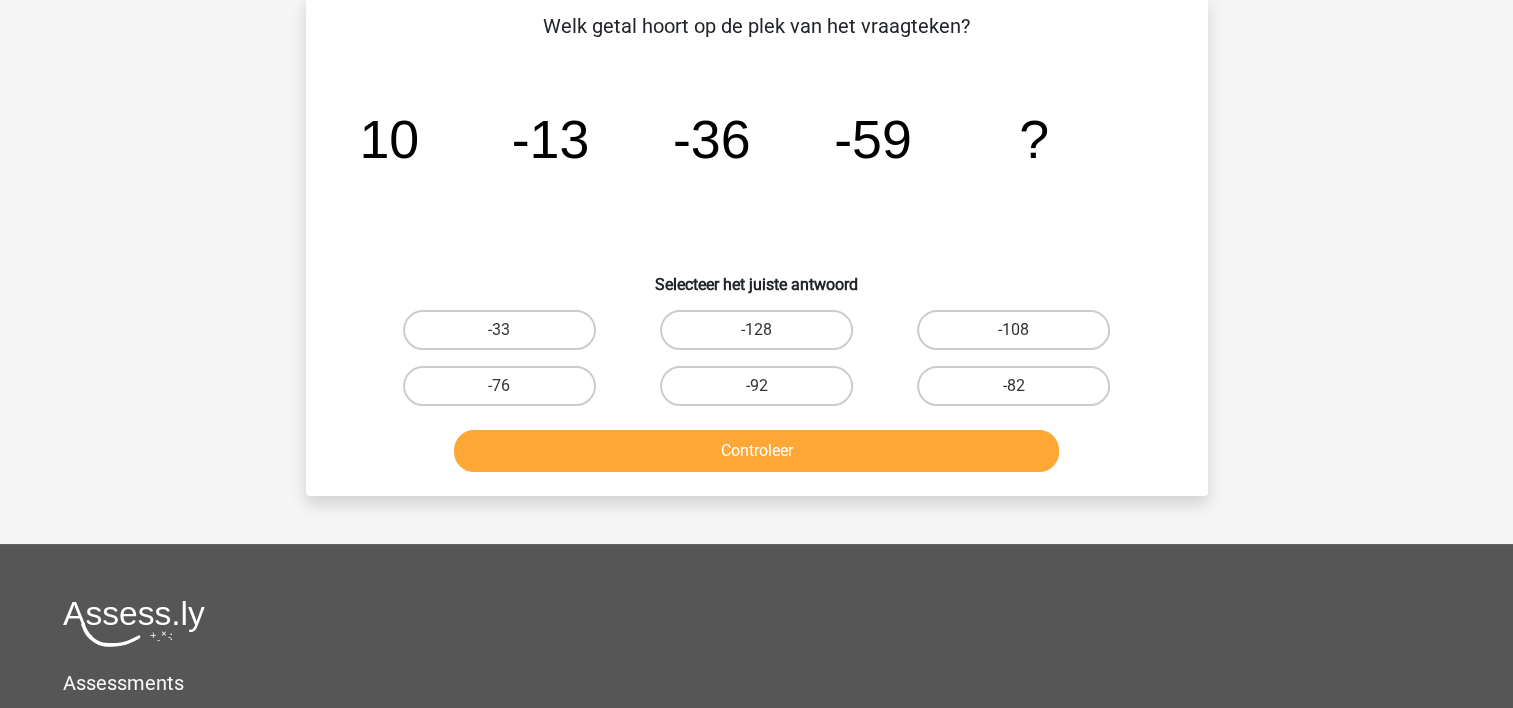 scroll, scrollTop: 92, scrollLeft: 0, axis: vertical 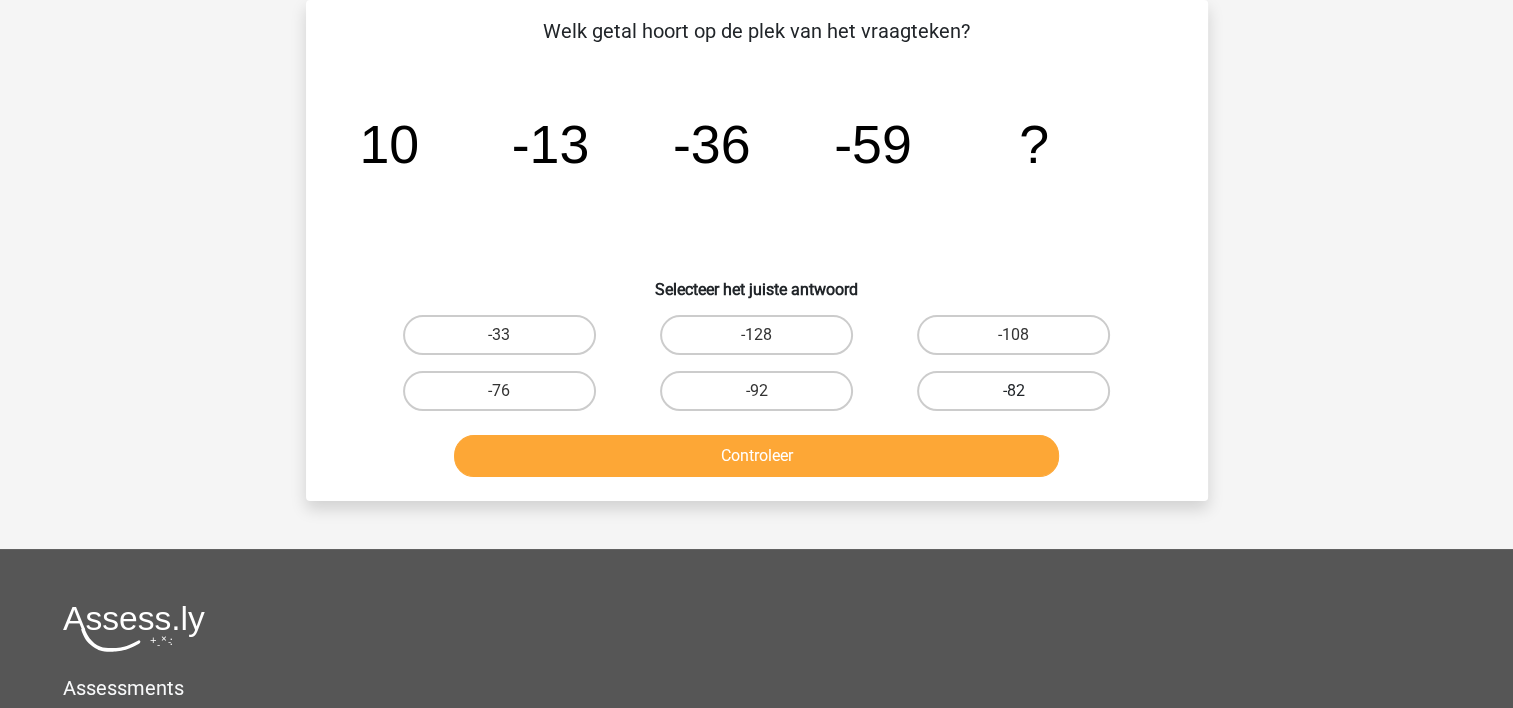 click on "-82" at bounding box center [1013, 391] 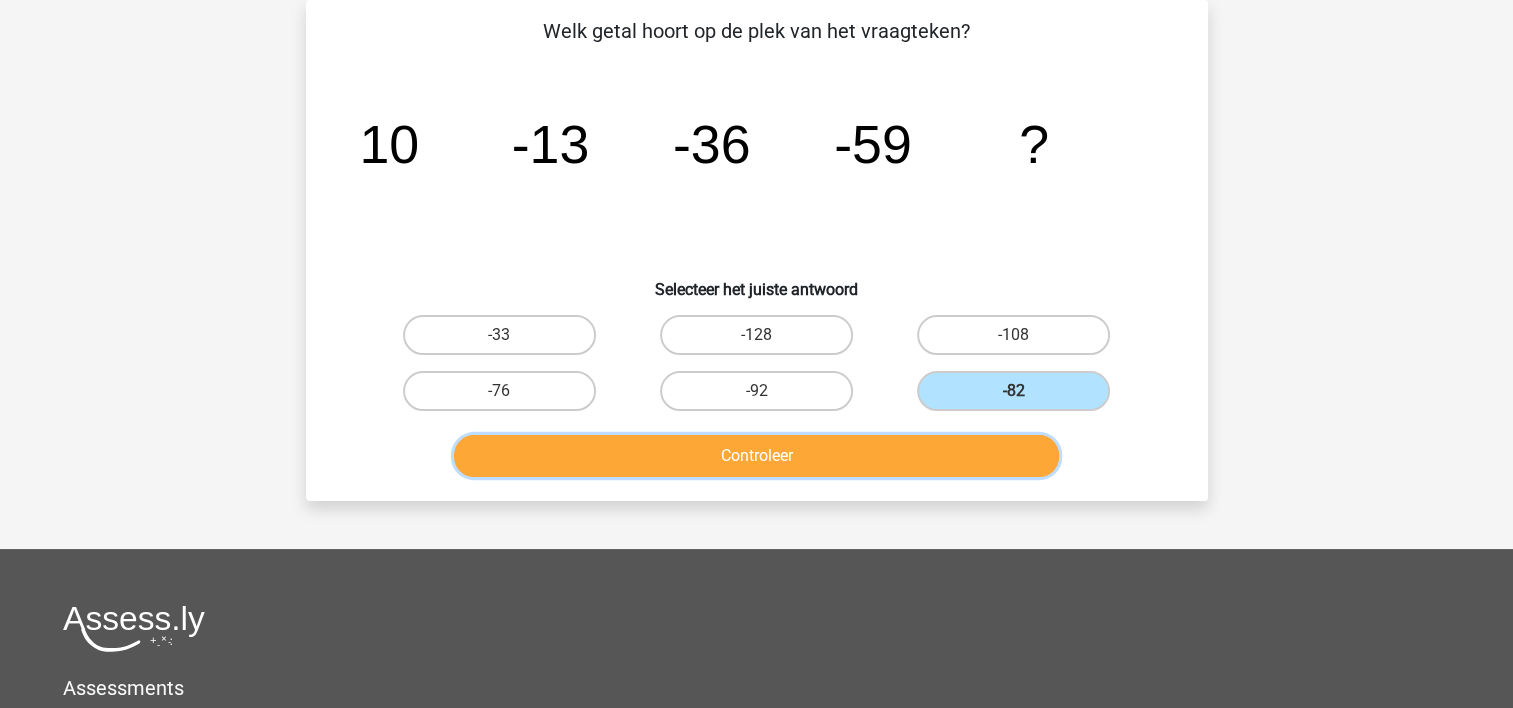 click on "Controleer" at bounding box center [756, 456] 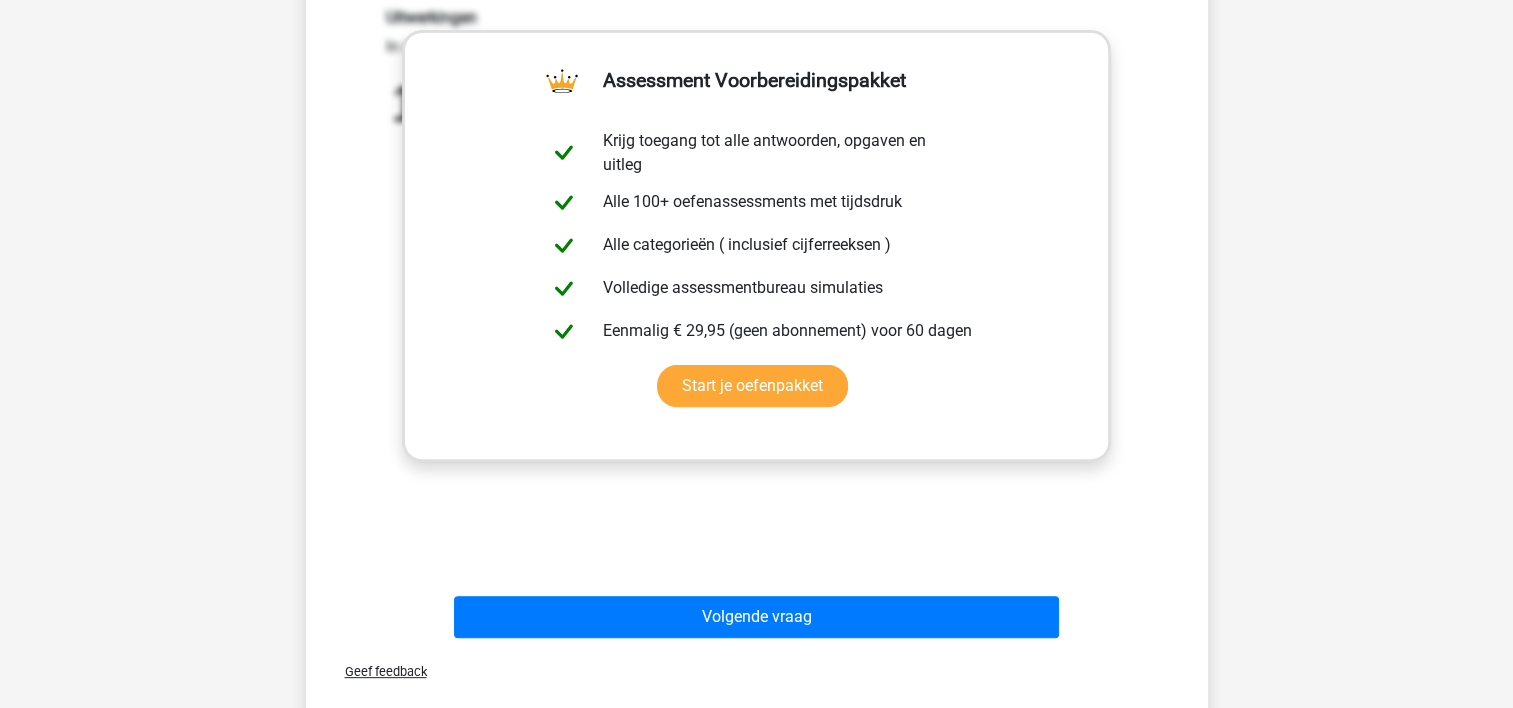scroll, scrollTop: 612, scrollLeft: 0, axis: vertical 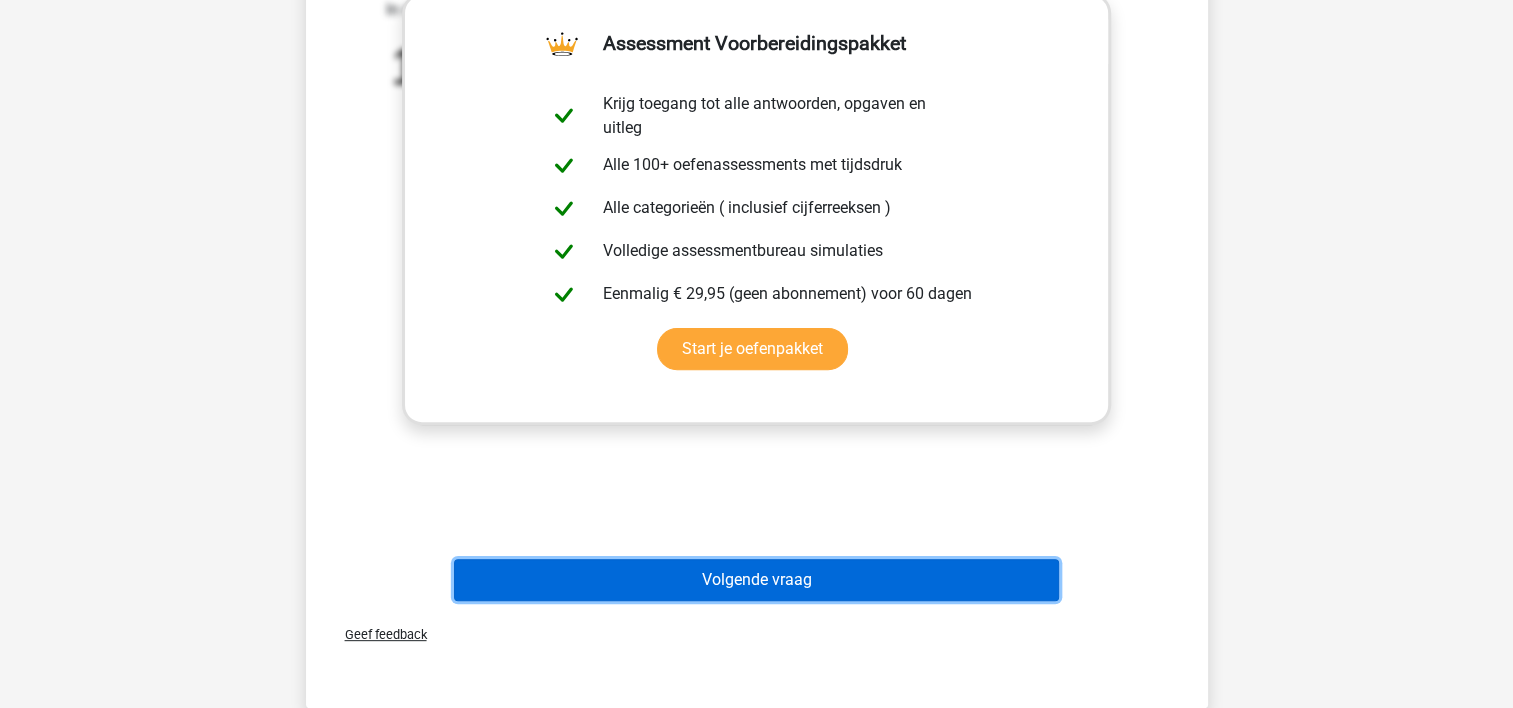 click on "Volgende vraag" at bounding box center (756, 580) 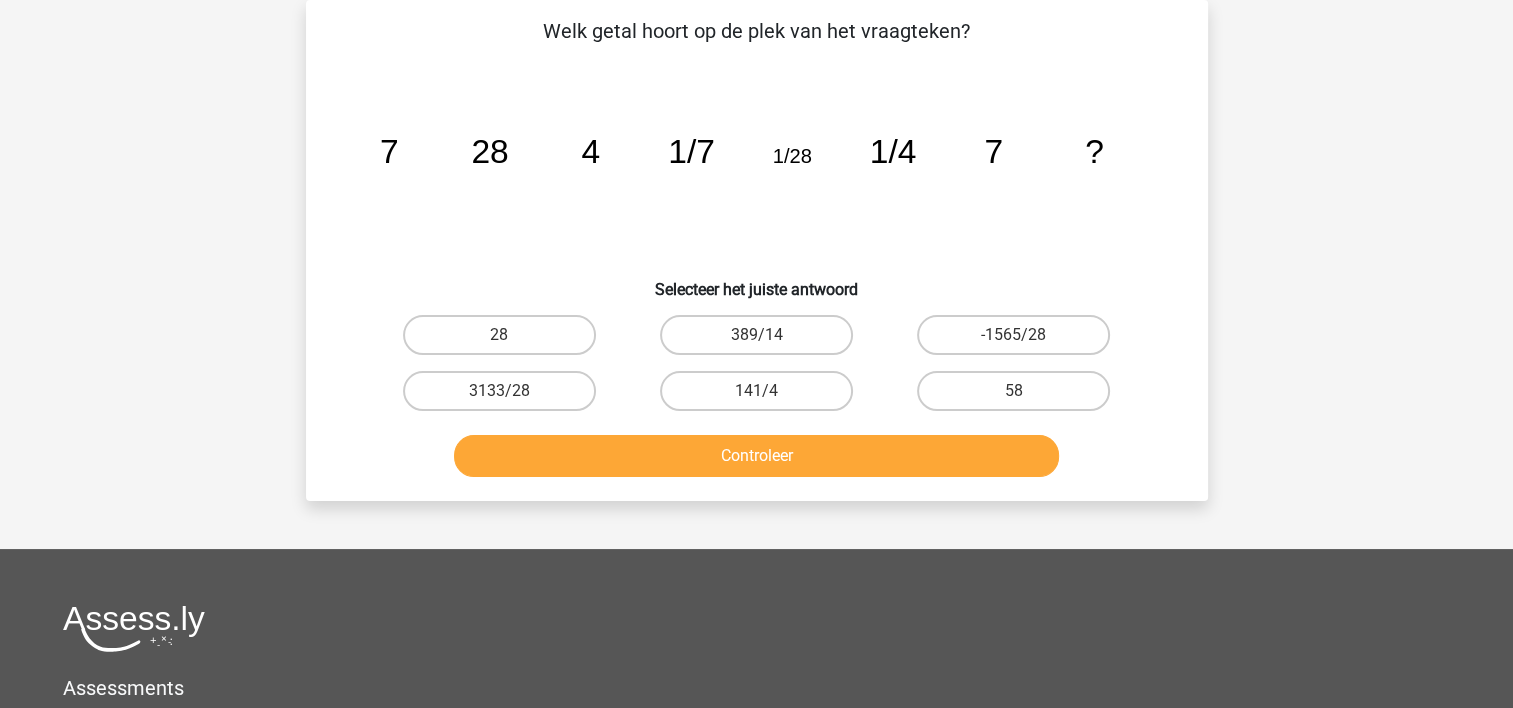 scroll, scrollTop: 92, scrollLeft: 0, axis: vertical 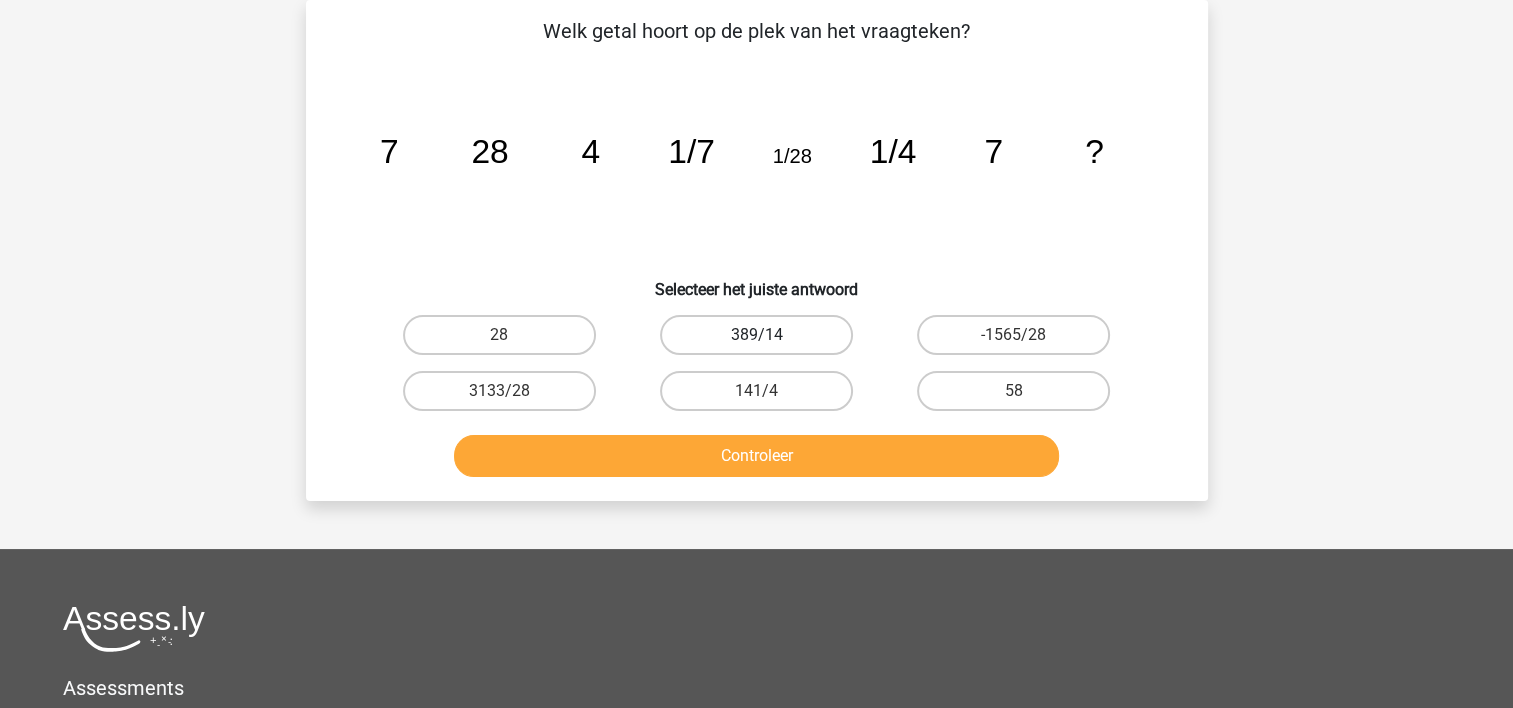click on "389/14" at bounding box center [756, 335] 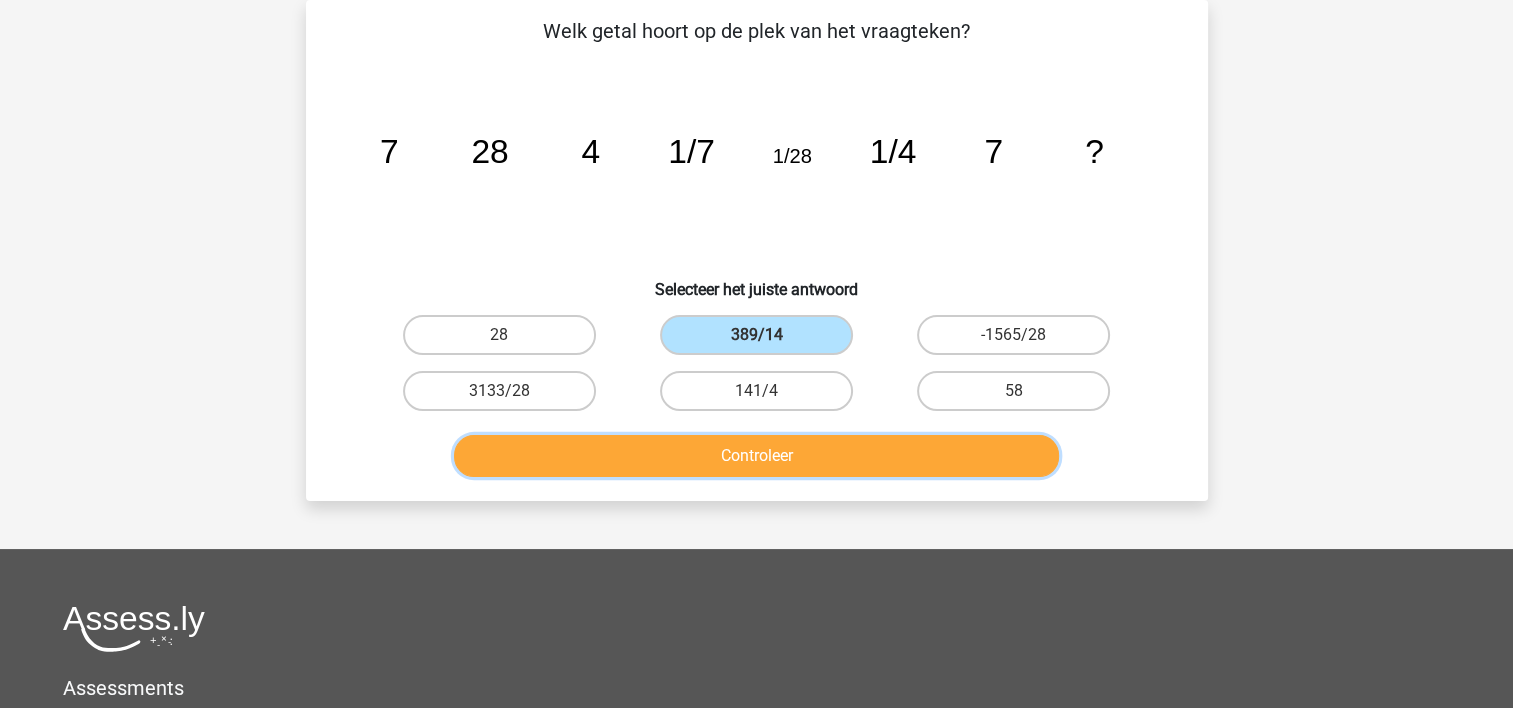 click on "Controleer" at bounding box center [756, 456] 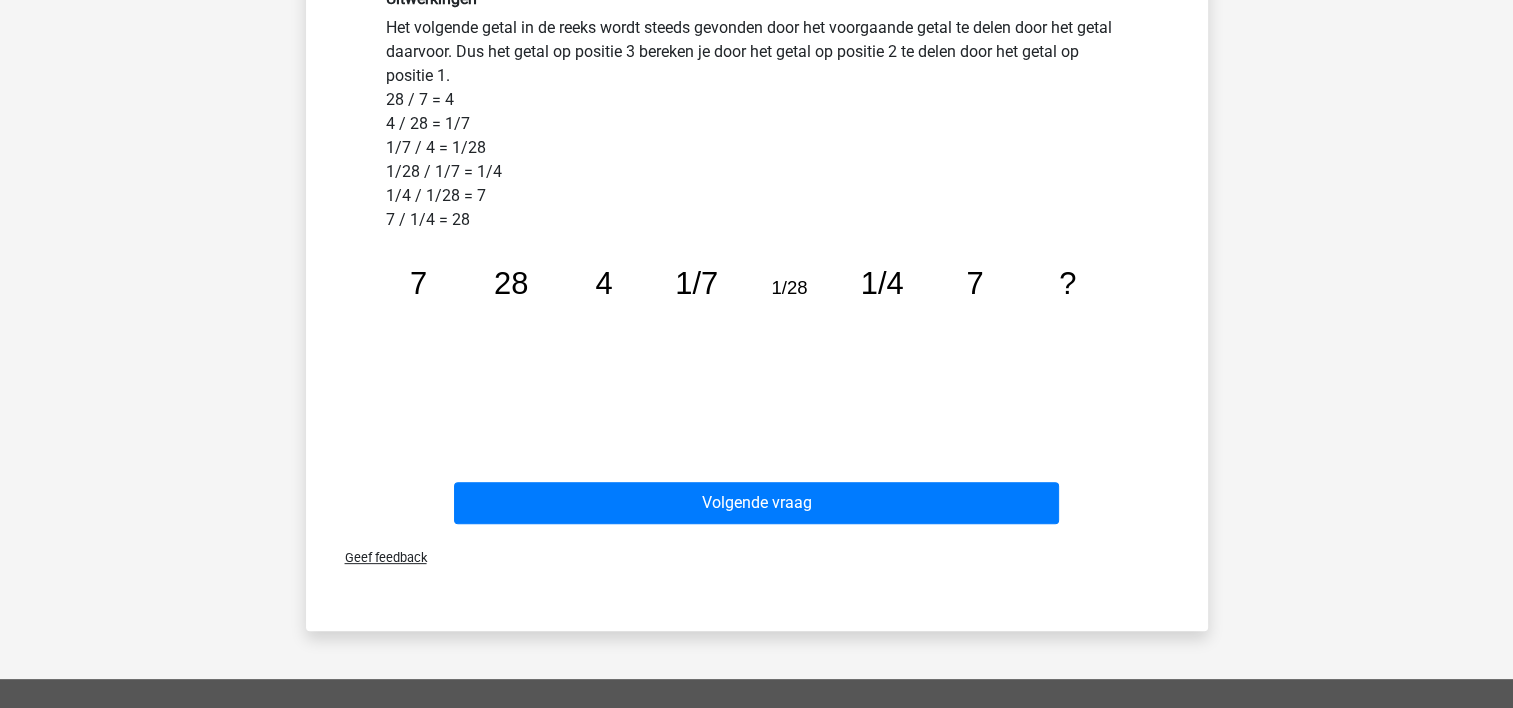 scroll, scrollTop: 572, scrollLeft: 0, axis: vertical 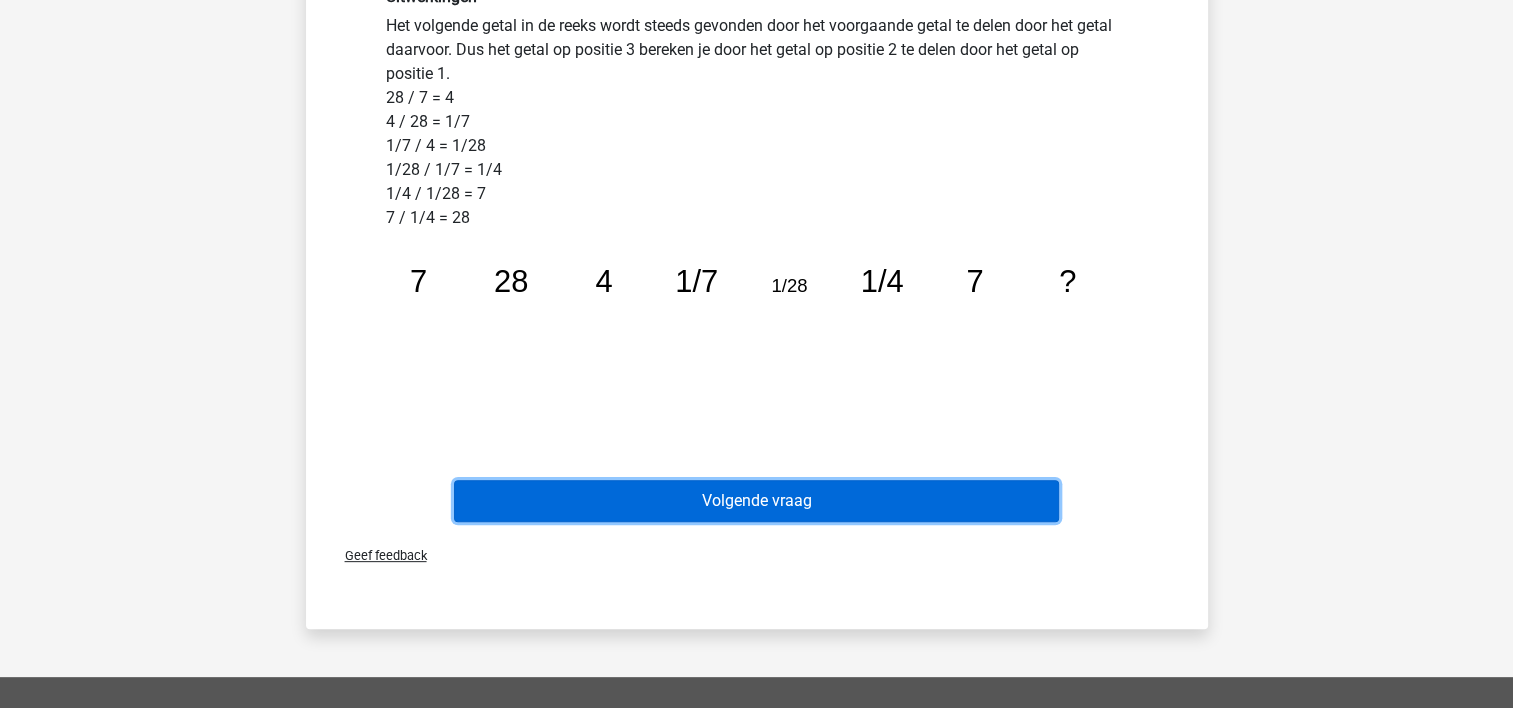 click on "Volgende vraag" at bounding box center [756, 501] 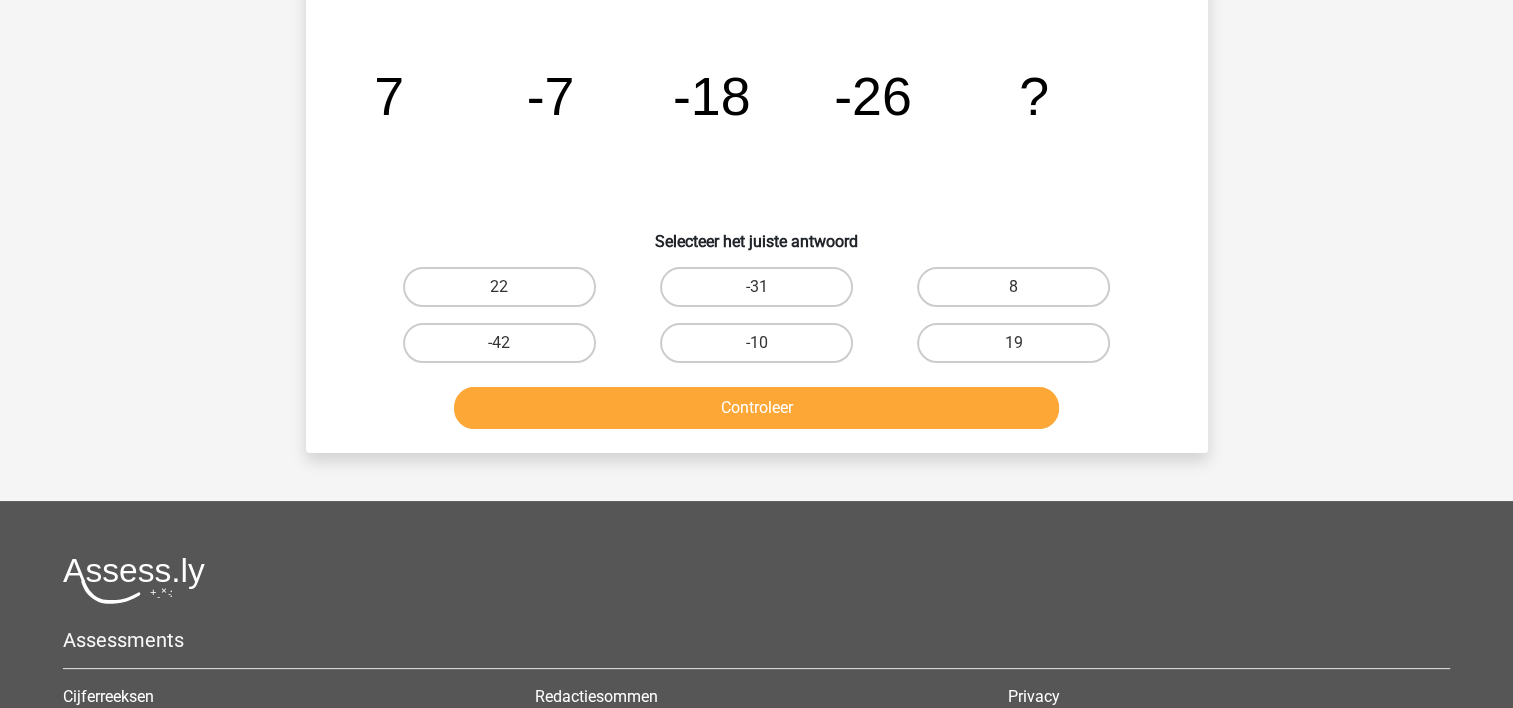 scroll, scrollTop: 92, scrollLeft: 0, axis: vertical 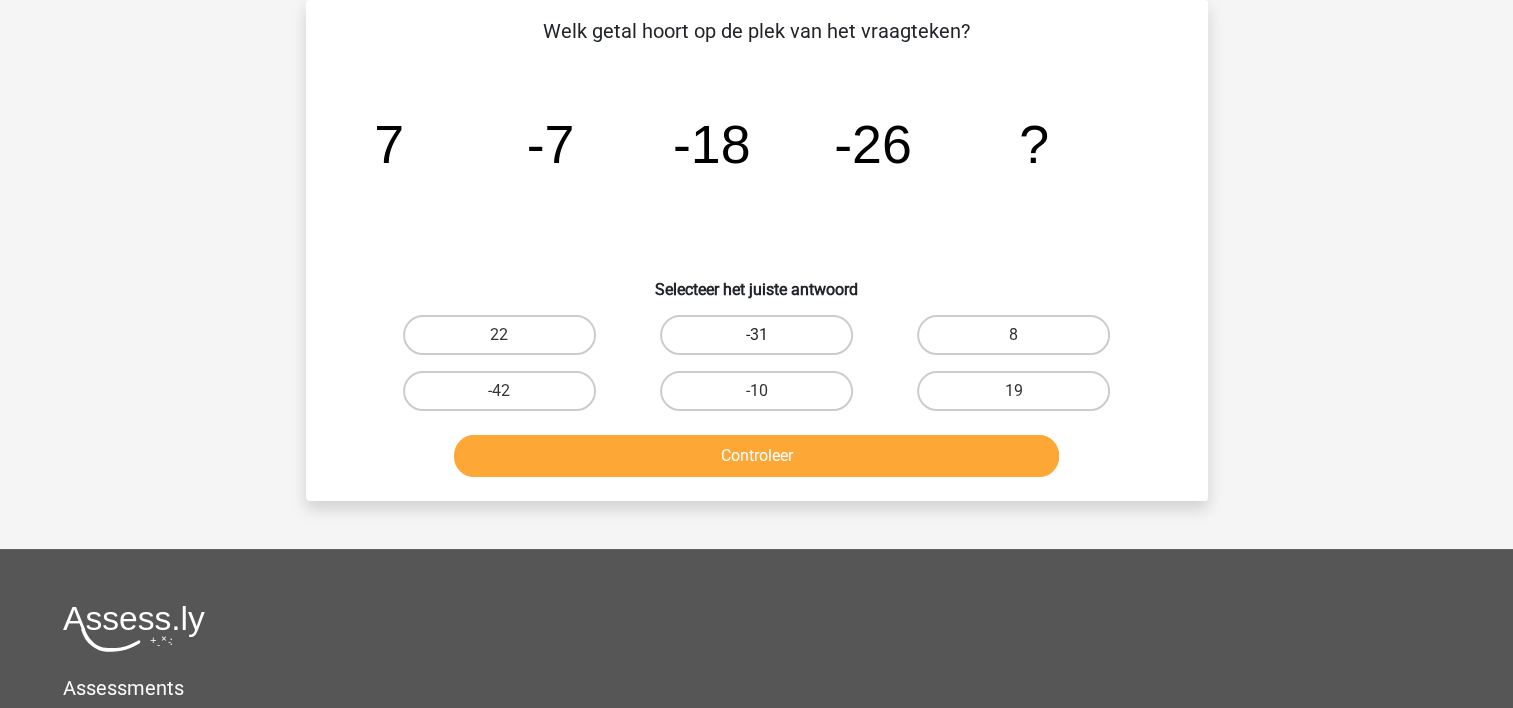 click on "-31" at bounding box center (756, 335) 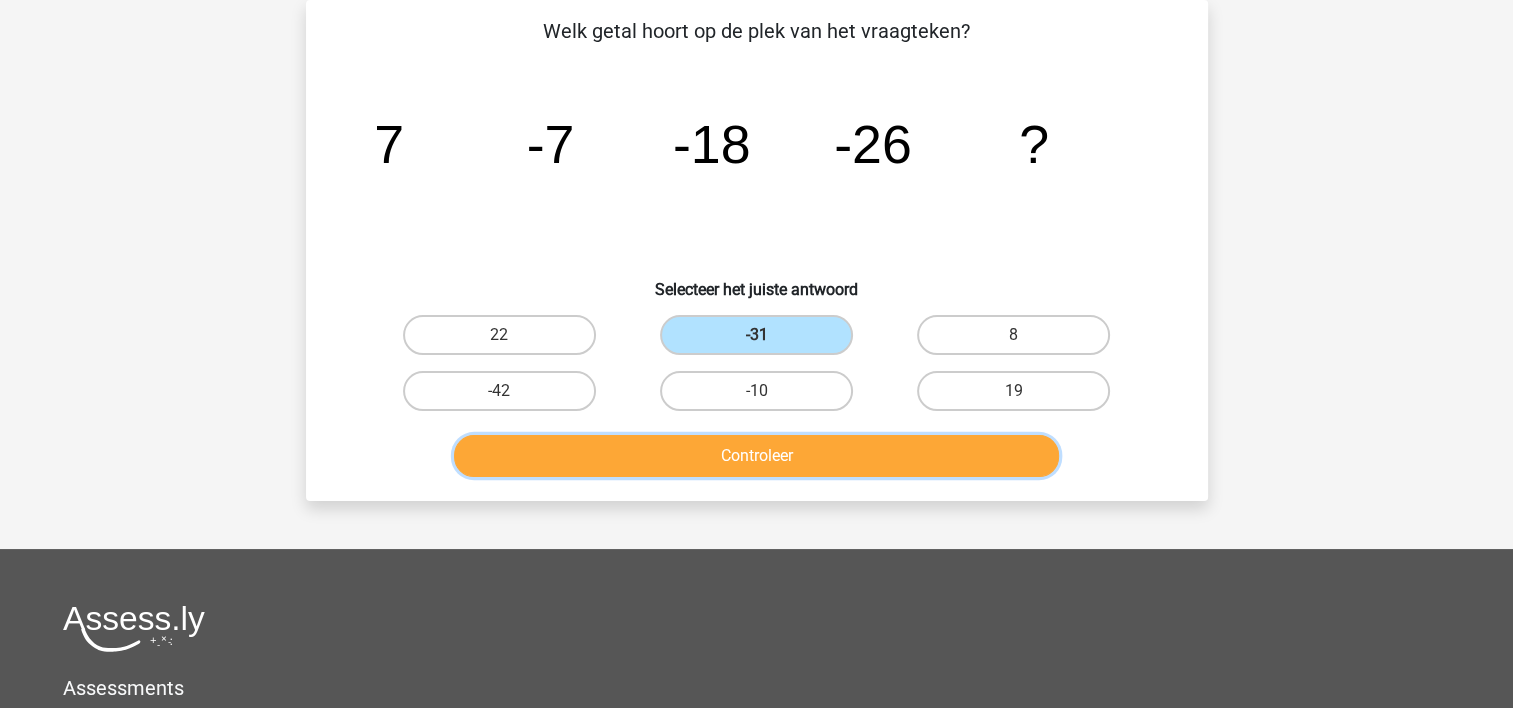click on "Controleer" at bounding box center [756, 456] 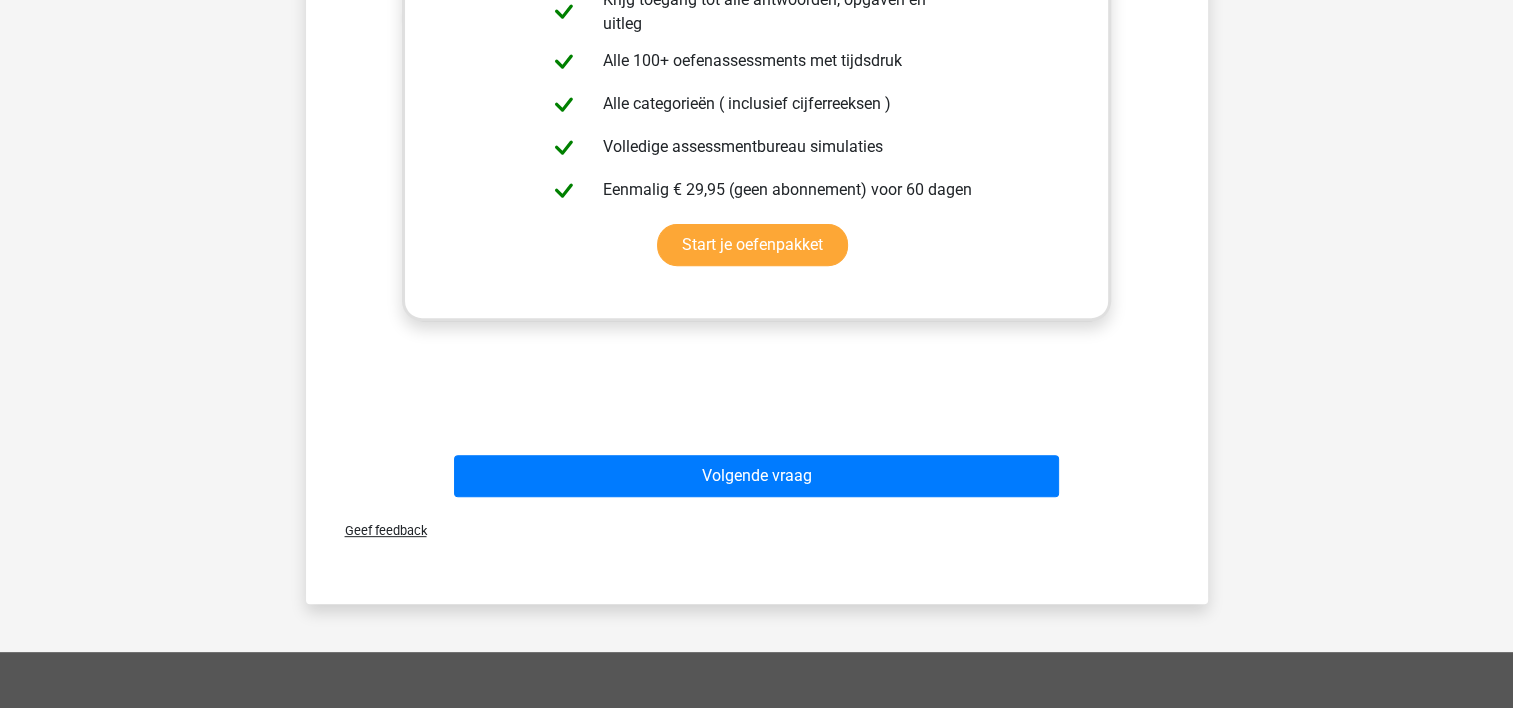 scroll, scrollTop: 772, scrollLeft: 0, axis: vertical 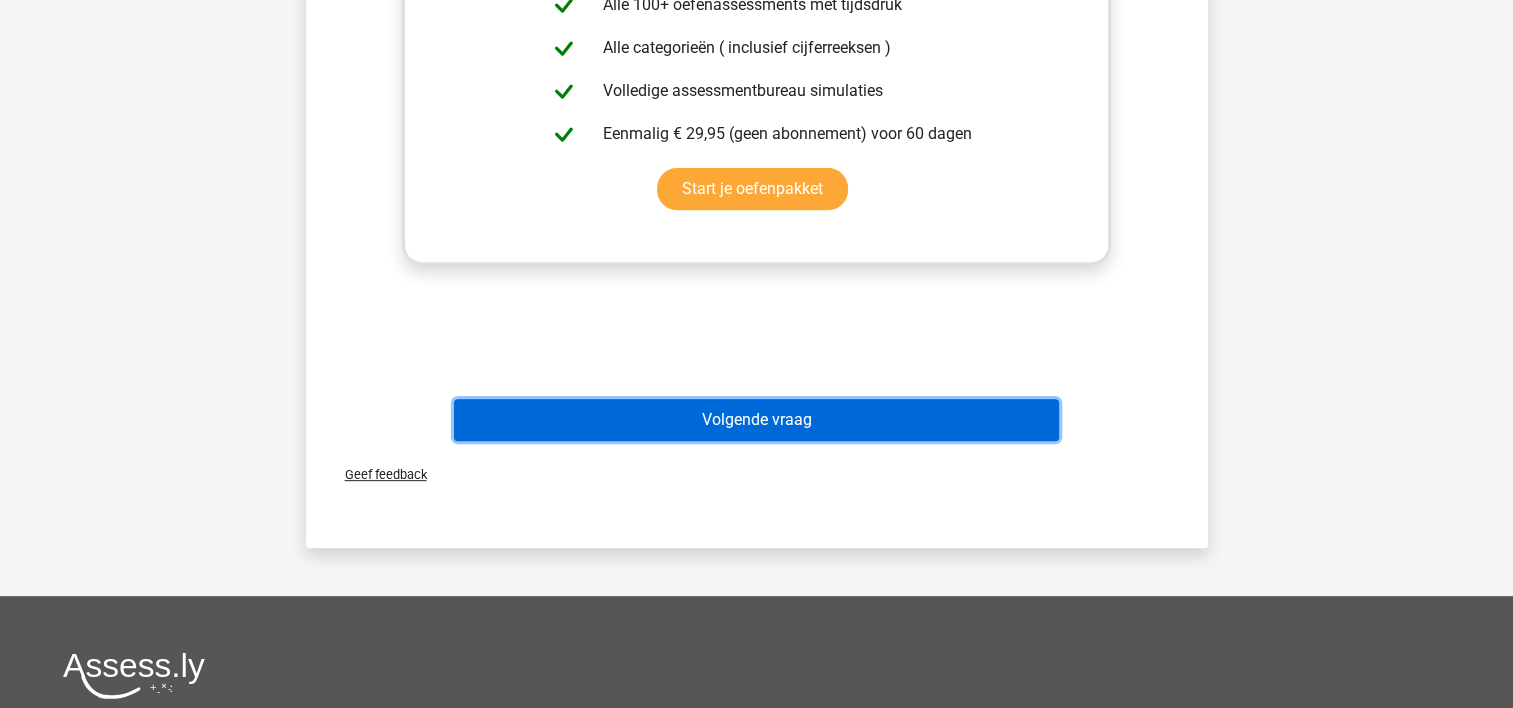 click on "Volgende vraag" at bounding box center [756, 420] 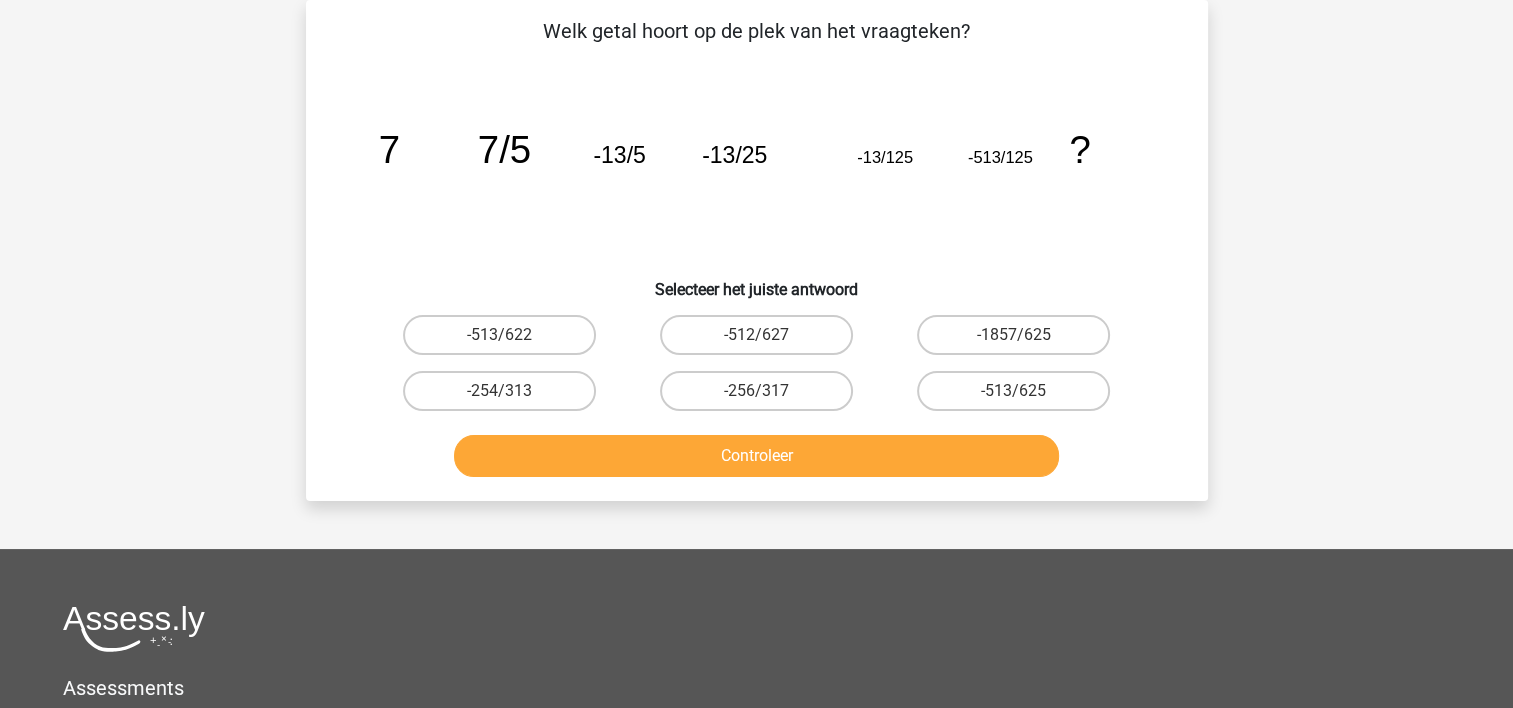scroll, scrollTop: 92, scrollLeft: 0, axis: vertical 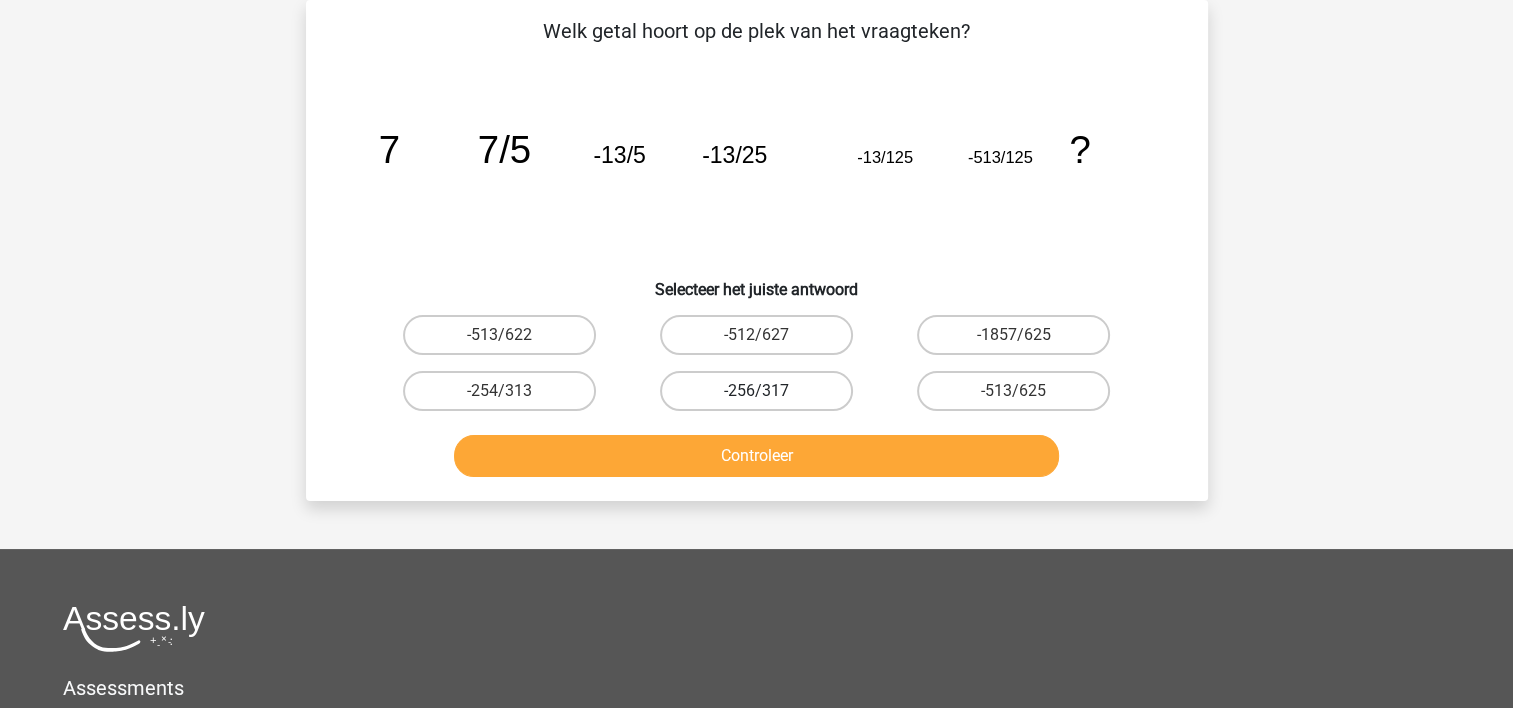 click on "-256/317" at bounding box center [756, 391] 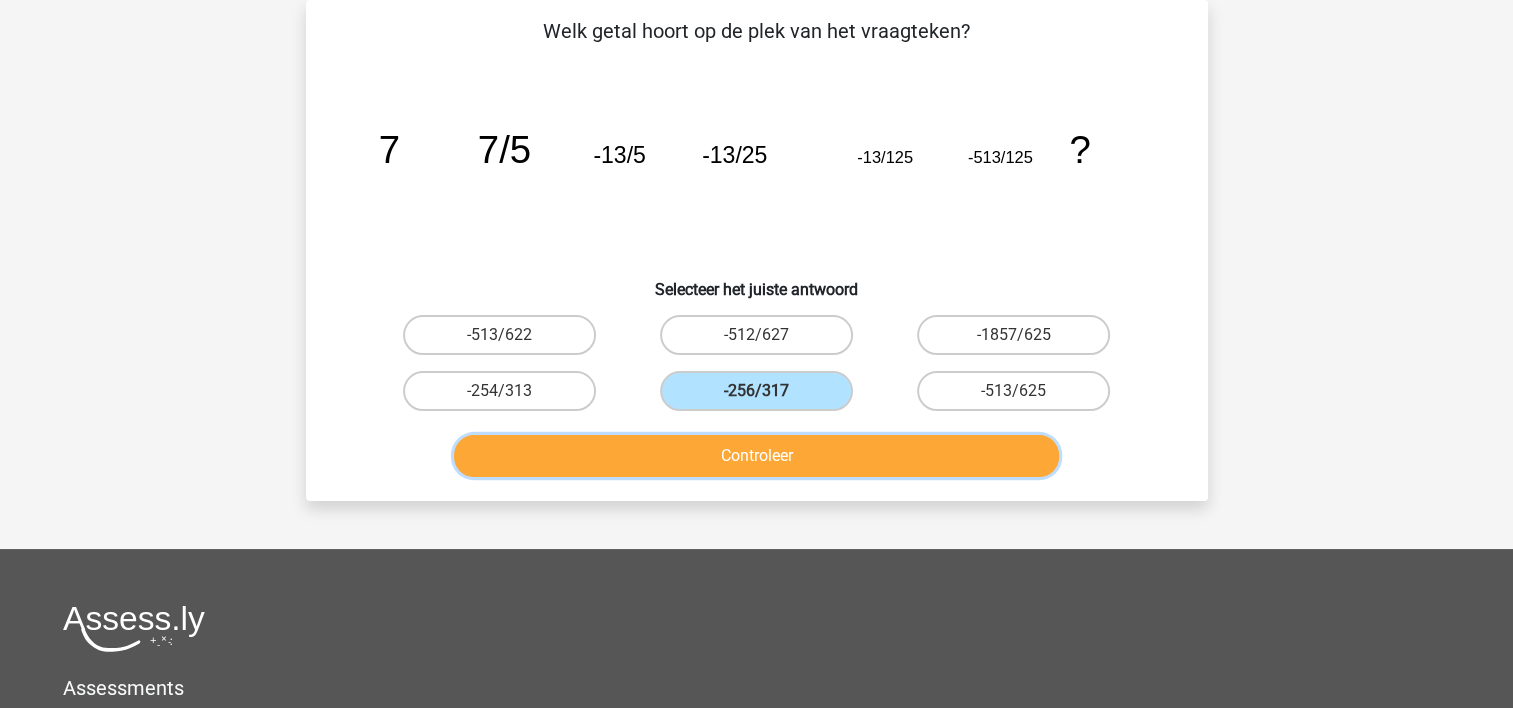 click on "Controleer" at bounding box center [756, 456] 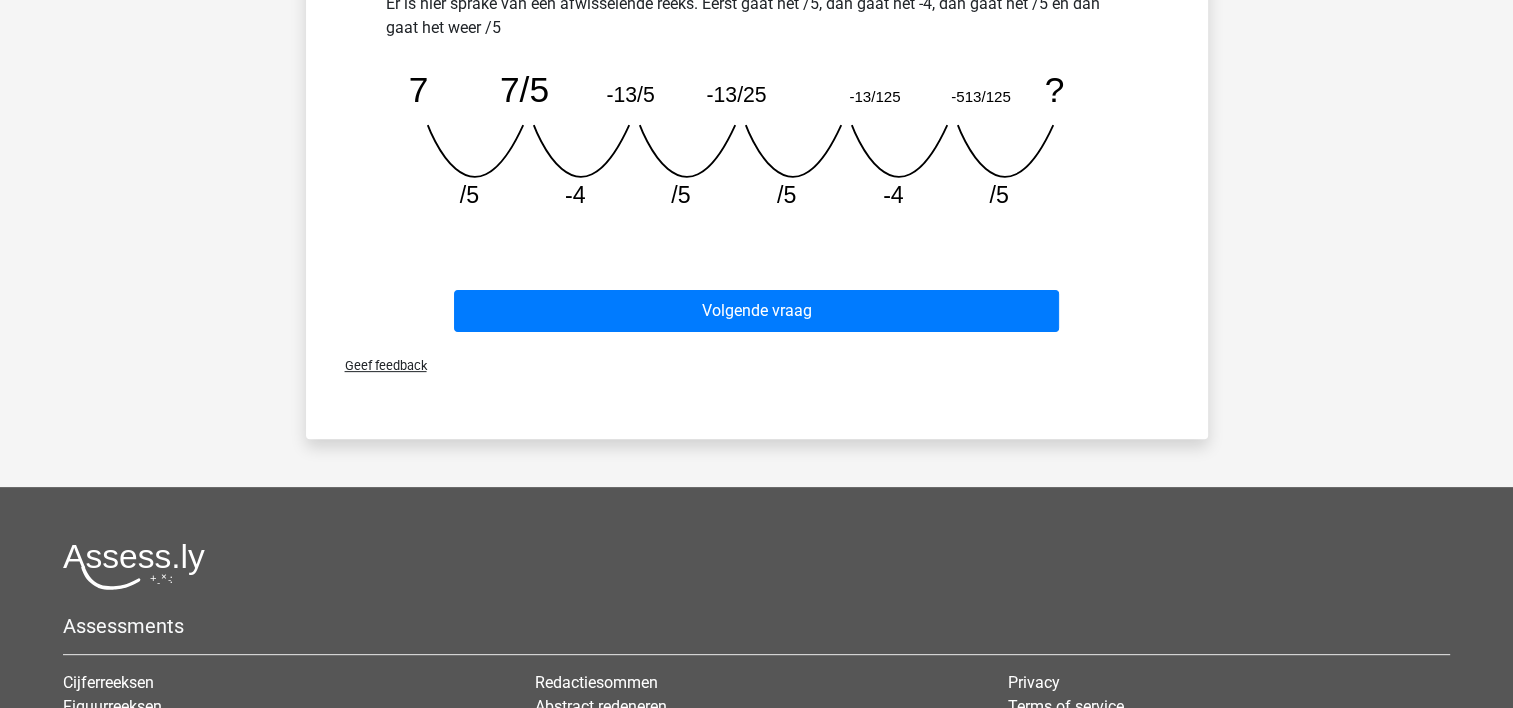 scroll, scrollTop: 612, scrollLeft: 0, axis: vertical 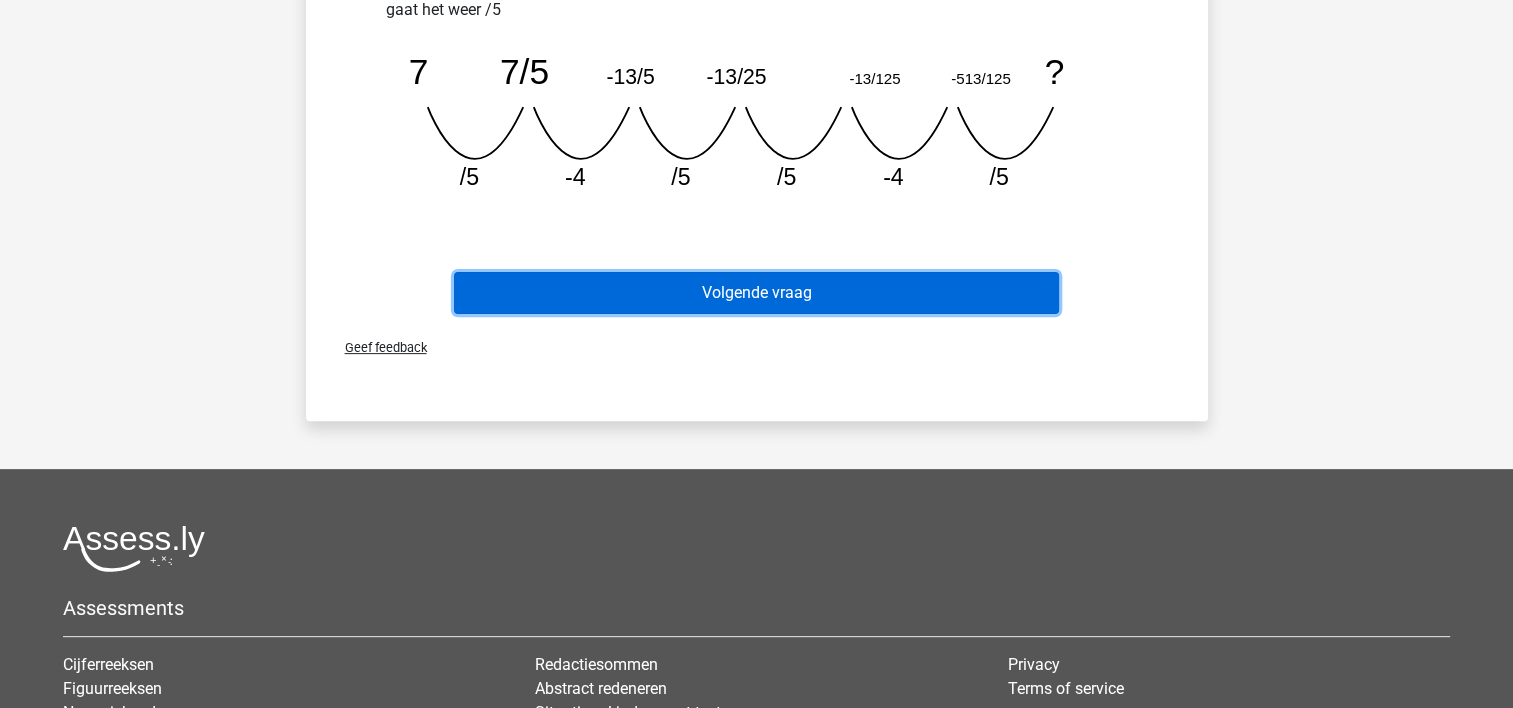 click on "Volgende vraag" at bounding box center (756, 293) 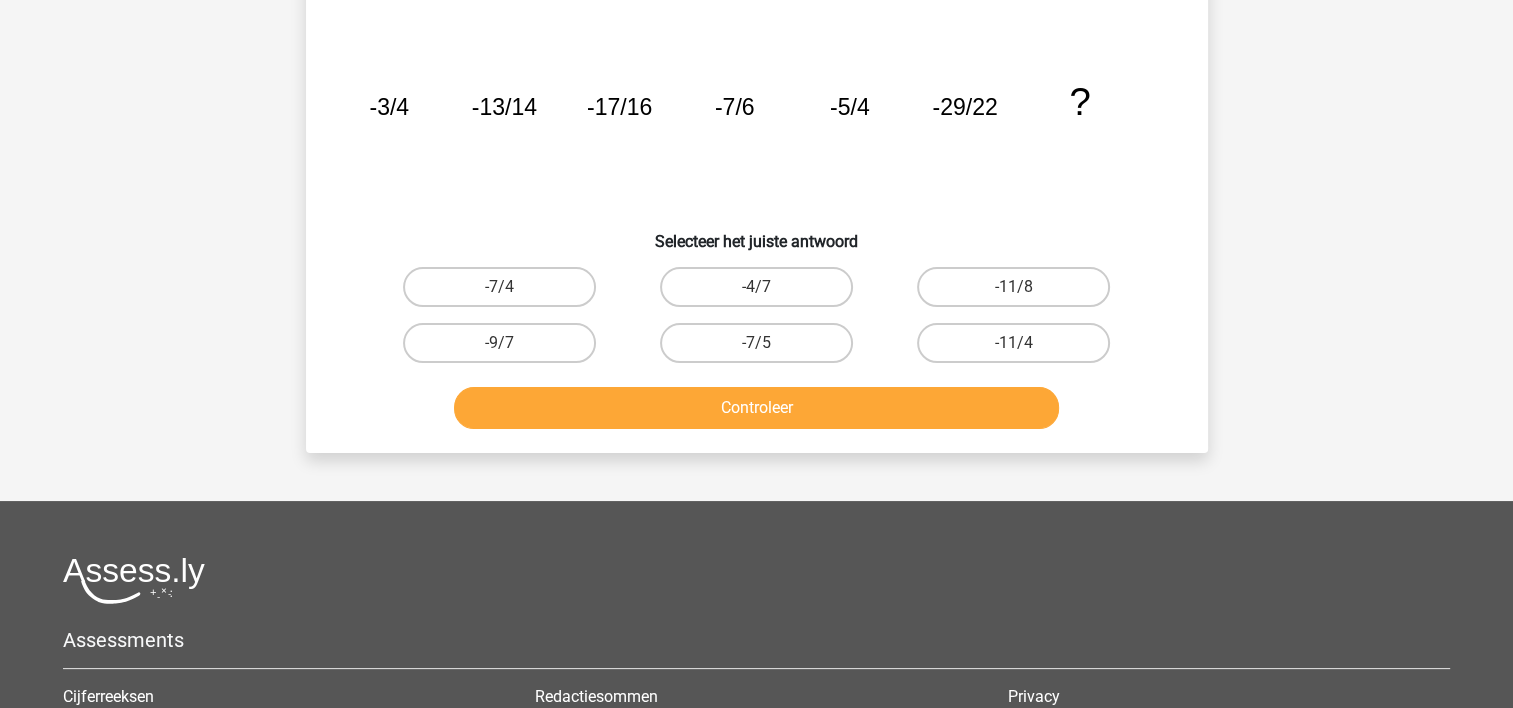 scroll, scrollTop: 92, scrollLeft: 0, axis: vertical 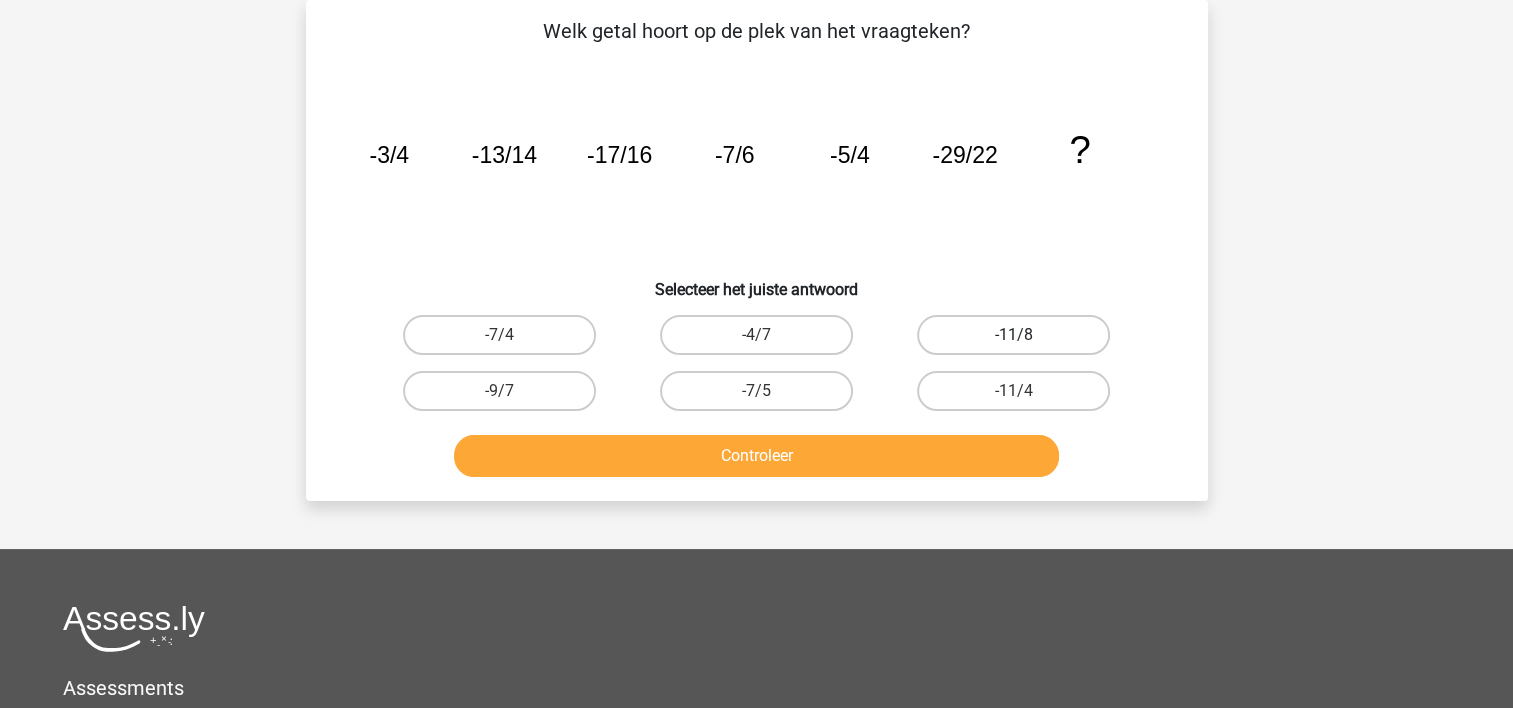 click on "-11/8" at bounding box center [1013, 335] 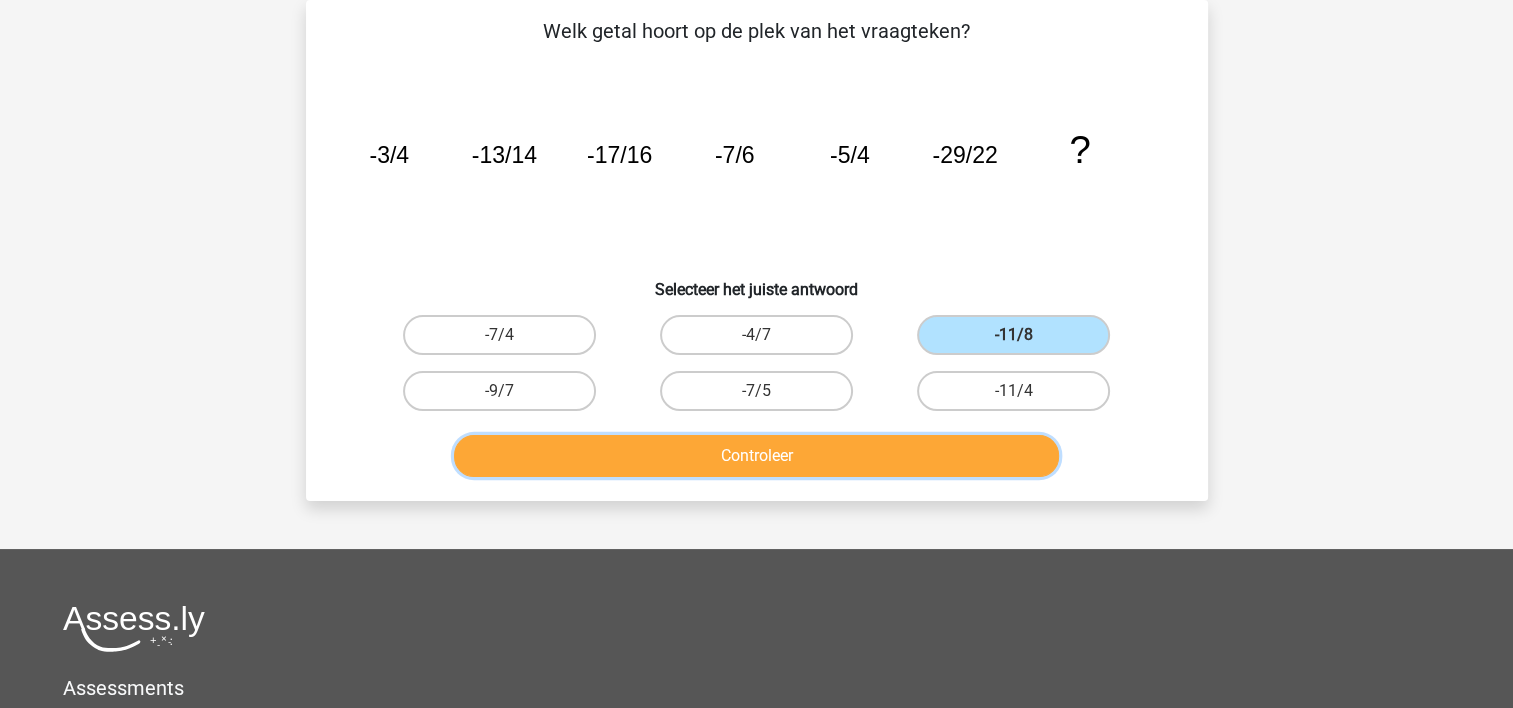 click on "Controleer" at bounding box center (756, 456) 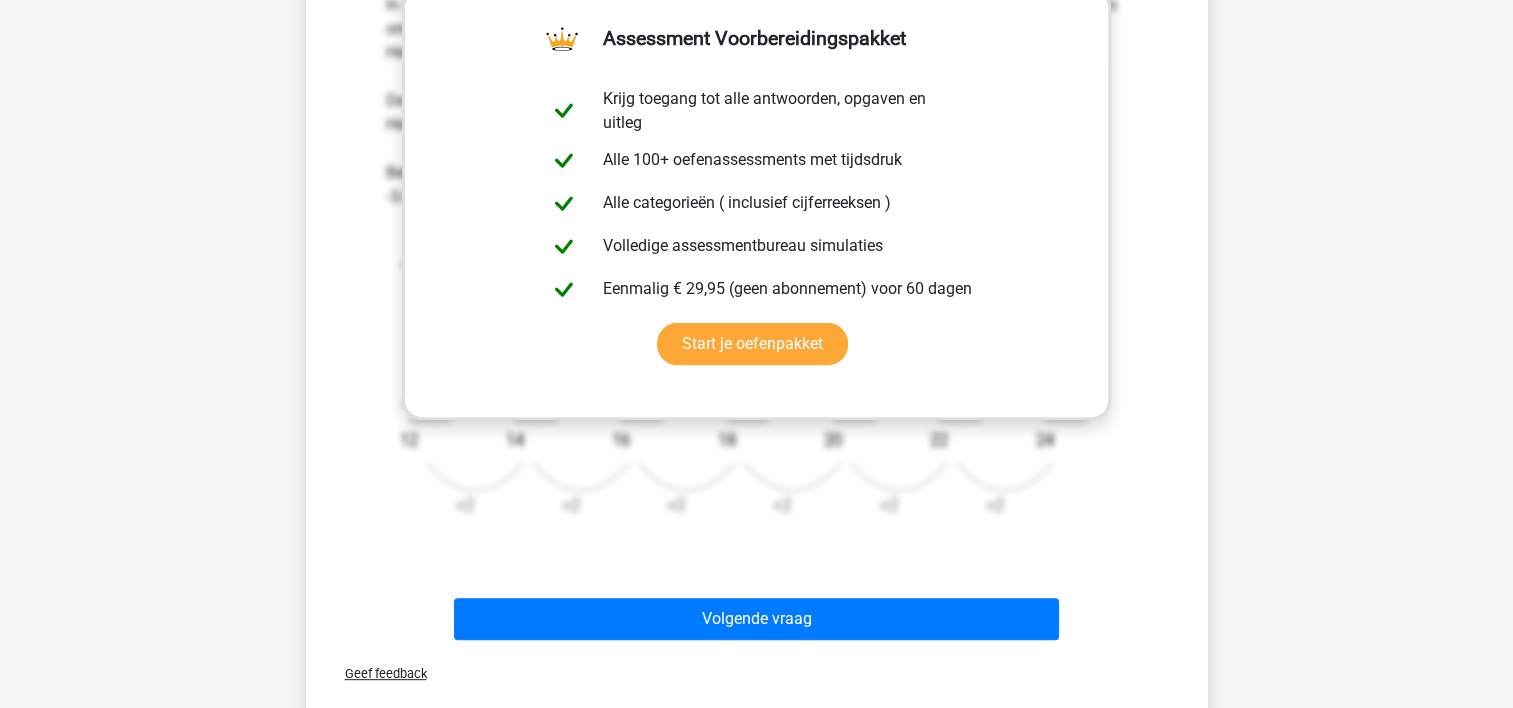 scroll, scrollTop: 692, scrollLeft: 0, axis: vertical 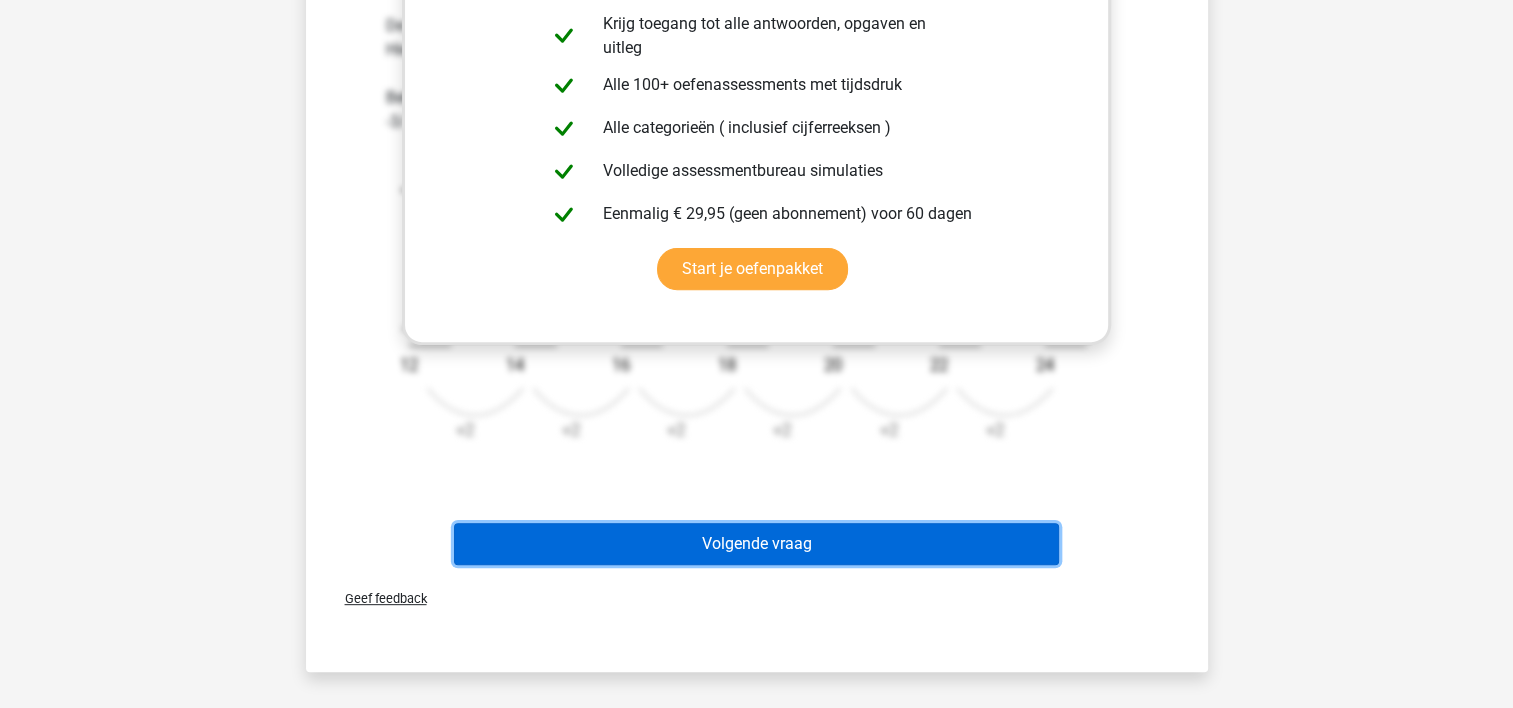 click on "Volgende vraag" at bounding box center (756, 544) 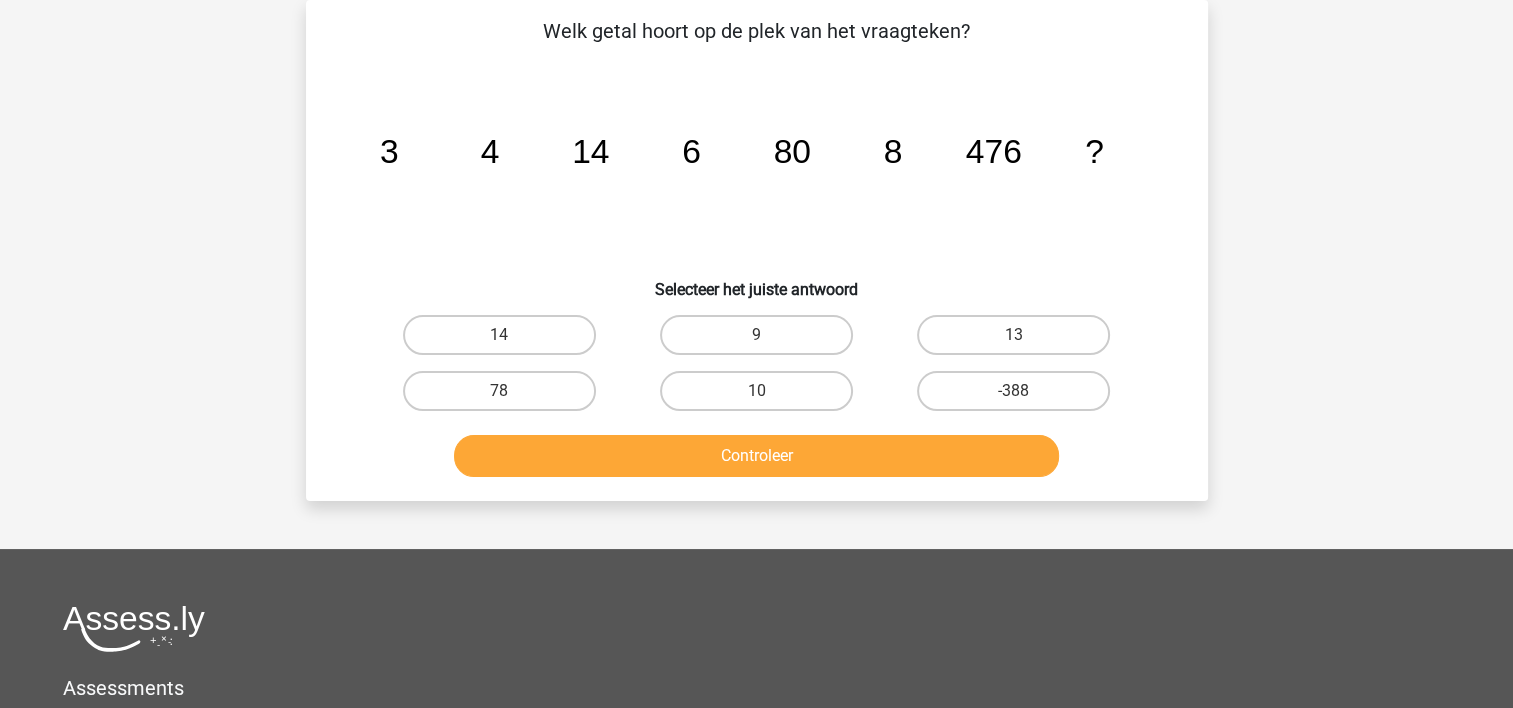 scroll, scrollTop: 92, scrollLeft: 0, axis: vertical 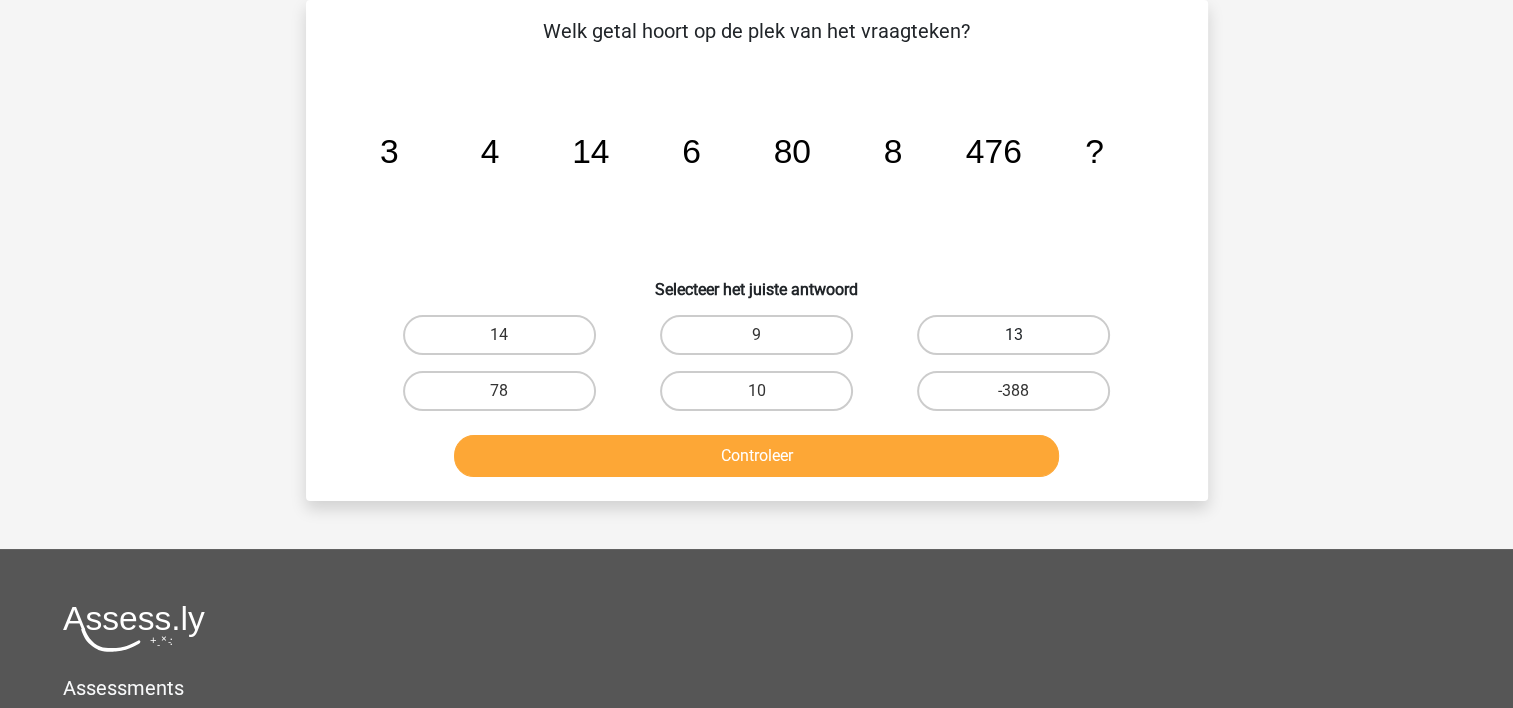 click on "13" at bounding box center [1013, 335] 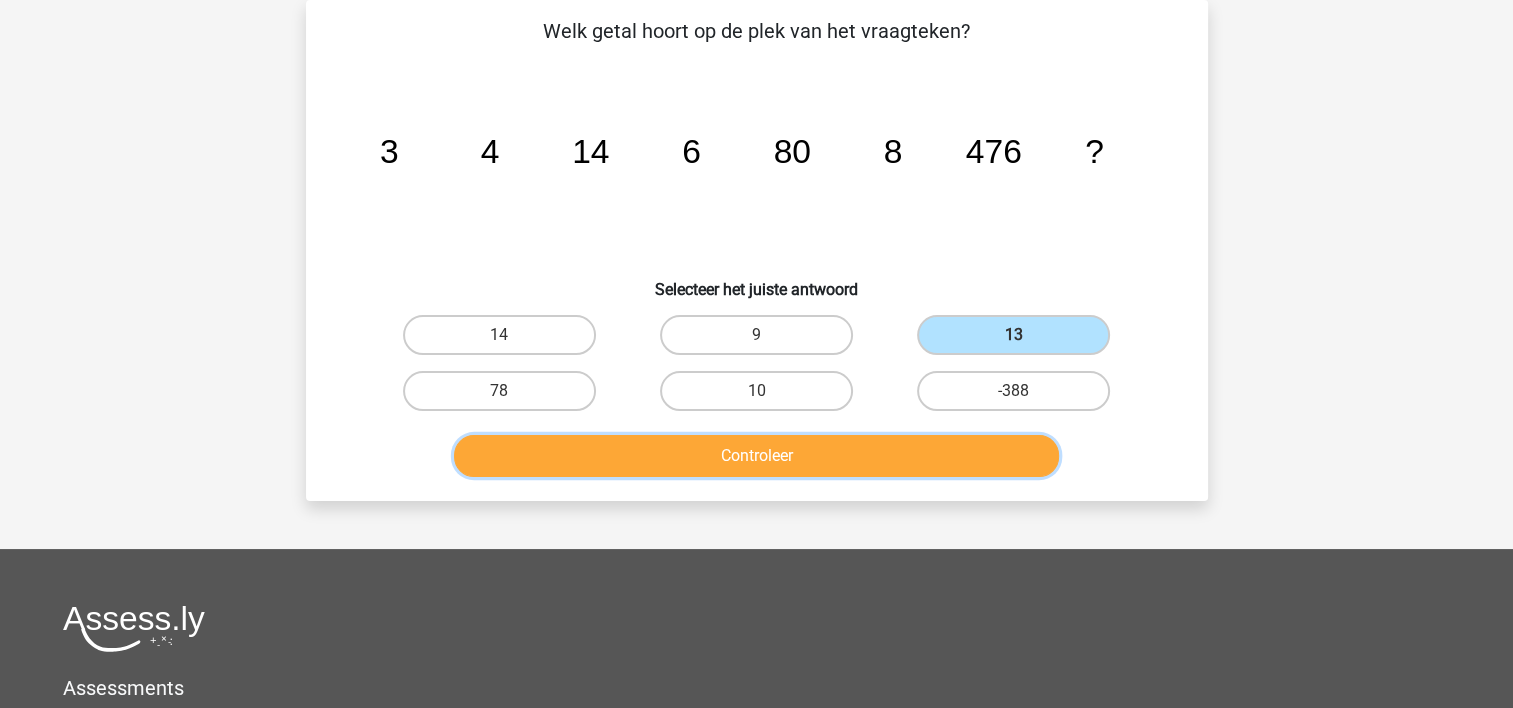 click on "Controleer" at bounding box center (756, 456) 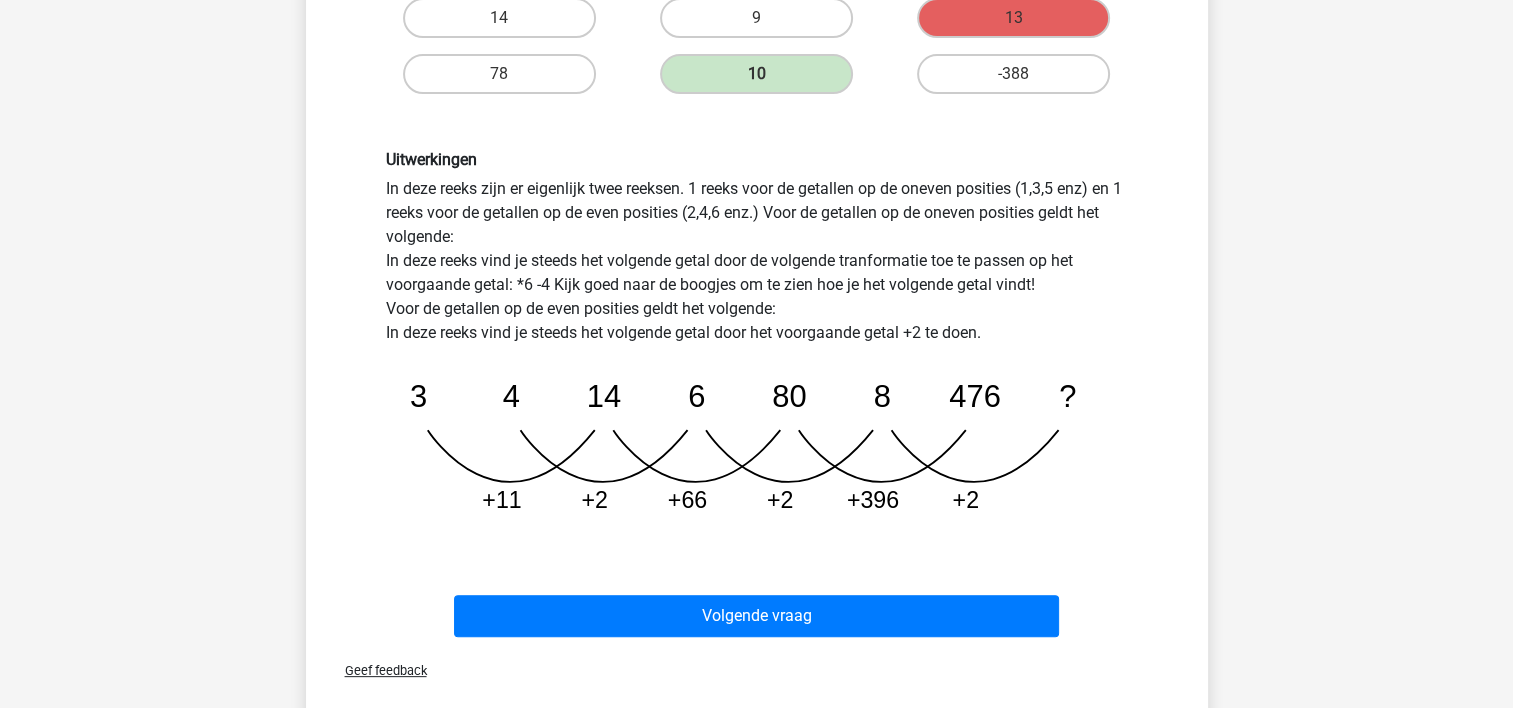 scroll, scrollTop: 412, scrollLeft: 0, axis: vertical 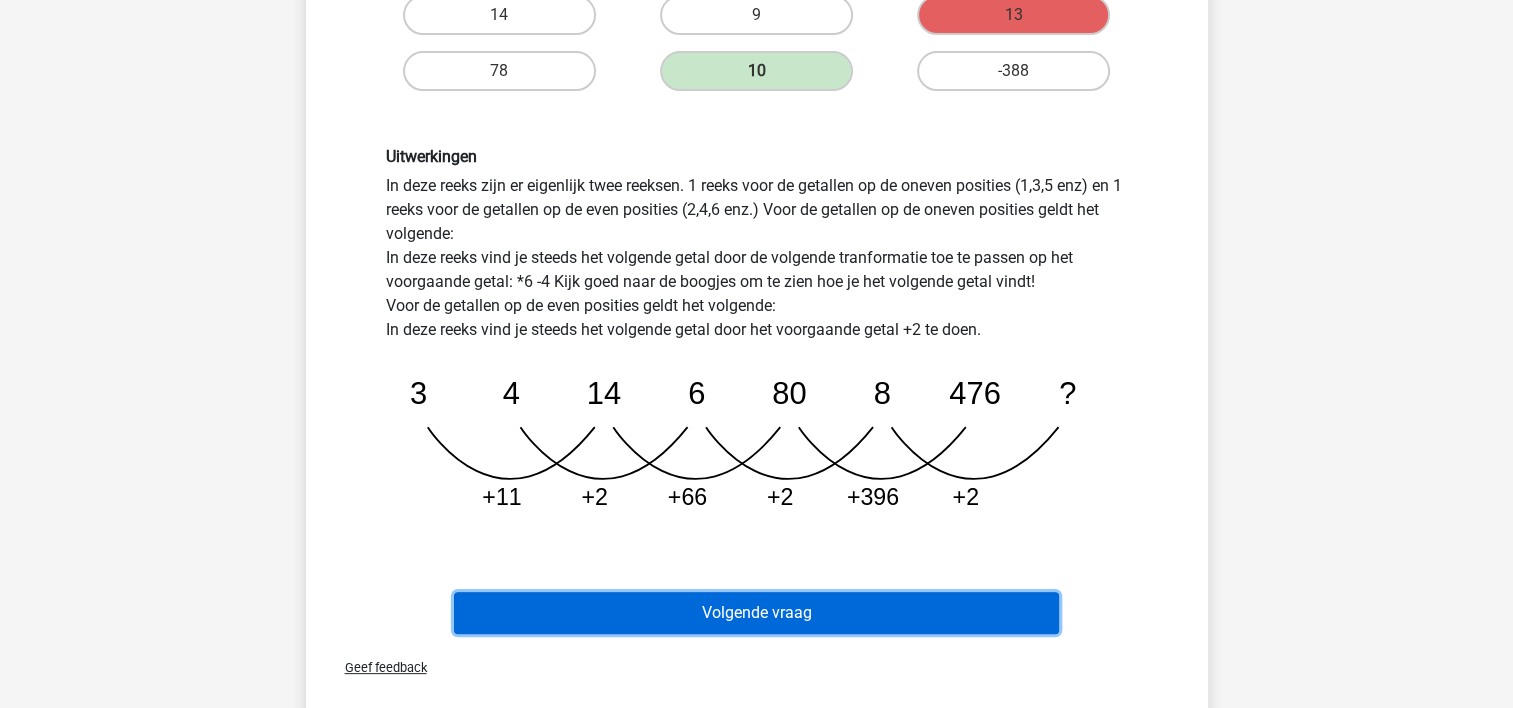 click on "Volgende vraag" at bounding box center [756, 613] 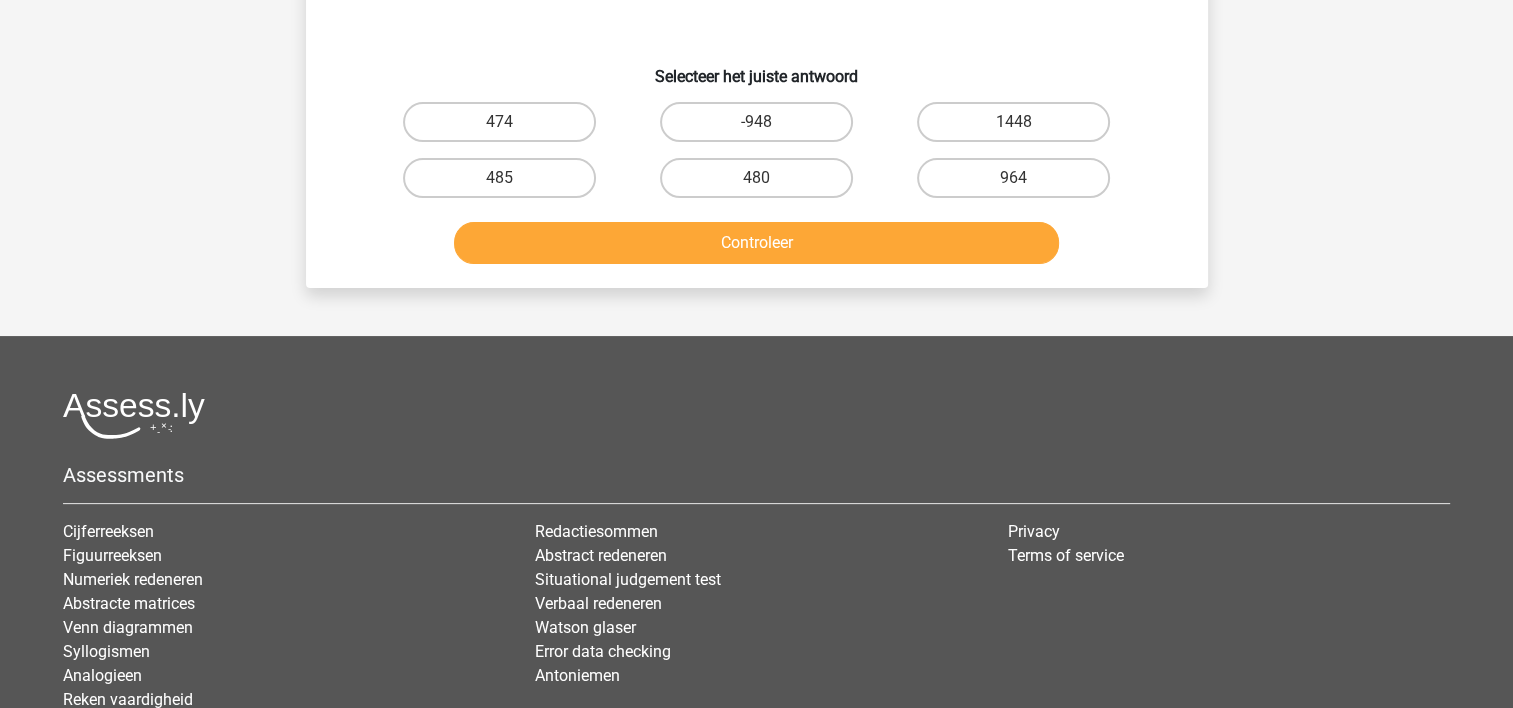 scroll, scrollTop: 92, scrollLeft: 0, axis: vertical 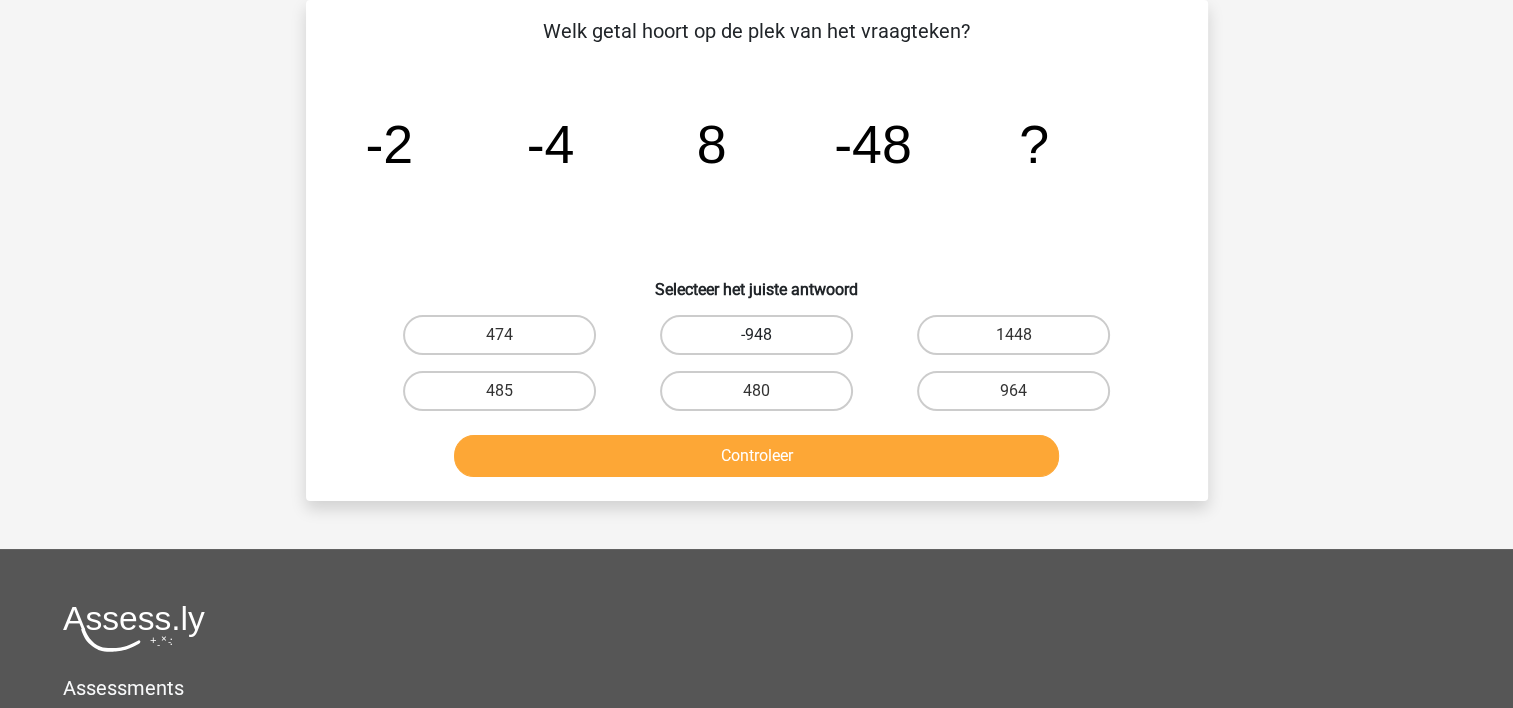 click on "-948" at bounding box center [756, 335] 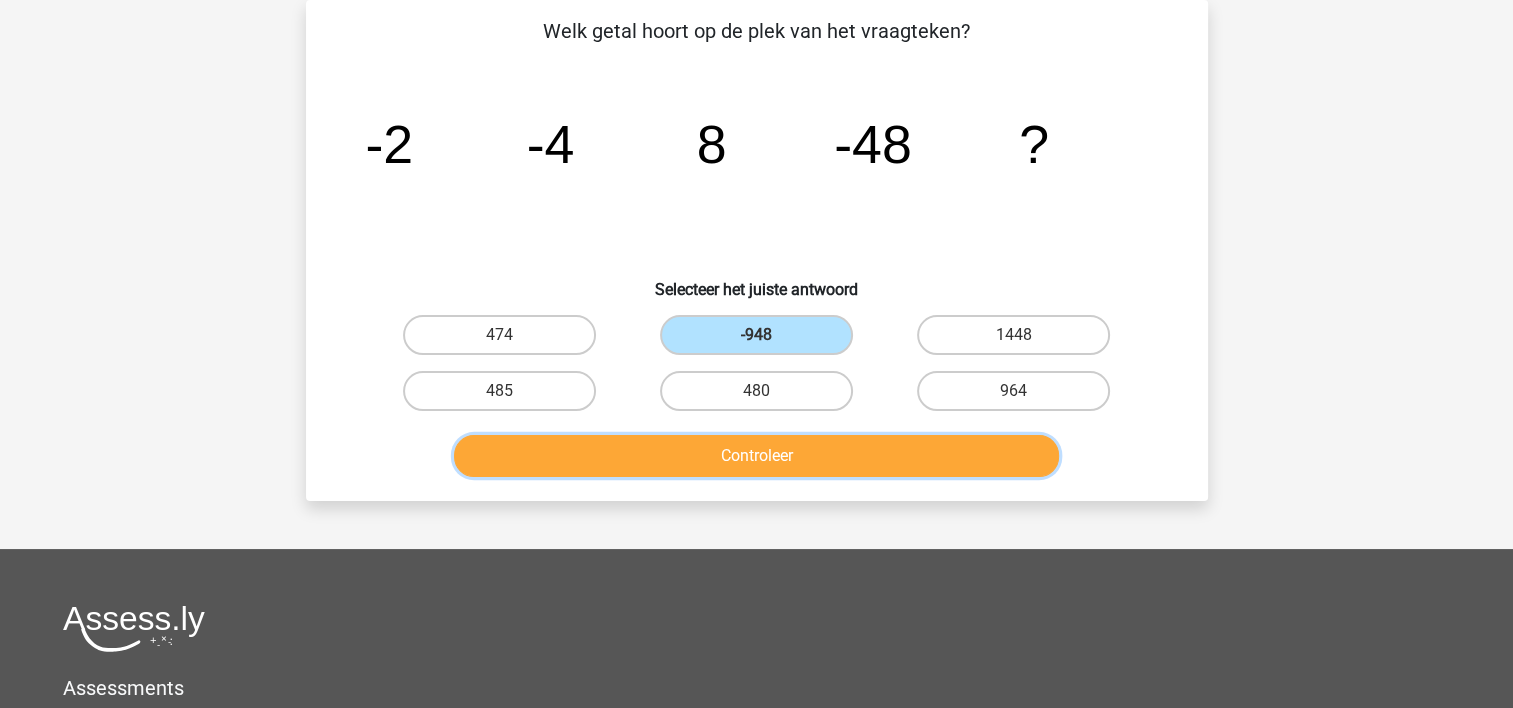 click on "Controleer" at bounding box center [756, 456] 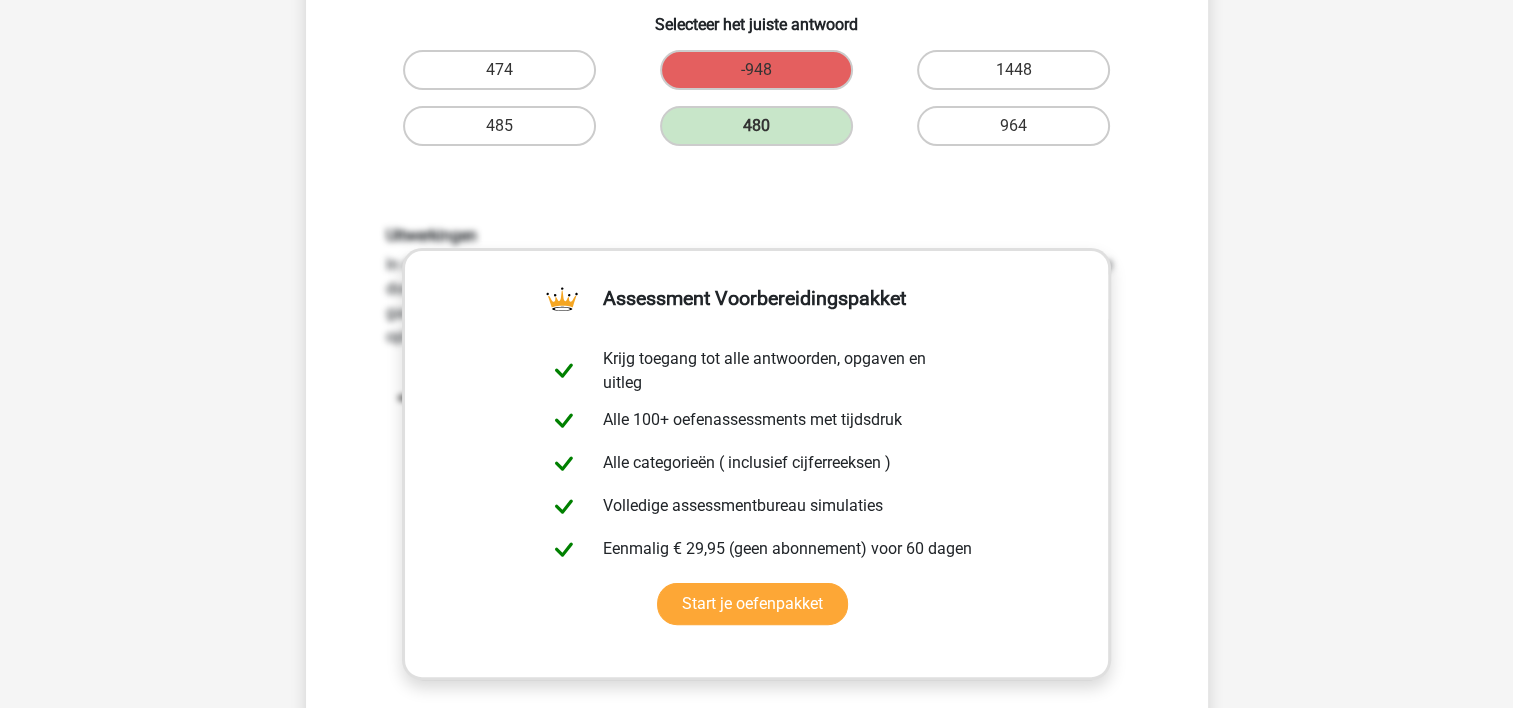 scroll, scrollTop: 532, scrollLeft: 0, axis: vertical 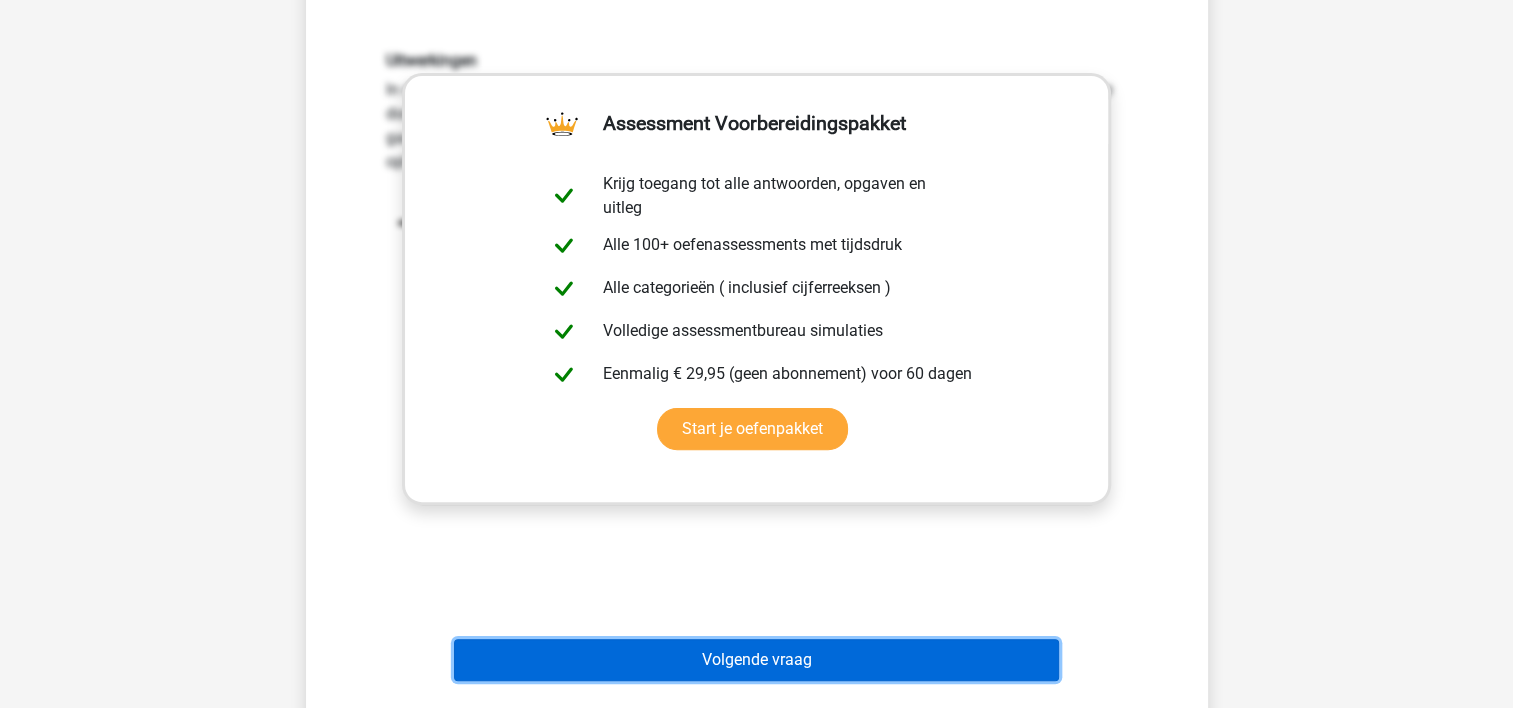 click on "Volgende vraag" at bounding box center [756, 660] 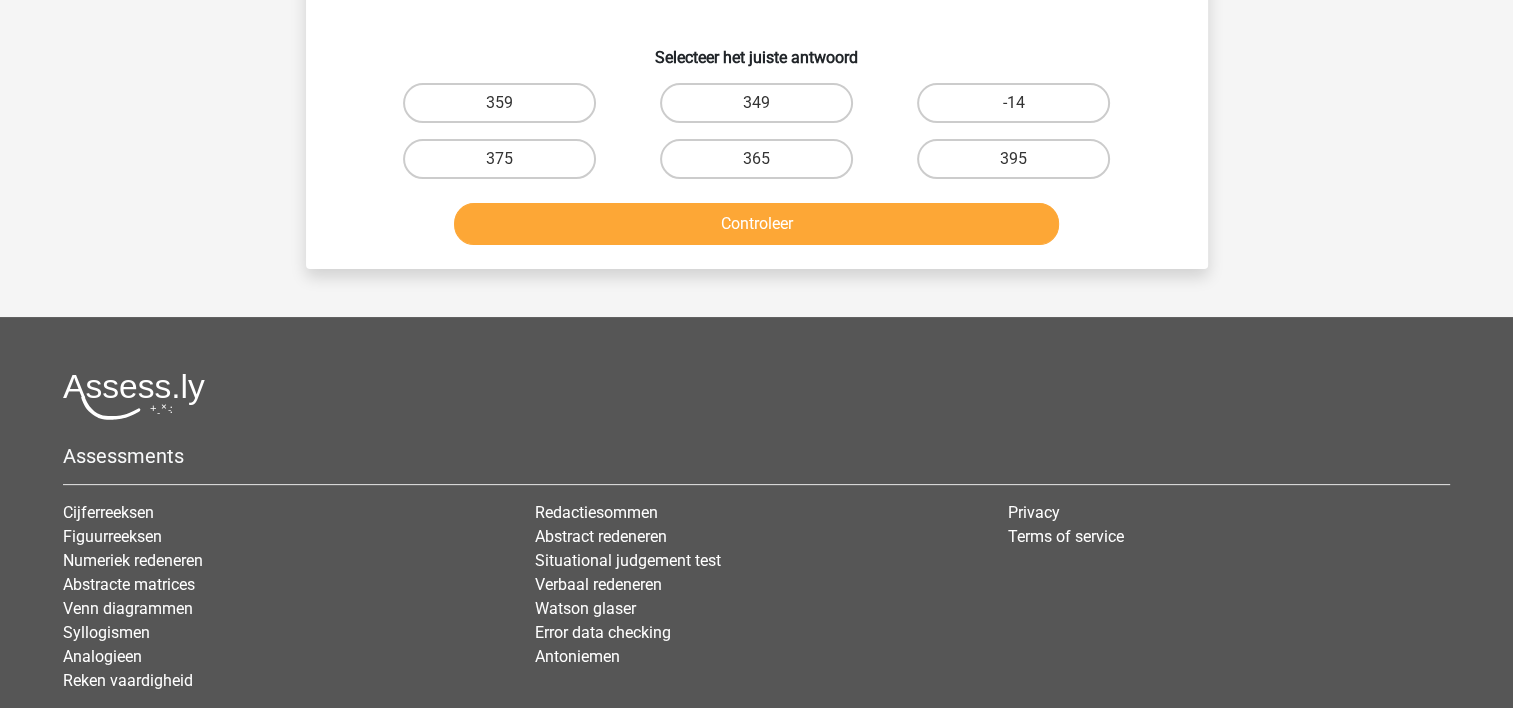 scroll, scrollTop: 92, scrollLeft: 0, axis: vertical 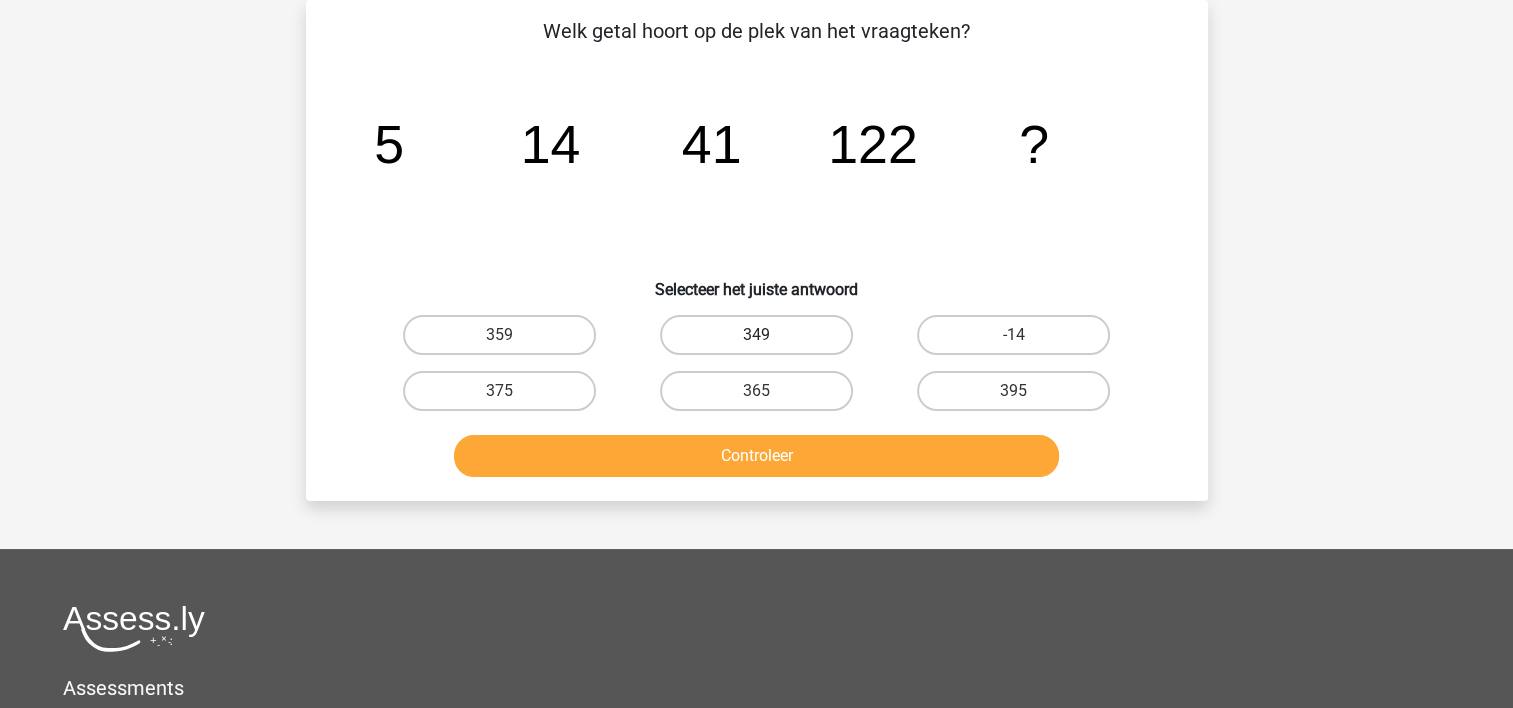 click on "349" at bounding box center (756, 335) 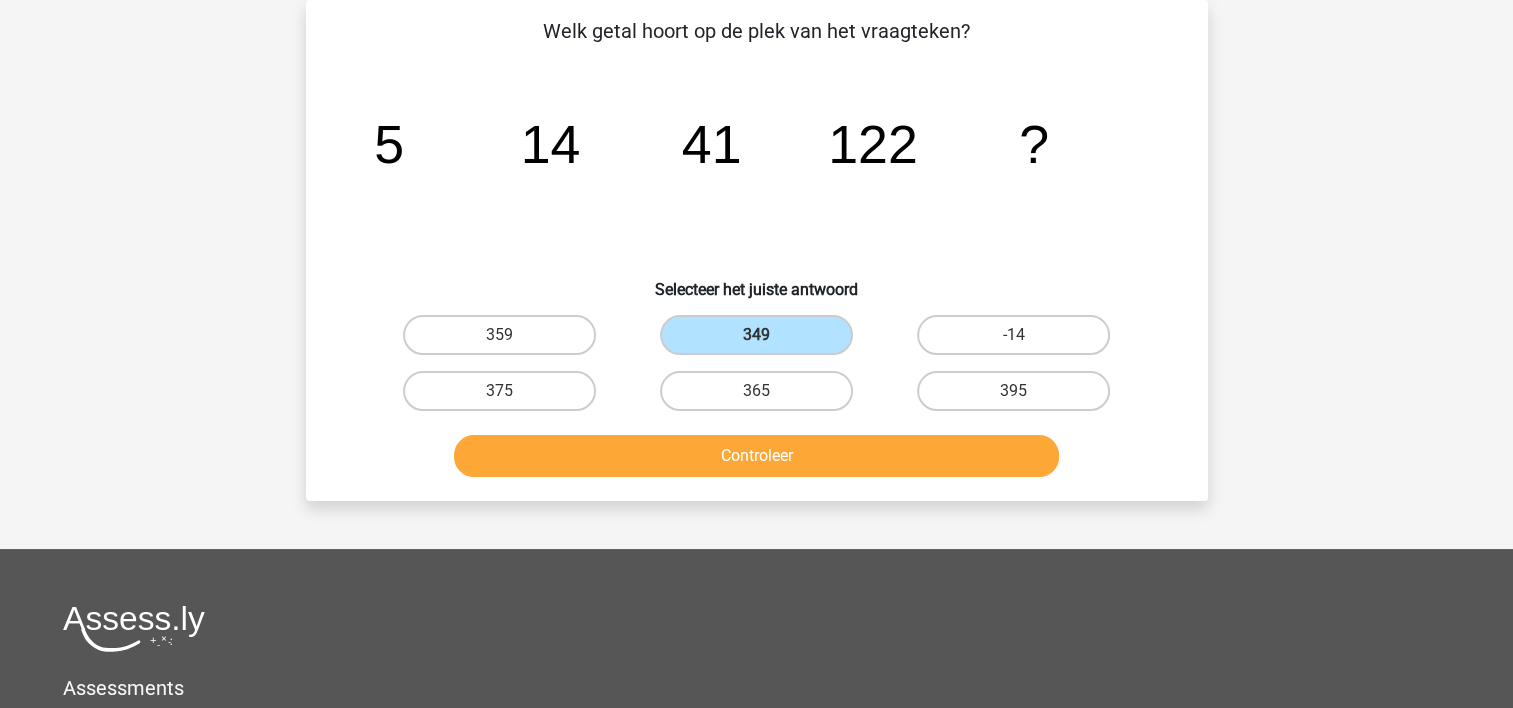 click on "Controleer" at bounding box center [757, 460] 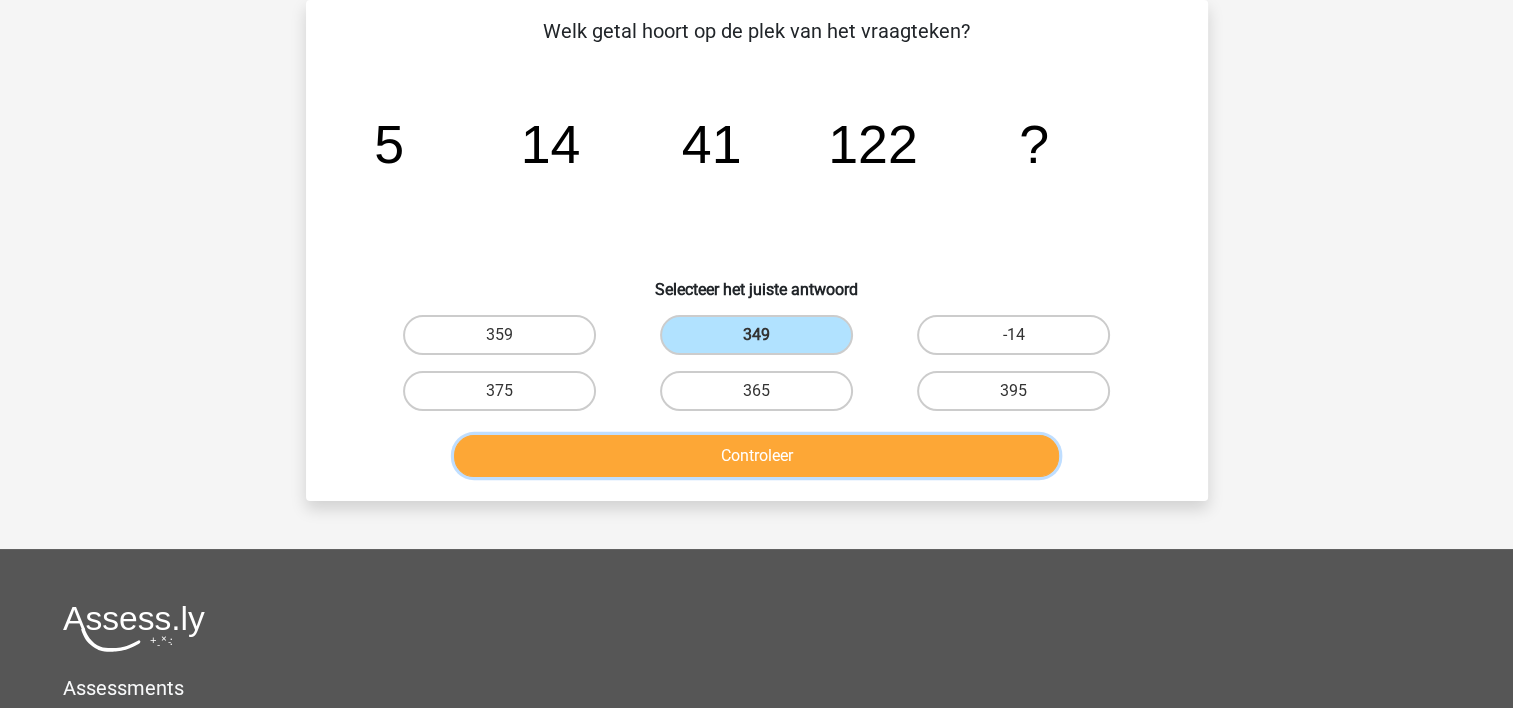 click on "Controleer" at bounding box center (756, 456) 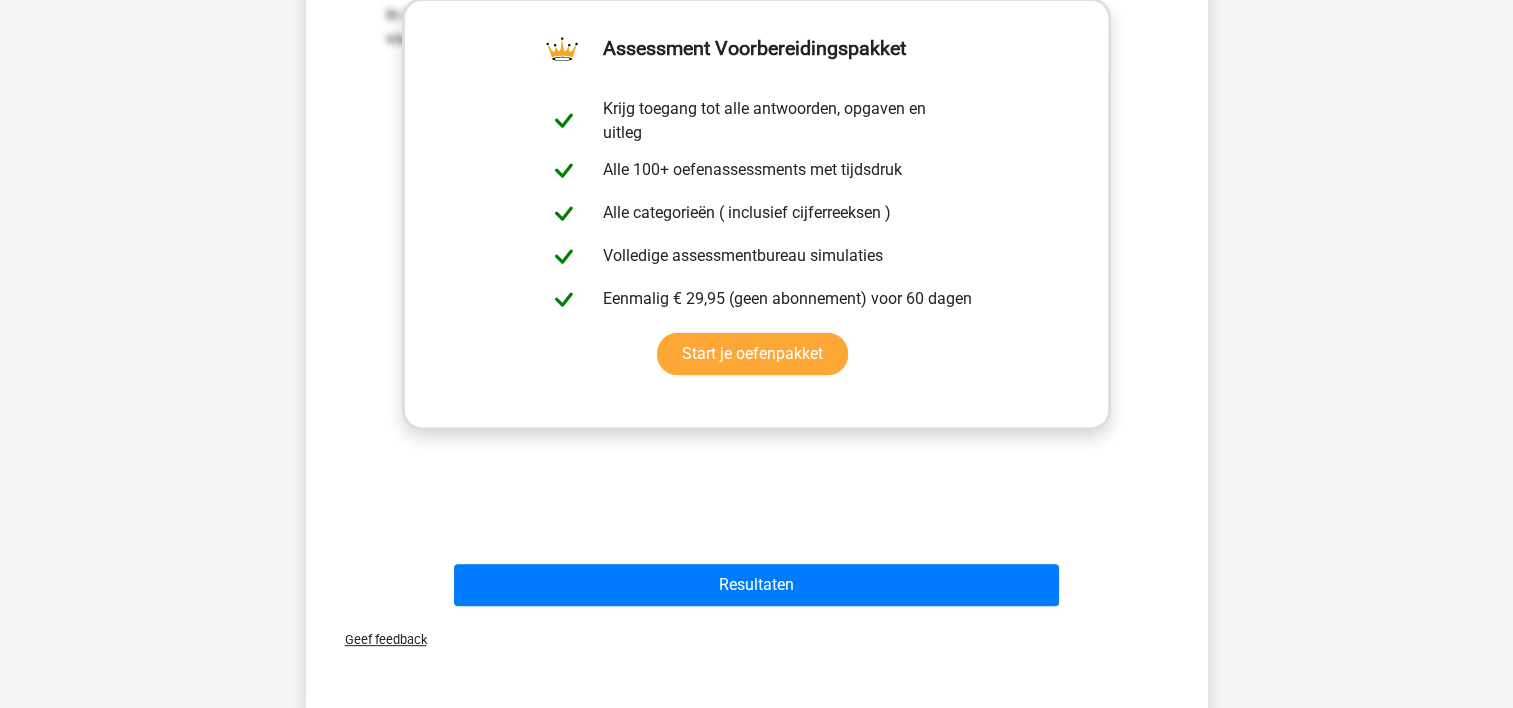 scroll, scrollTop: 612, scrollLeft: 0, axis: vertical 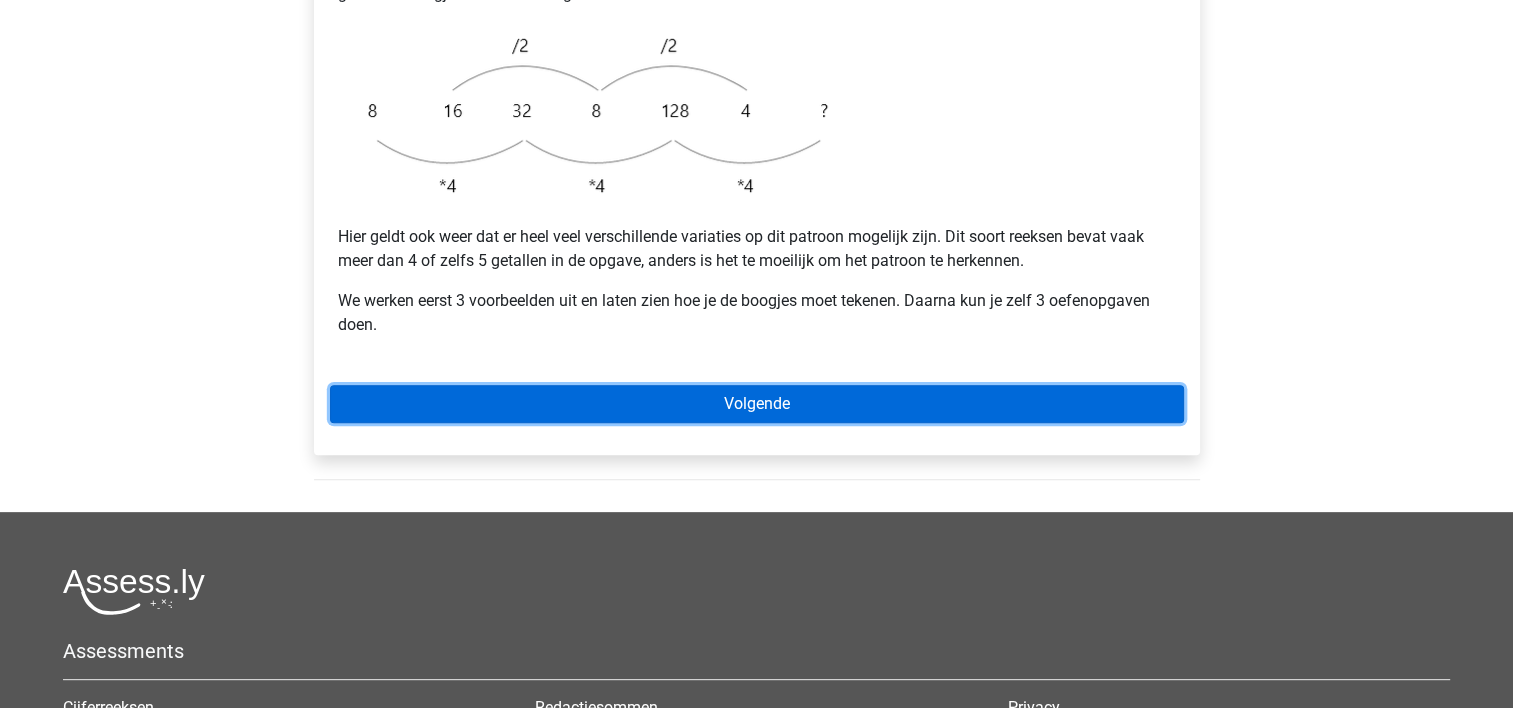 click on "Volgende" at bounding box center (757, 404) 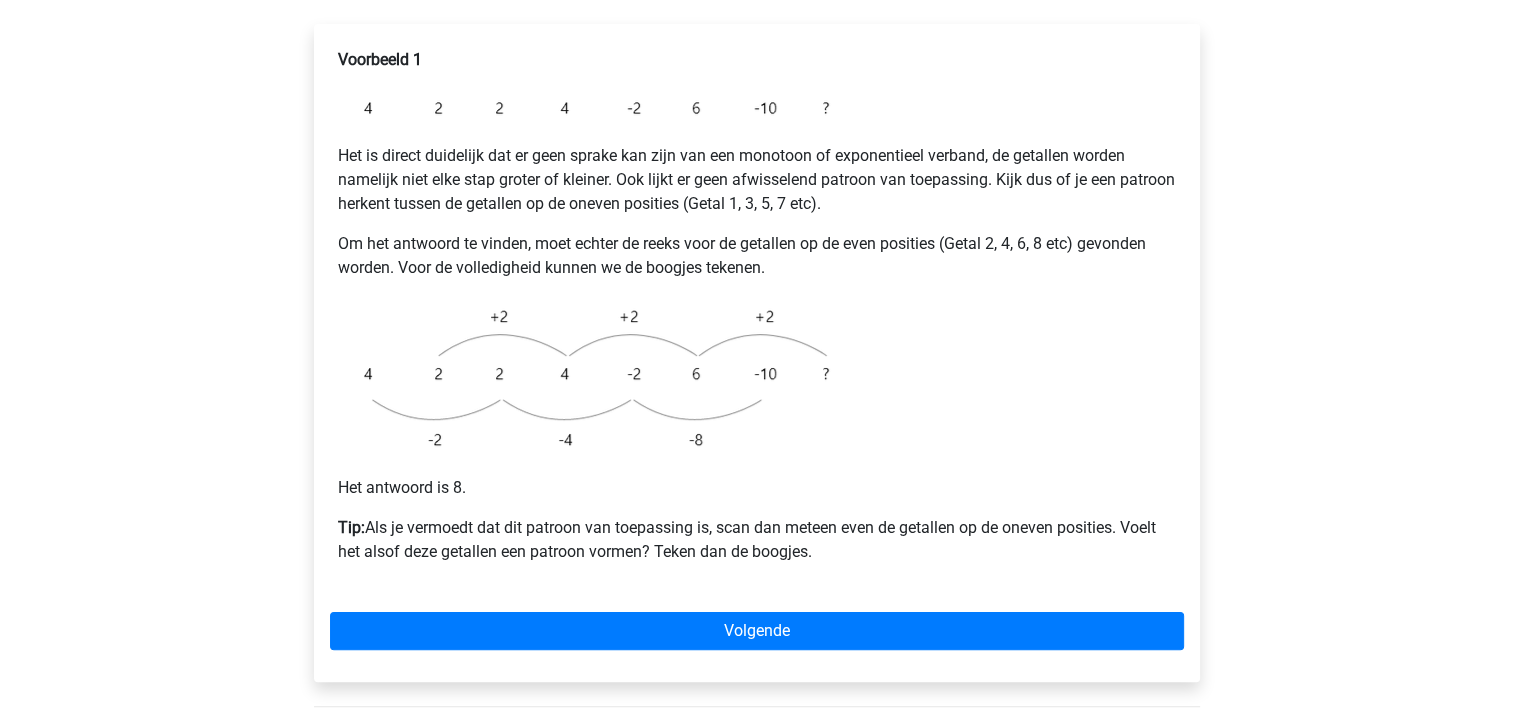 scroll, scrollTop: 280, scrollLeft: 0, axis: vertical 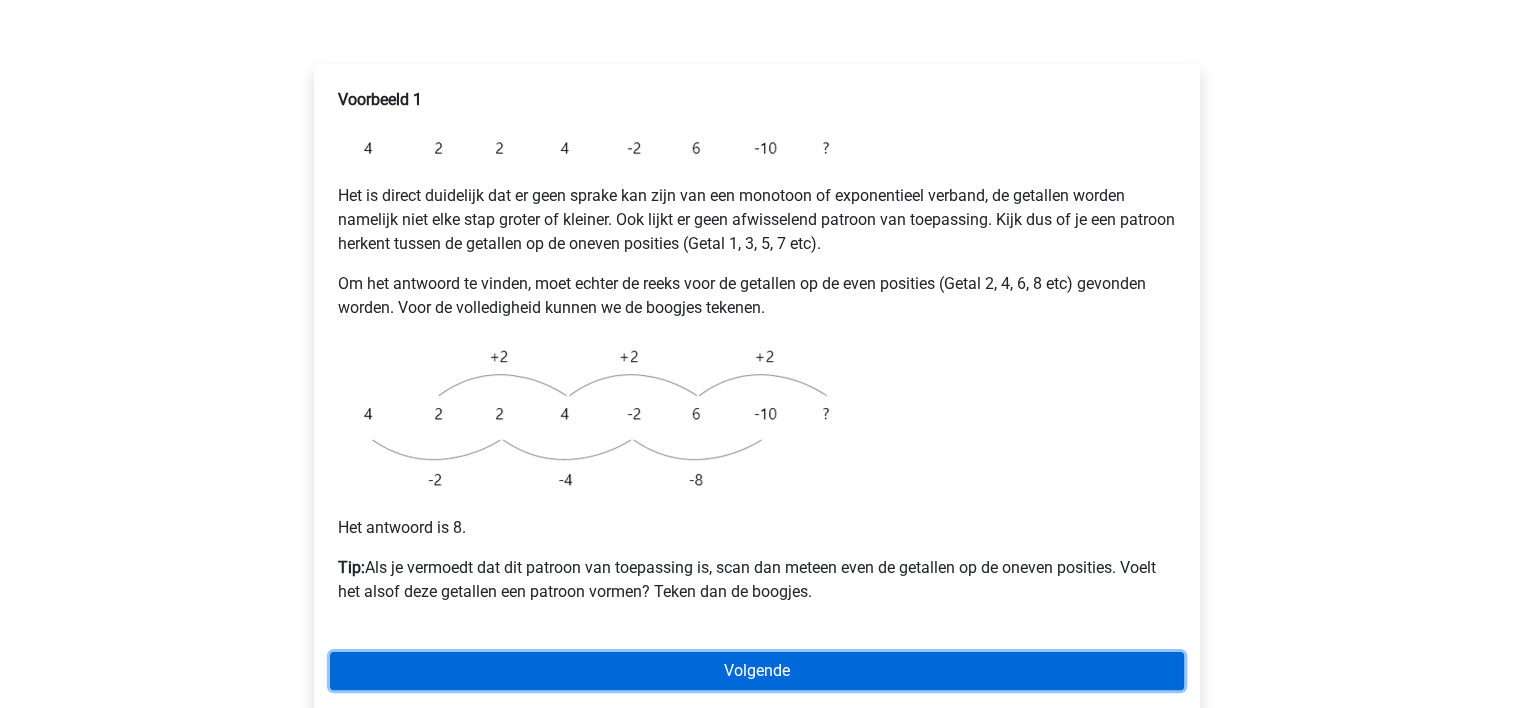click on "Volgende" at bounding box center [757, 671] 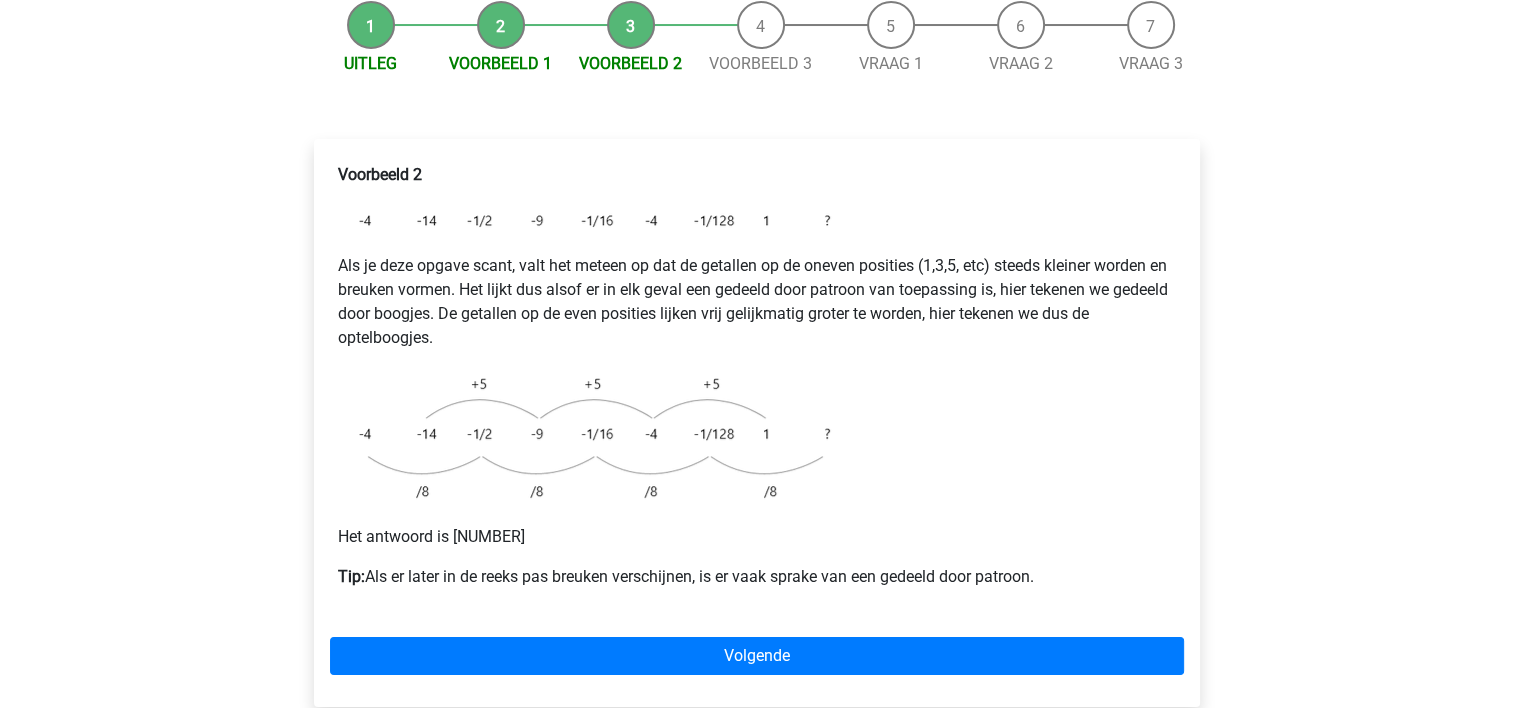scroll, scrollTop: 200, scrollLeft: 0, axis: vertical 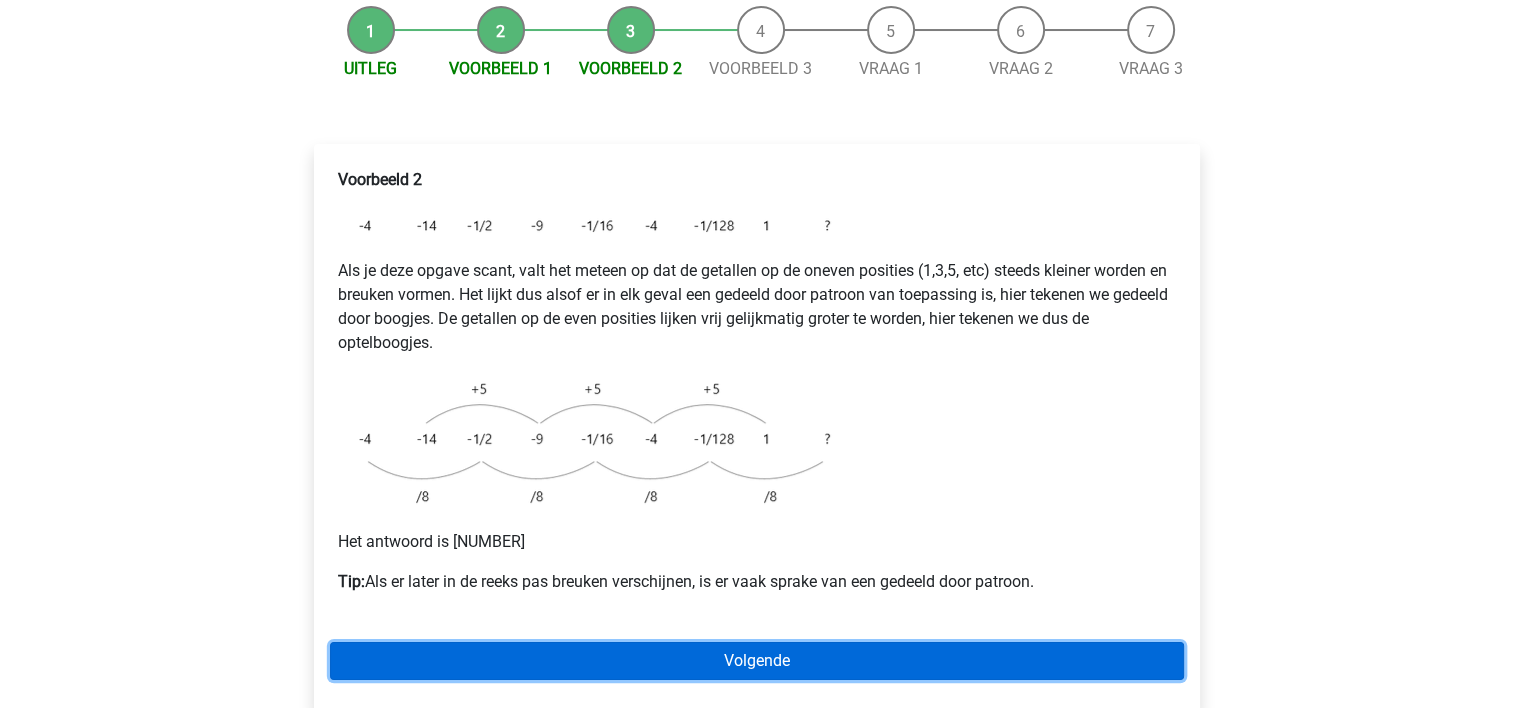 click on "Volgende" at bounding box center (757, 661) 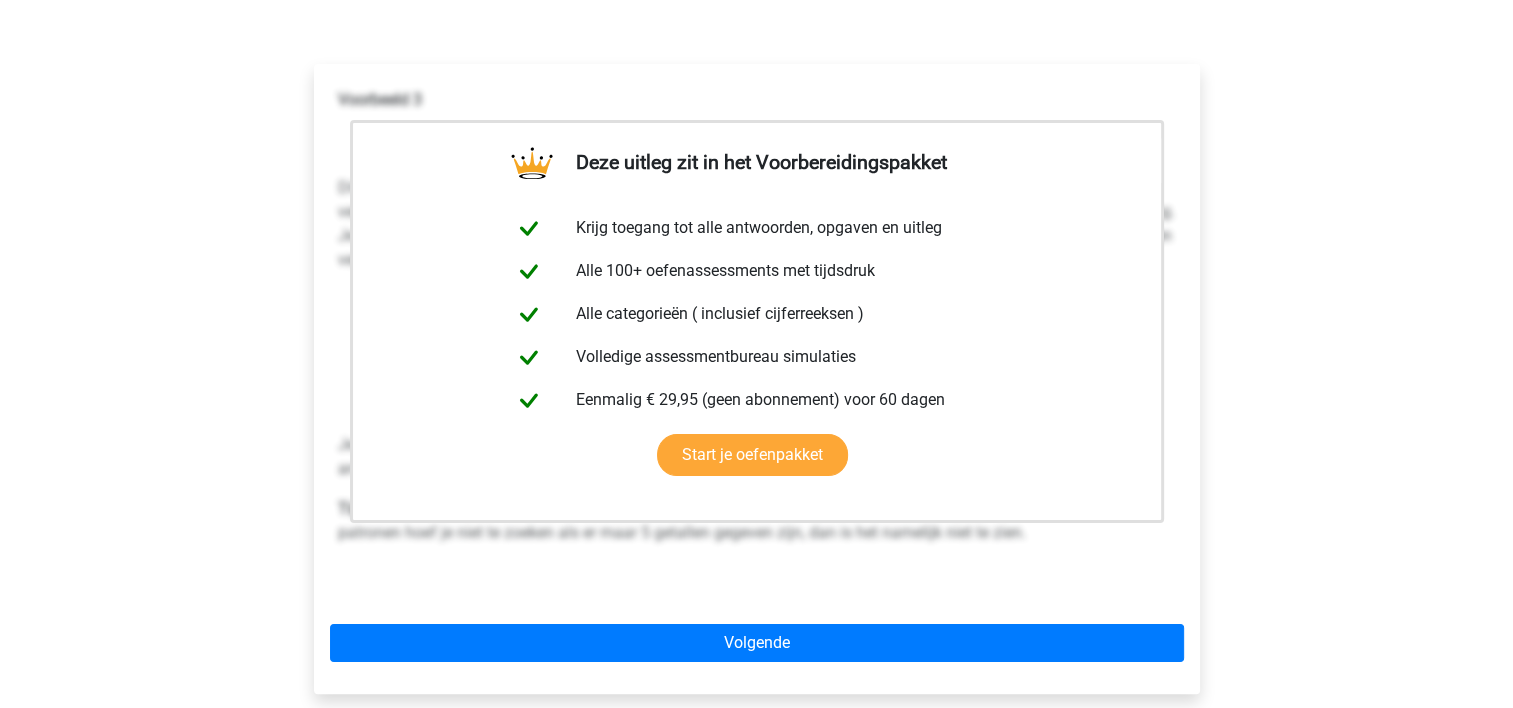 scroll, scrollTop: 360, scrollLeft: 0, axis: vertical 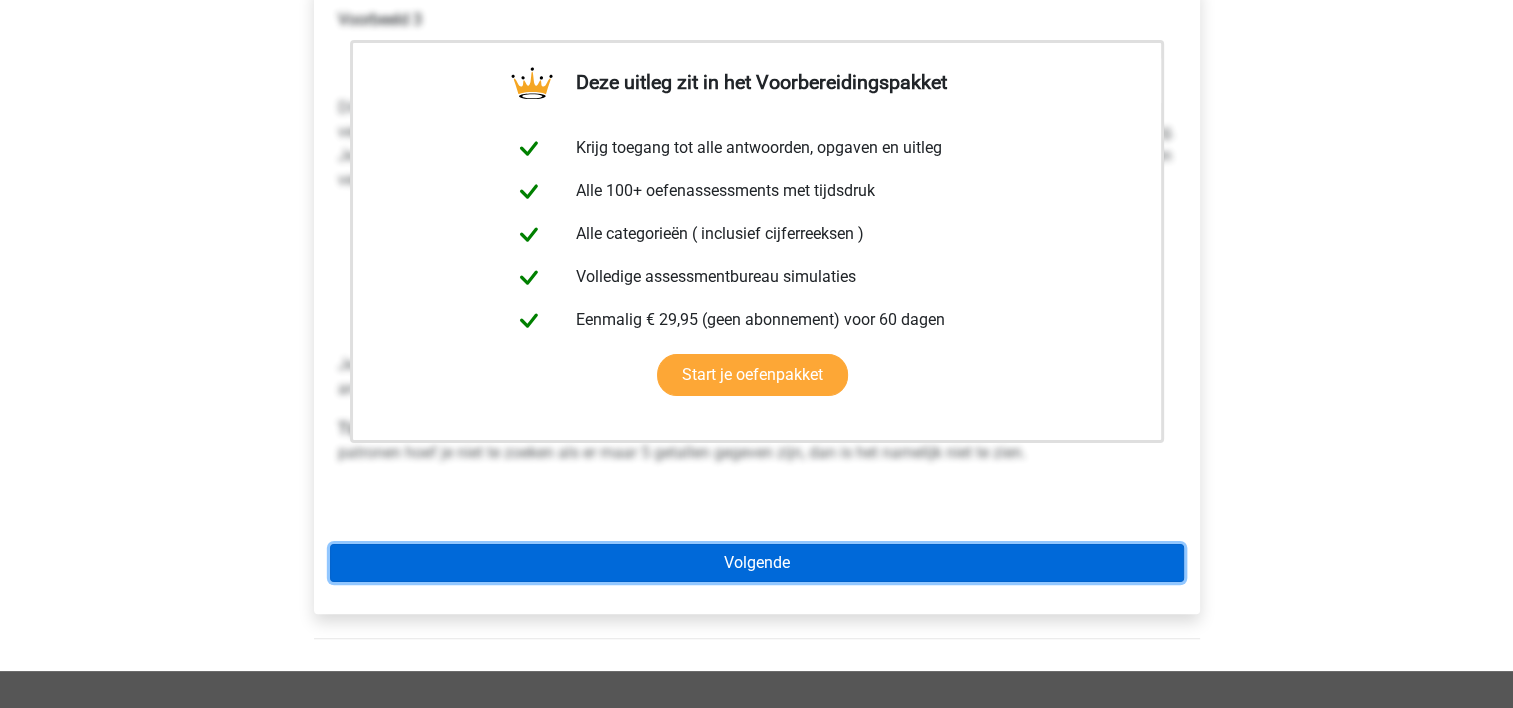 click on "Volgende" at bounding box center (757, 563) 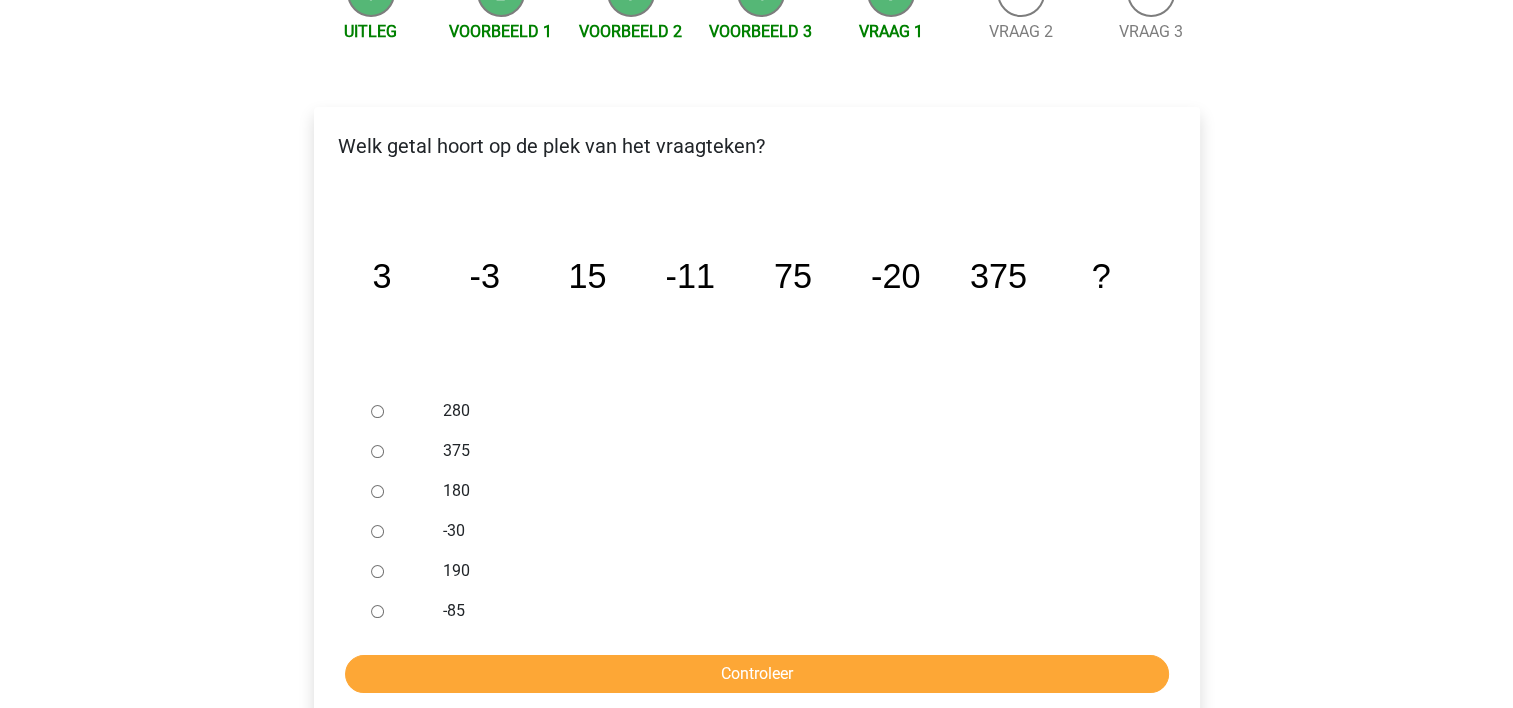 scroll, scrollTop: 240, scrollLeft: 0, axis: vertical 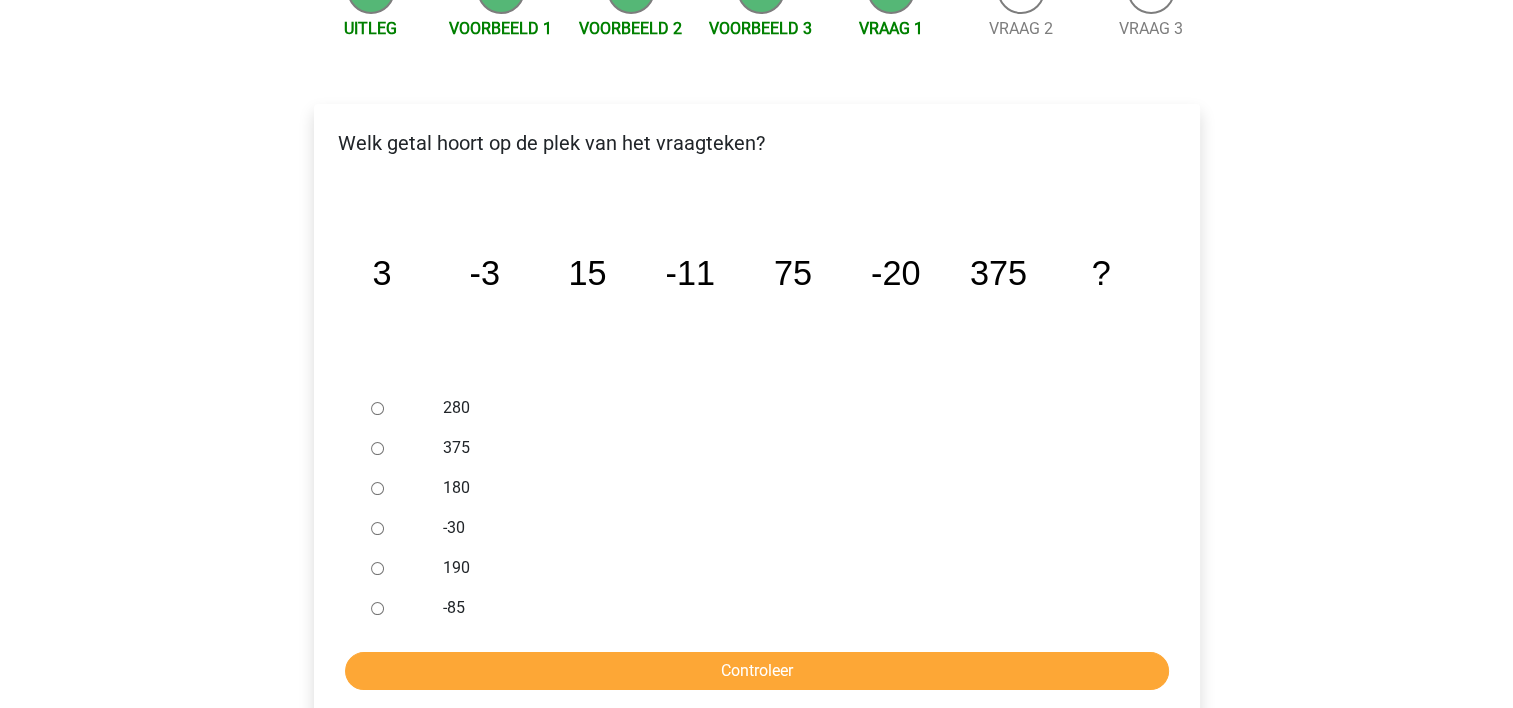 click on "375" at bounding box center [377, 448] 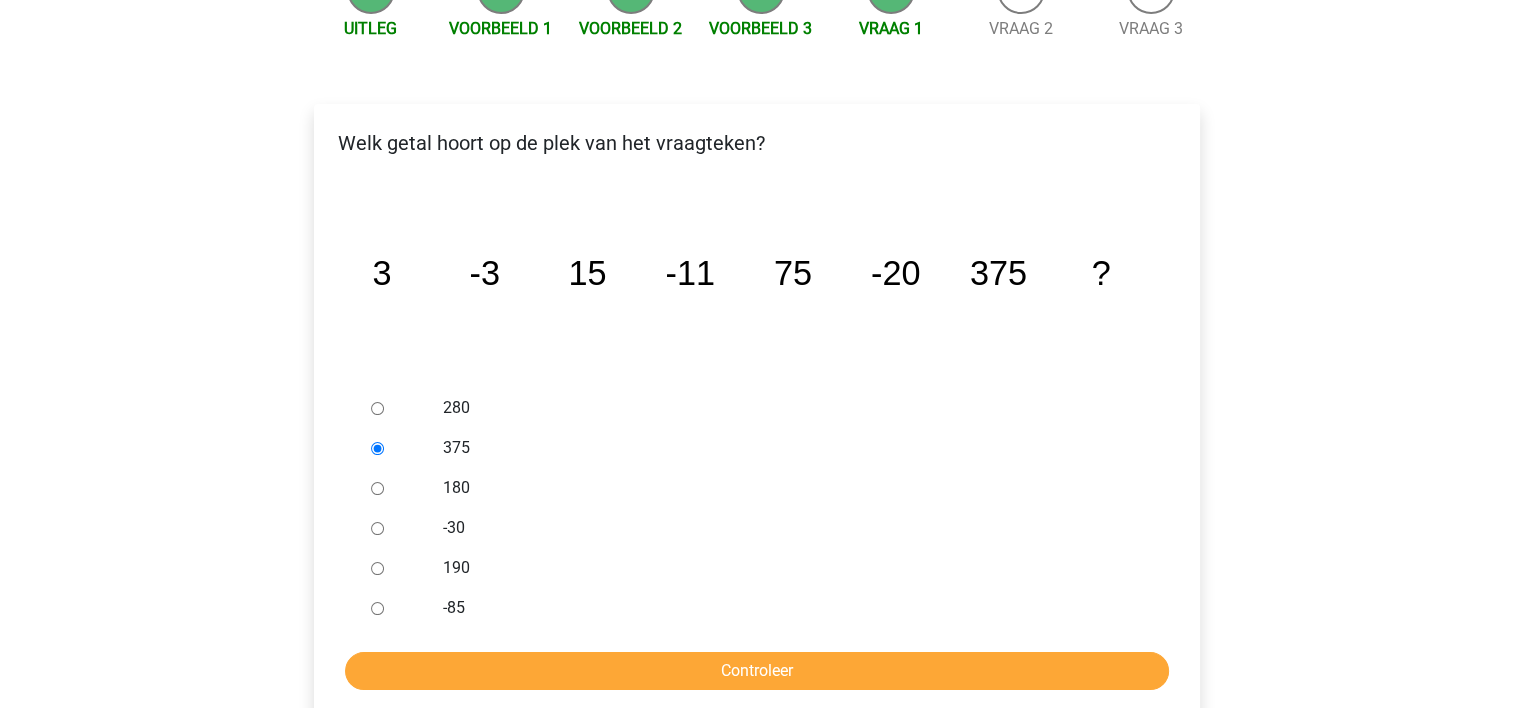 click on "180" at bounding box center (377, 488) 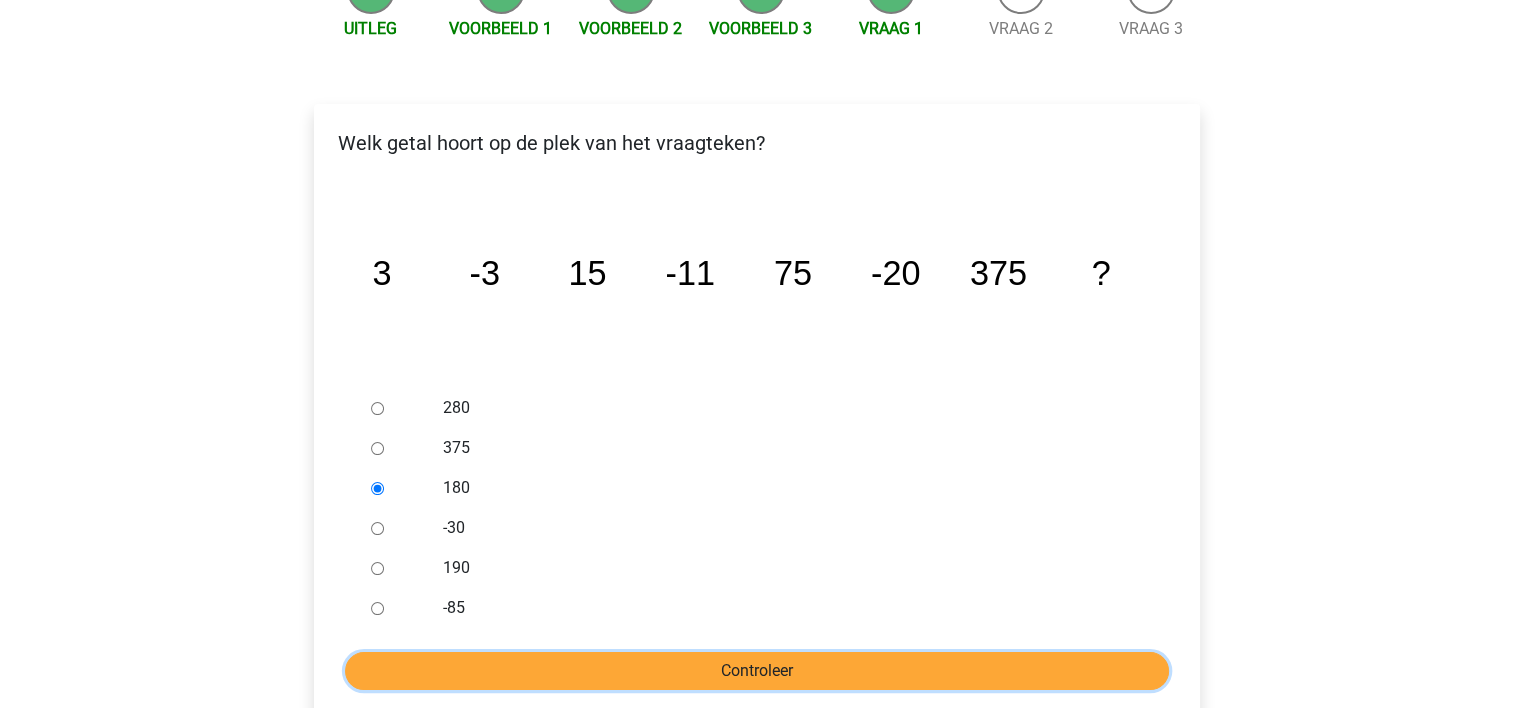 click on "Controleer" at bounding box center (757, 671) 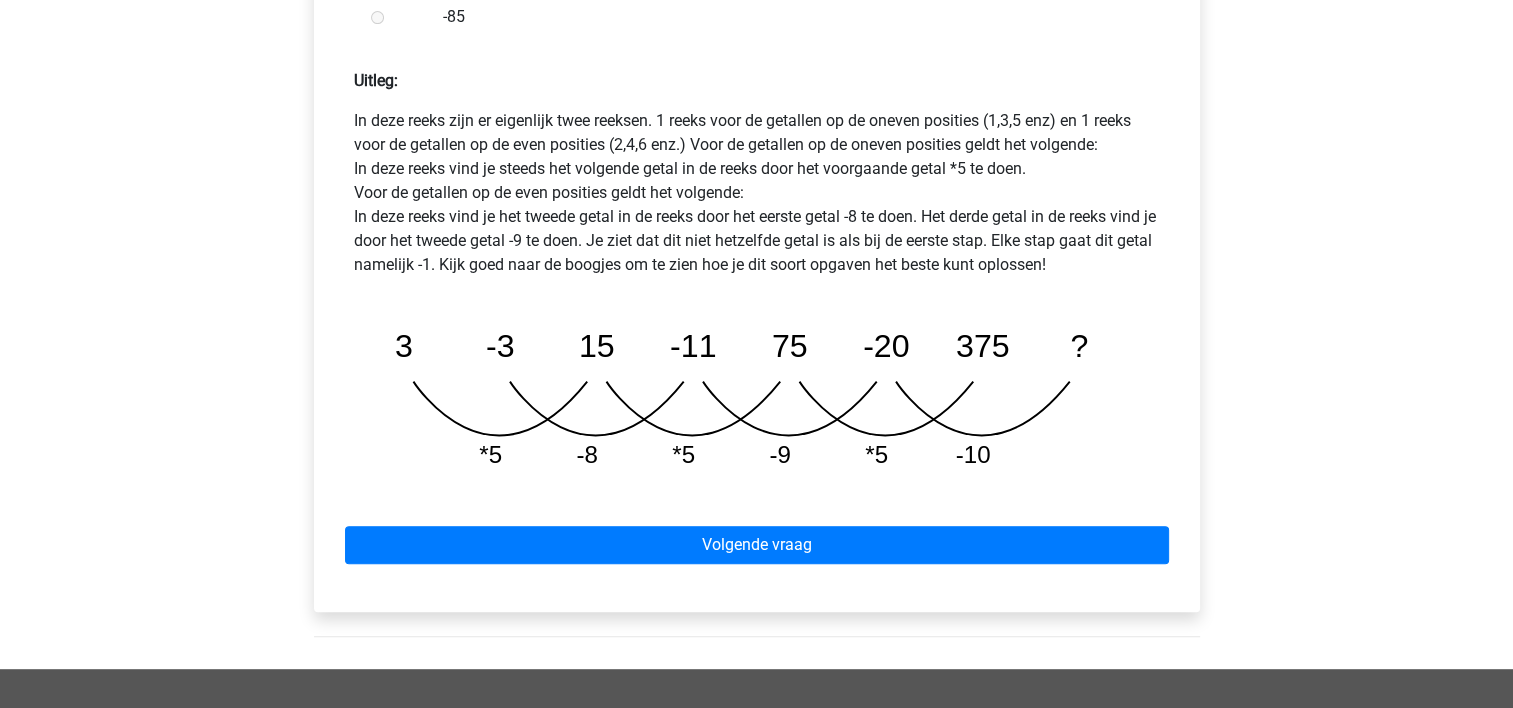 scroll, scrollTop: 1040, scrollLeft: 0, axis: vertical 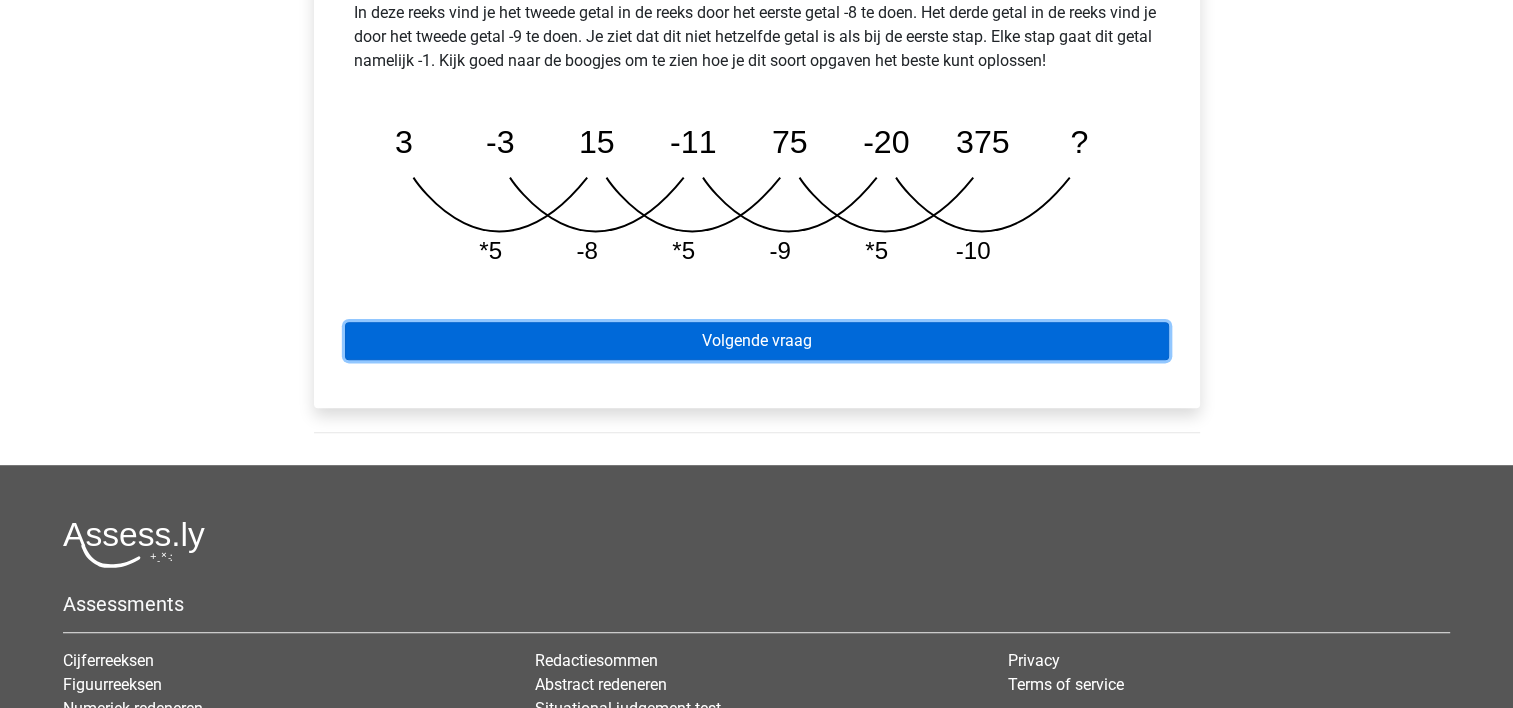 click on "Volgende vraag" at bounding box center (757, 341) 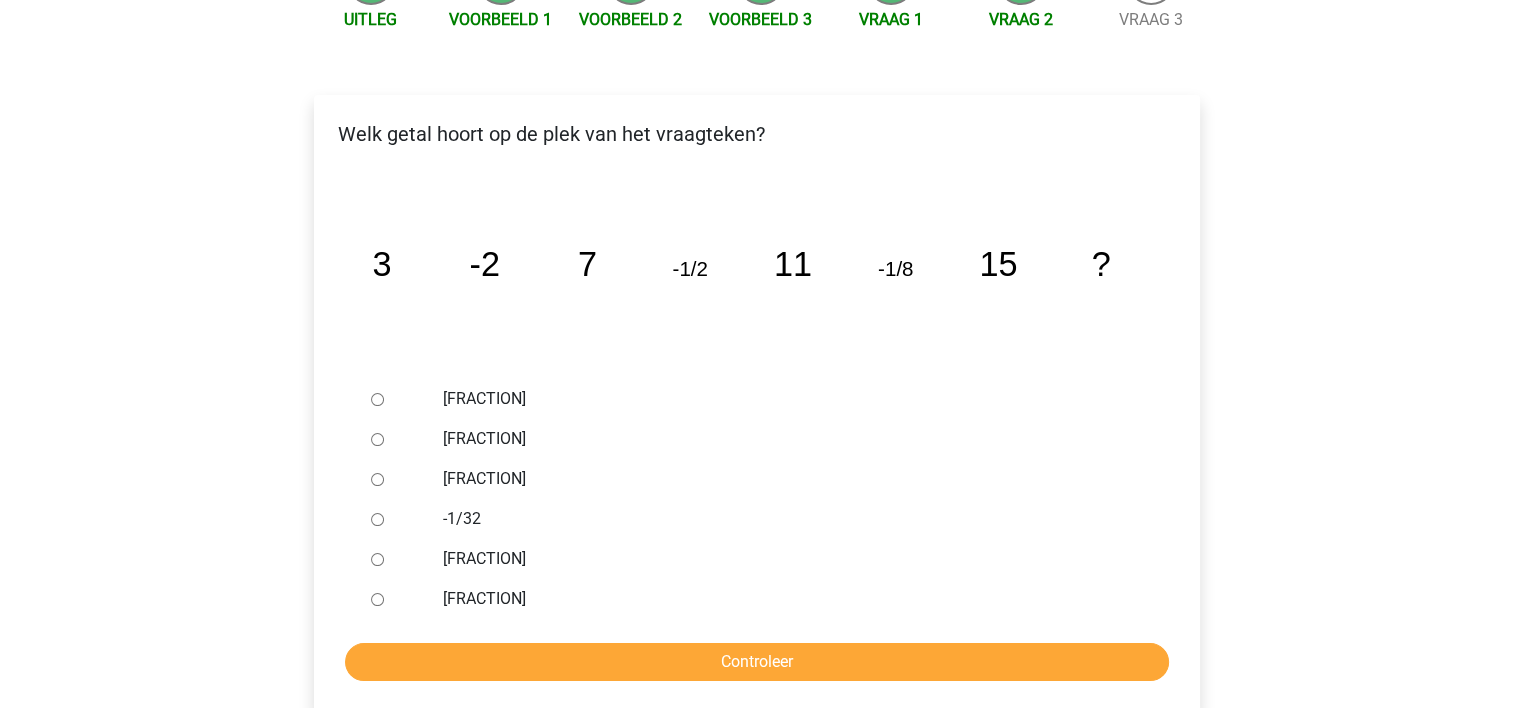 scroll, scrollTop: 280, scrollLeft: 0, axis: vertical 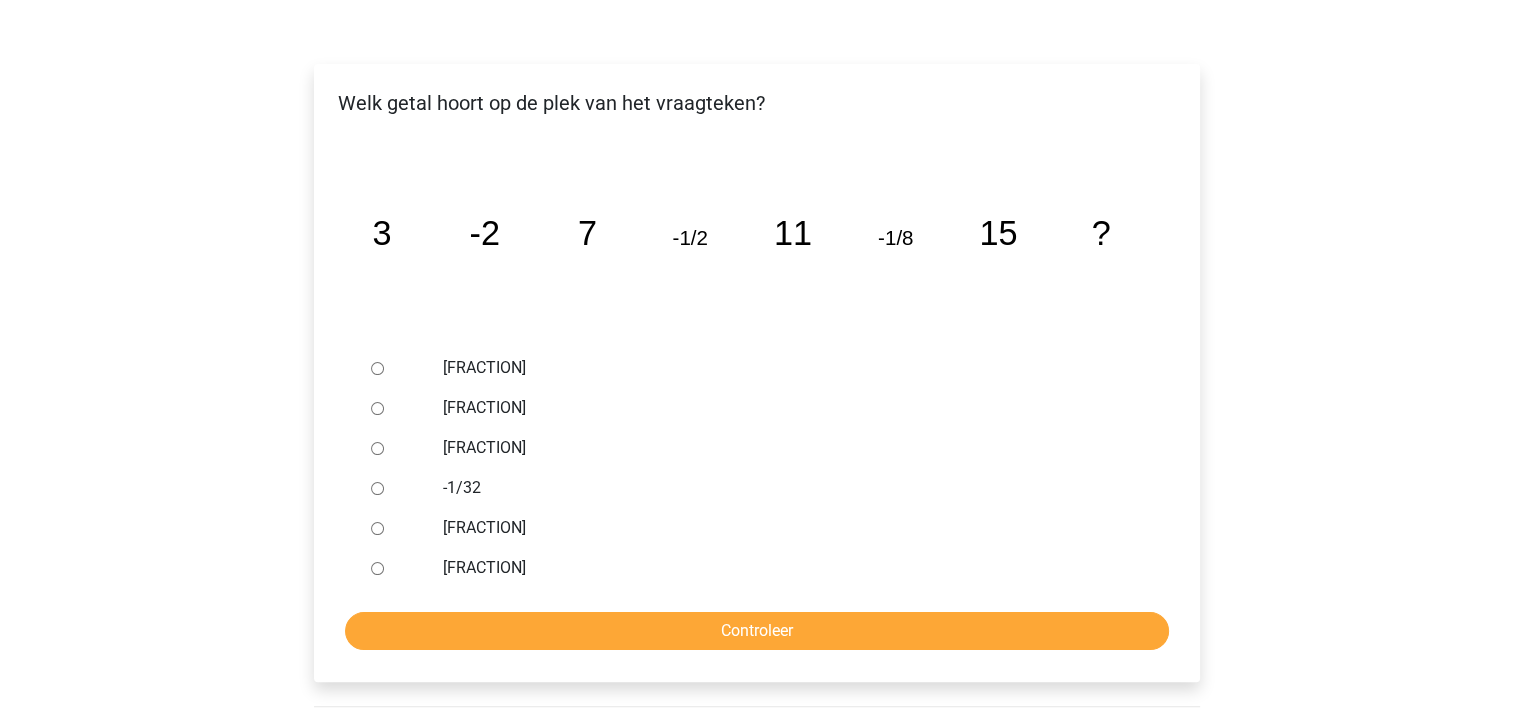 click on "[FRACTION]" at bounding box center [377, 448] 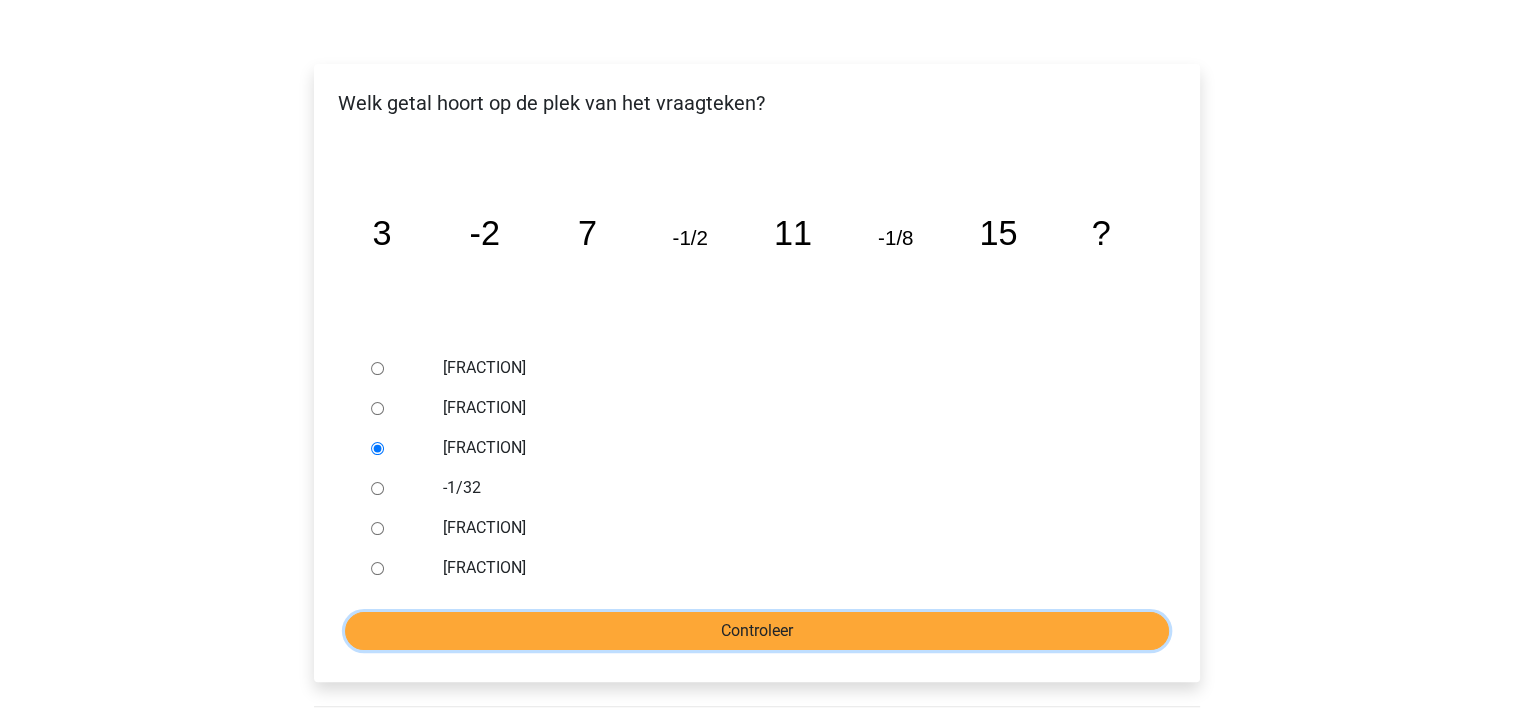 click on "Controleer" at bounding box center [757, 631] 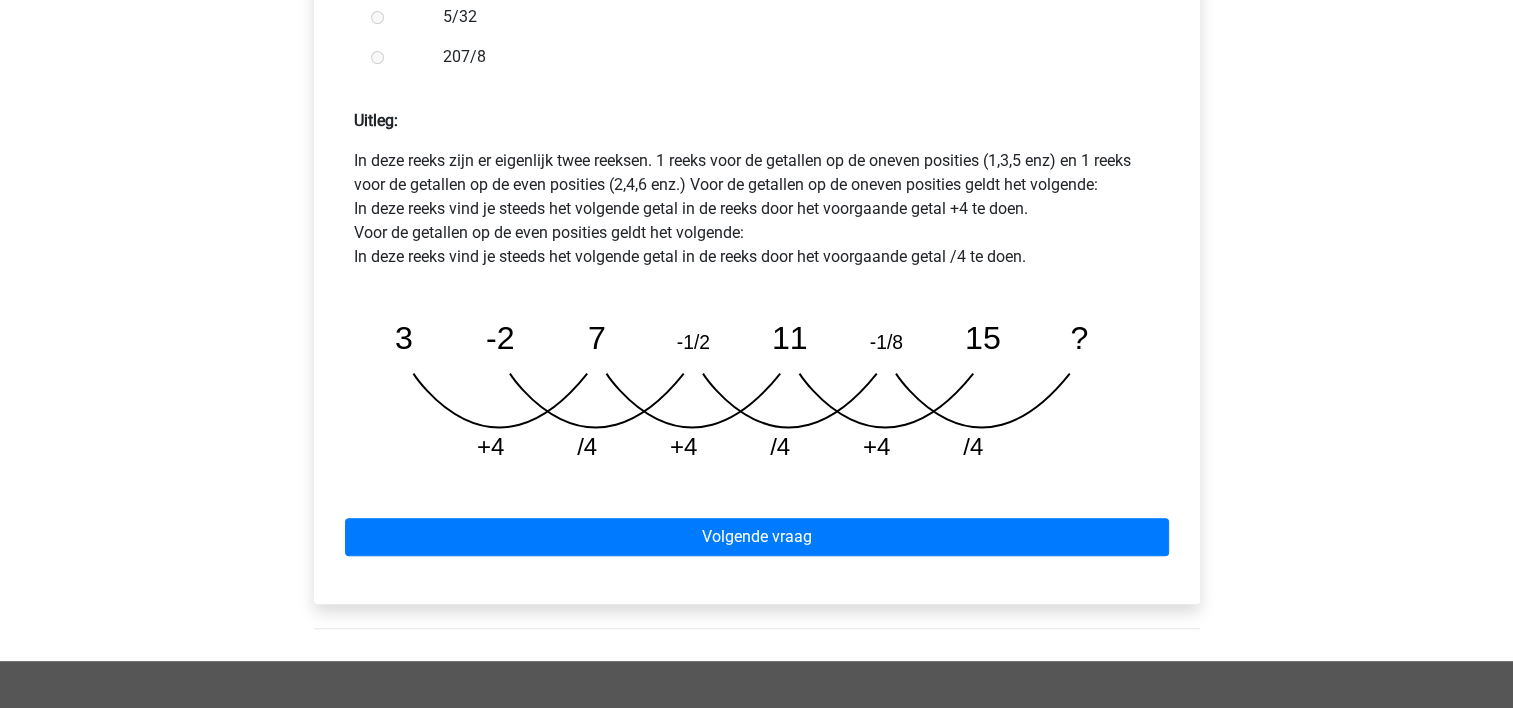 scroll, scrollTop: 880, scrollLeft: 0, axis: vertical 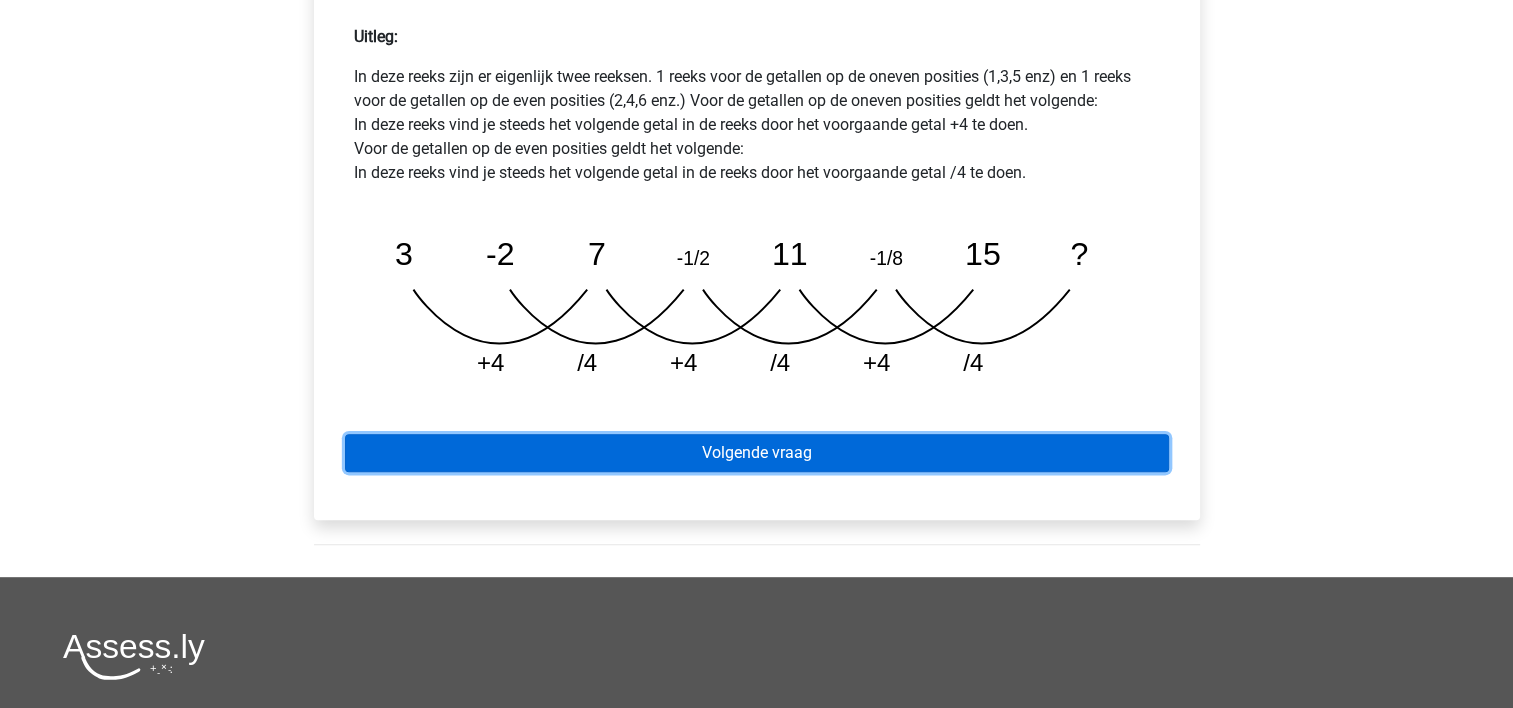 click on "Volgende vraag" at bounding box center (757, 453) 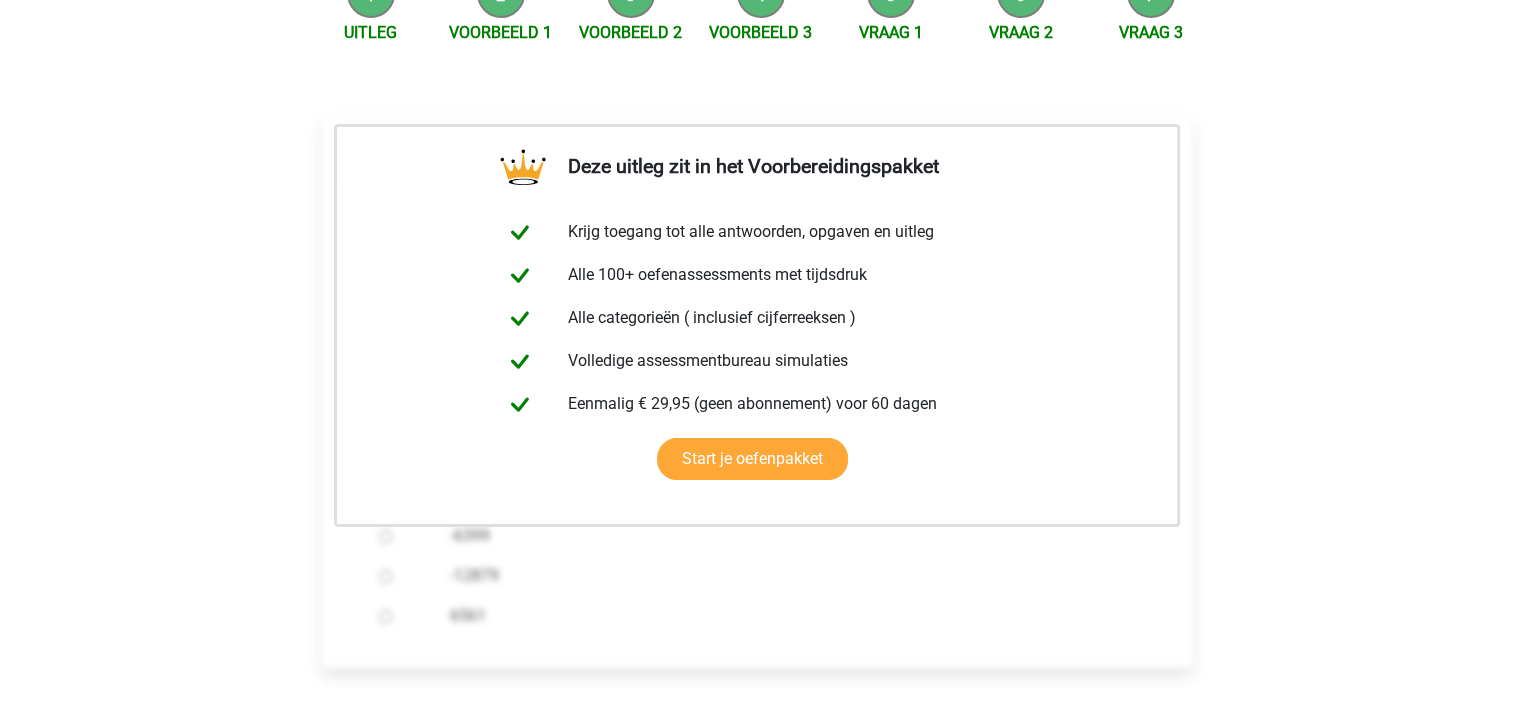 scroll, scrollTop: 360, scrollLeft: 0, axis: vertical 